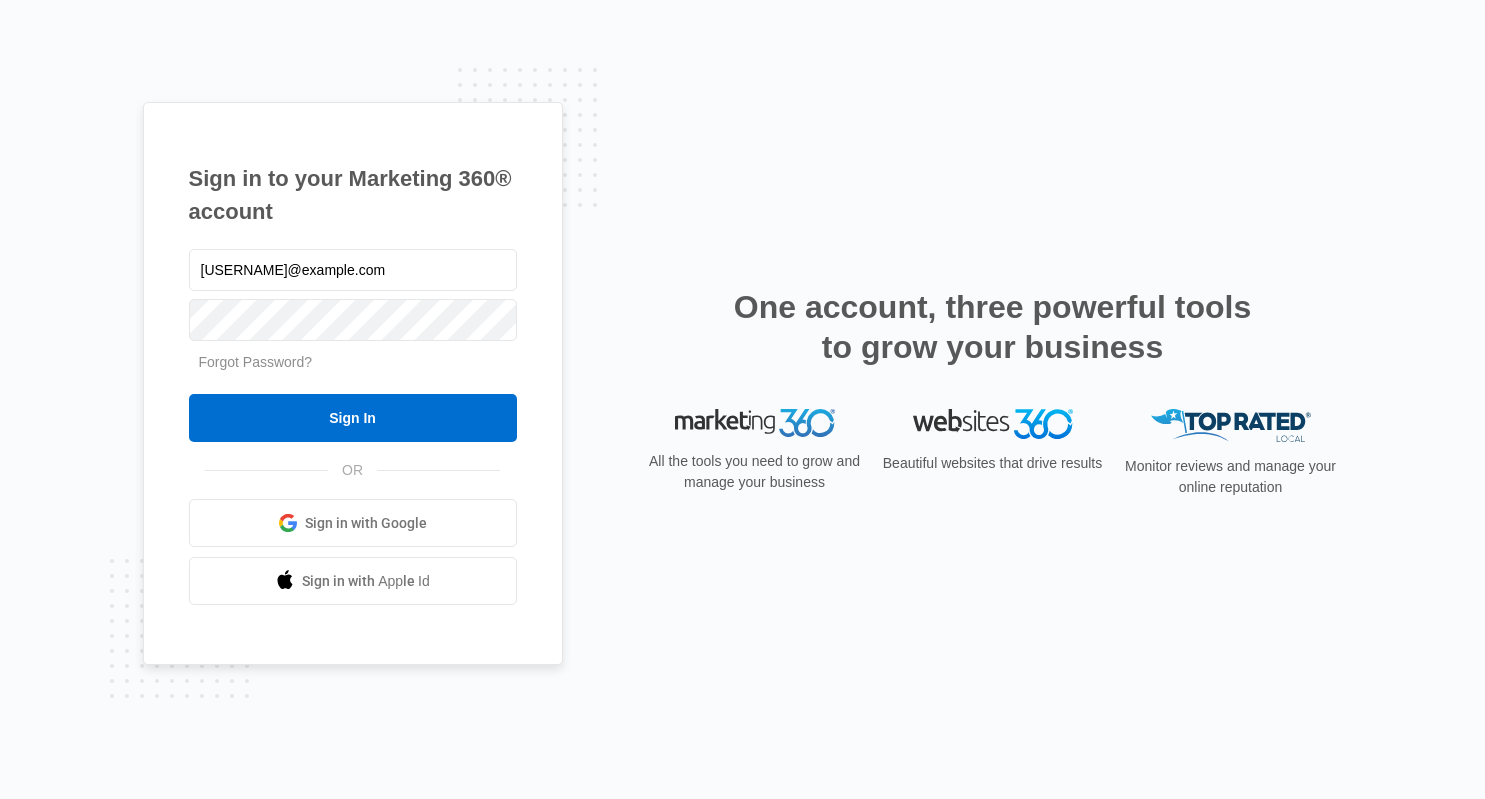 scroll, scrollTop: 0, scrollLeft: 0, axis: both 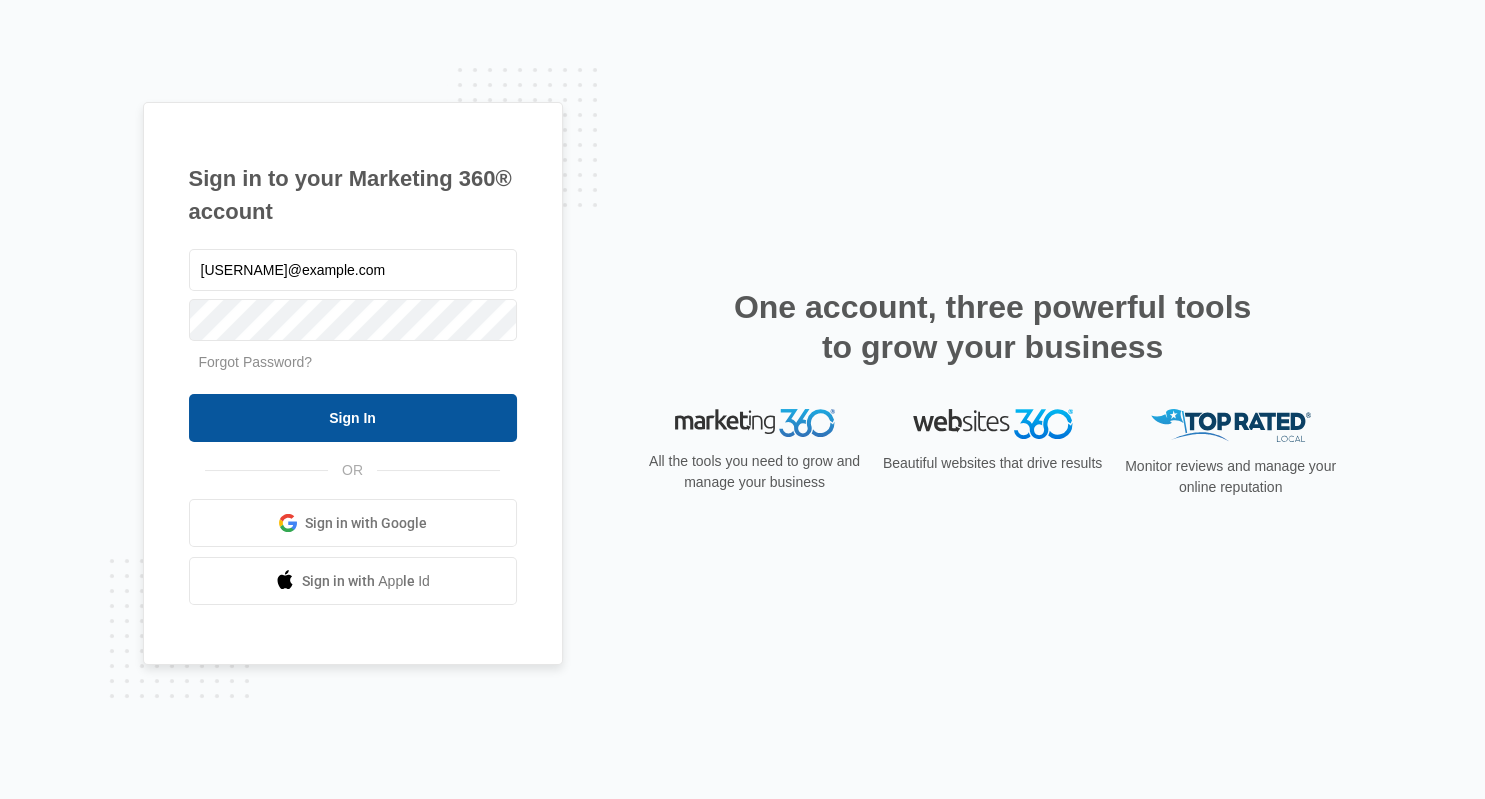 type on "[EMAIL]" 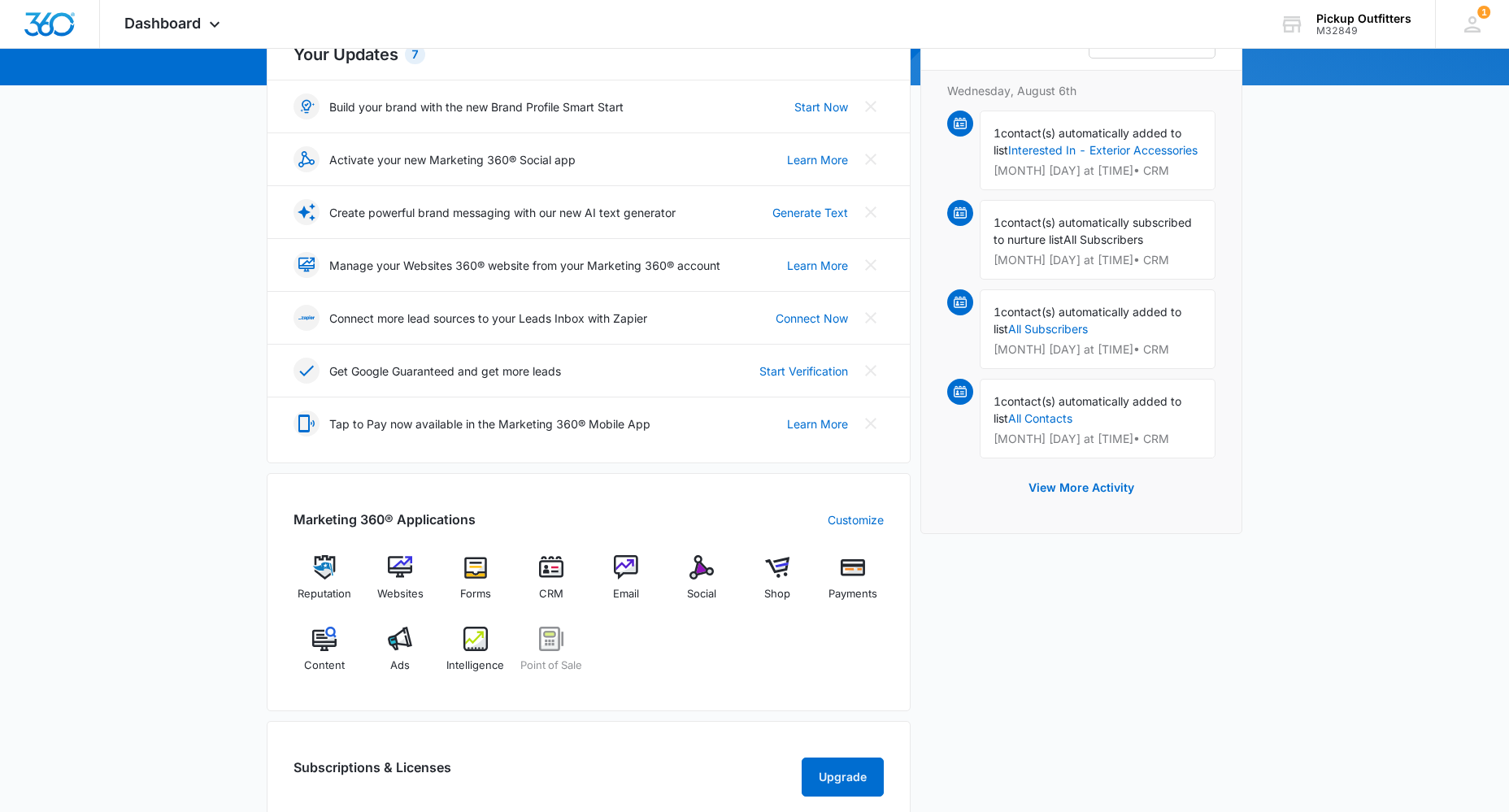 scroll, scrollTop: 249, scrollLeft: 0, axis: vertical 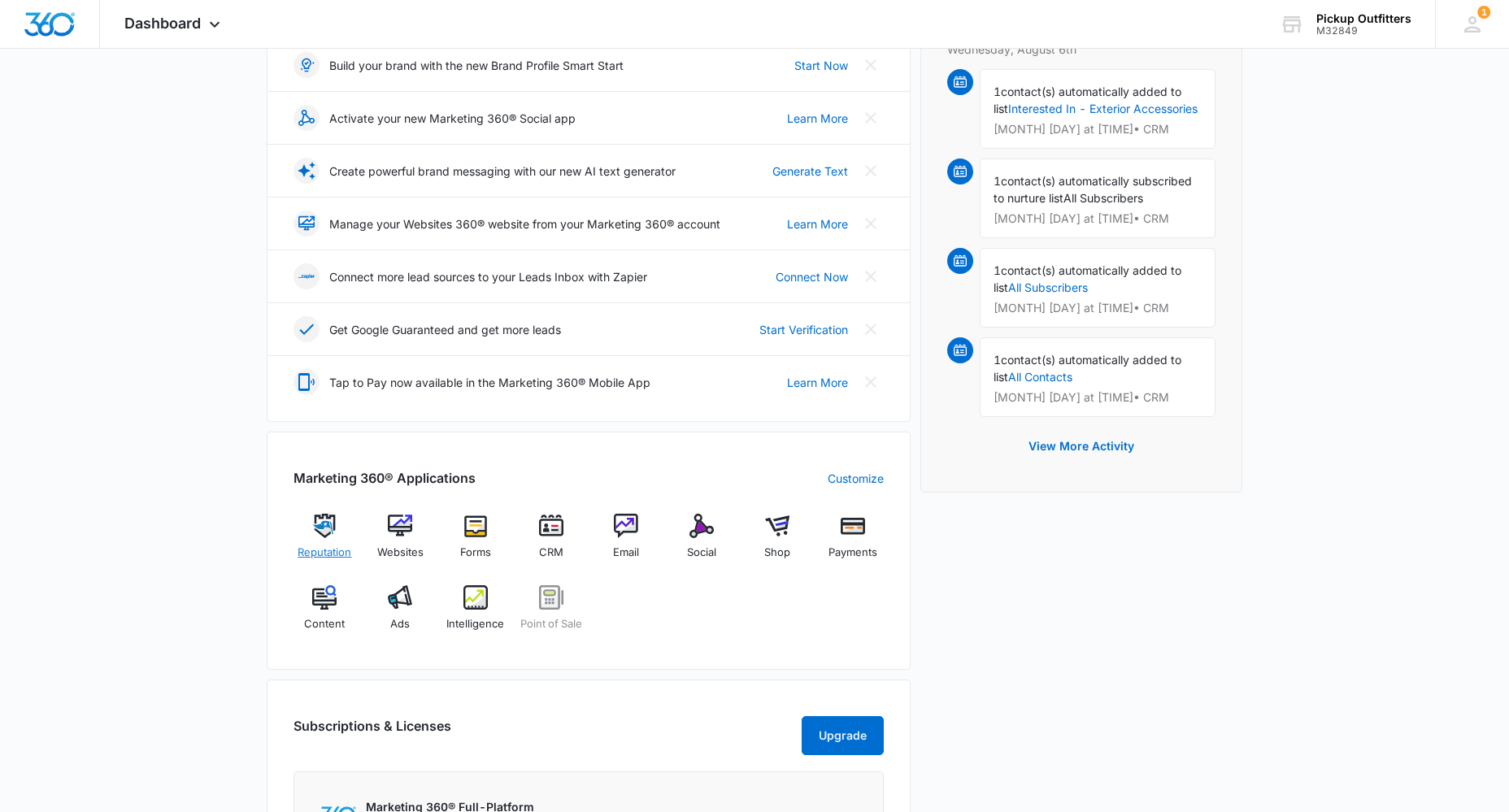 click at bounding box center (324, 526) 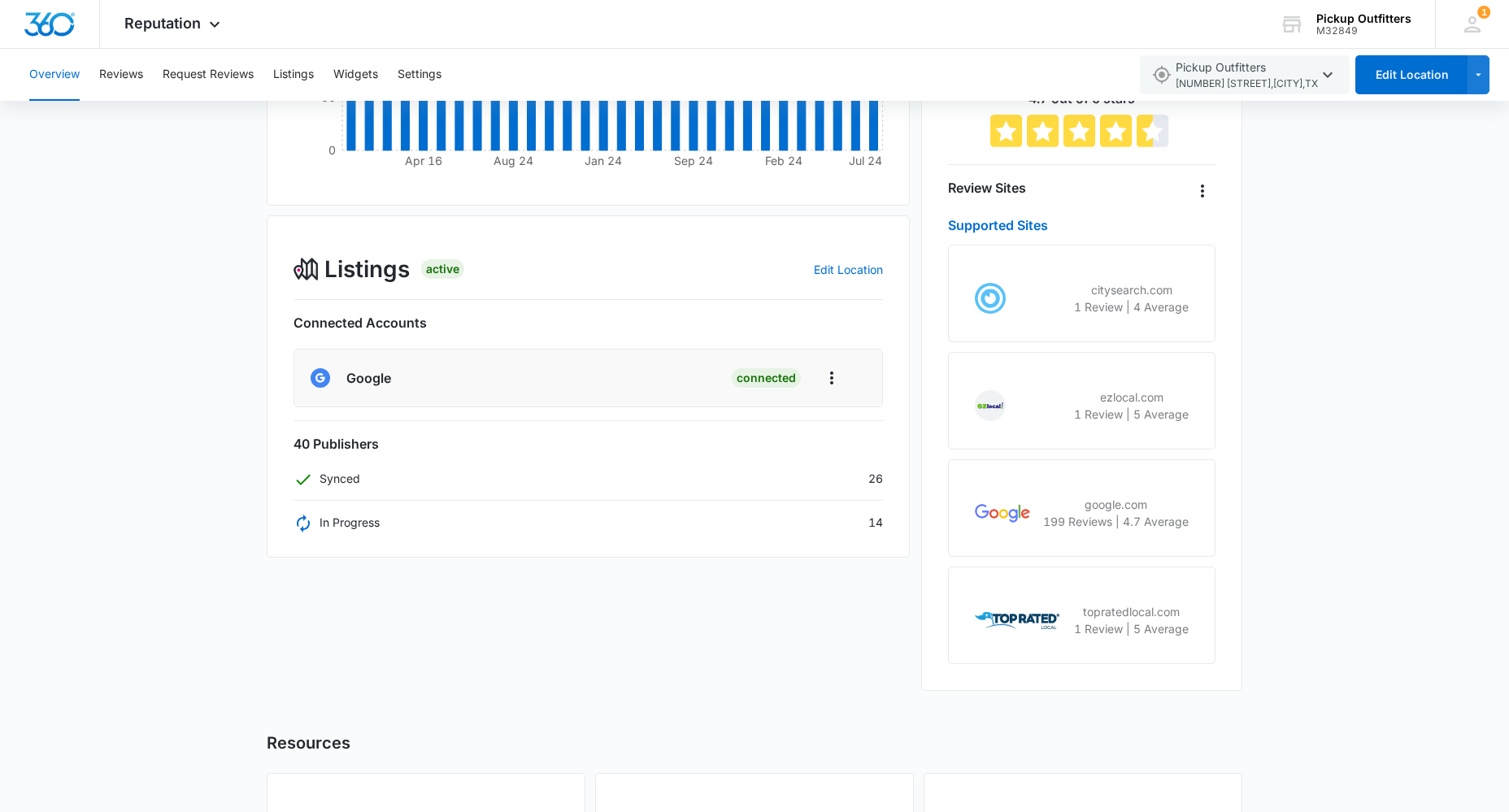 scroll, scrollTop: 0, scrollLeft: 0, axis: both 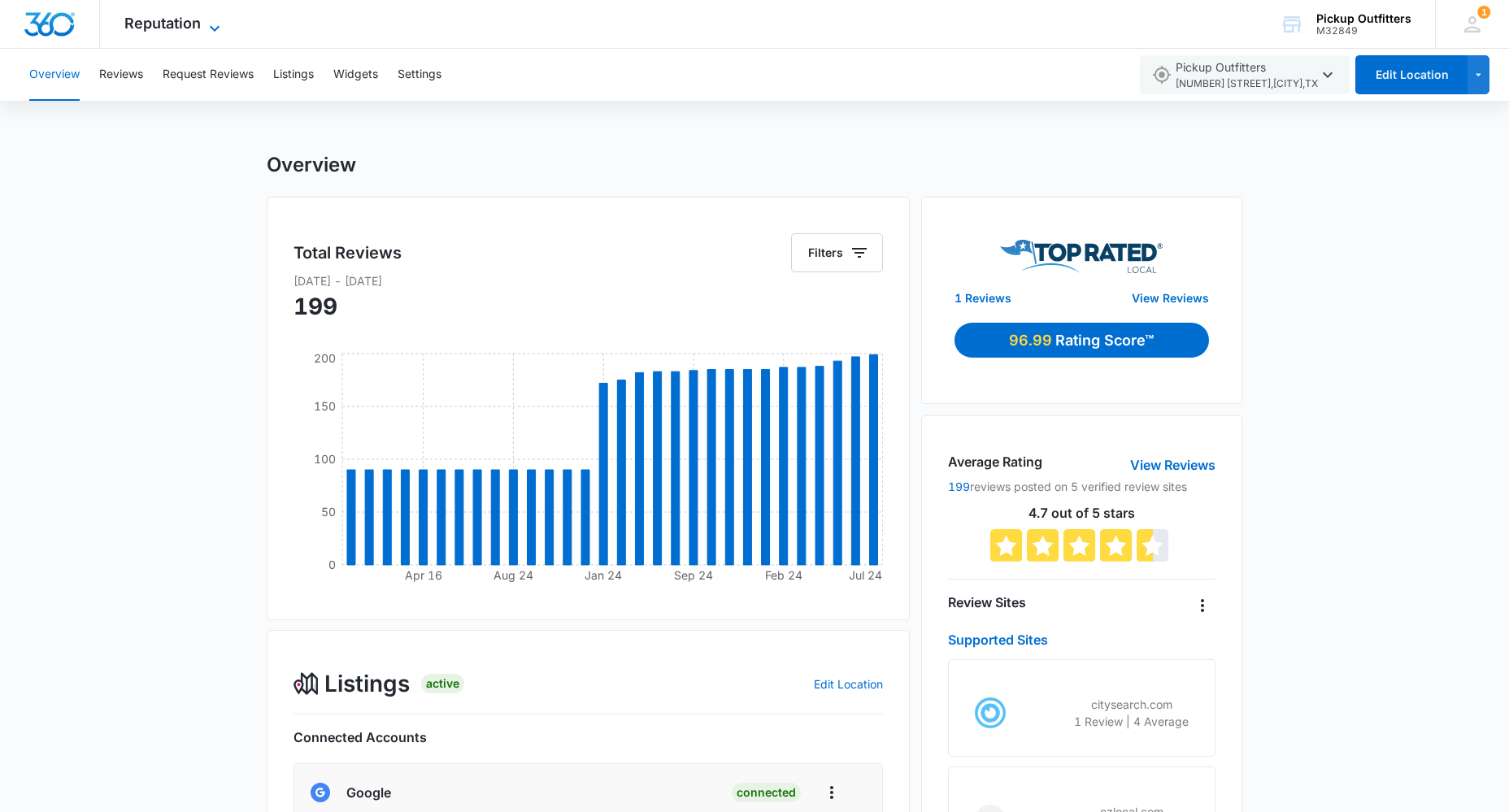 click 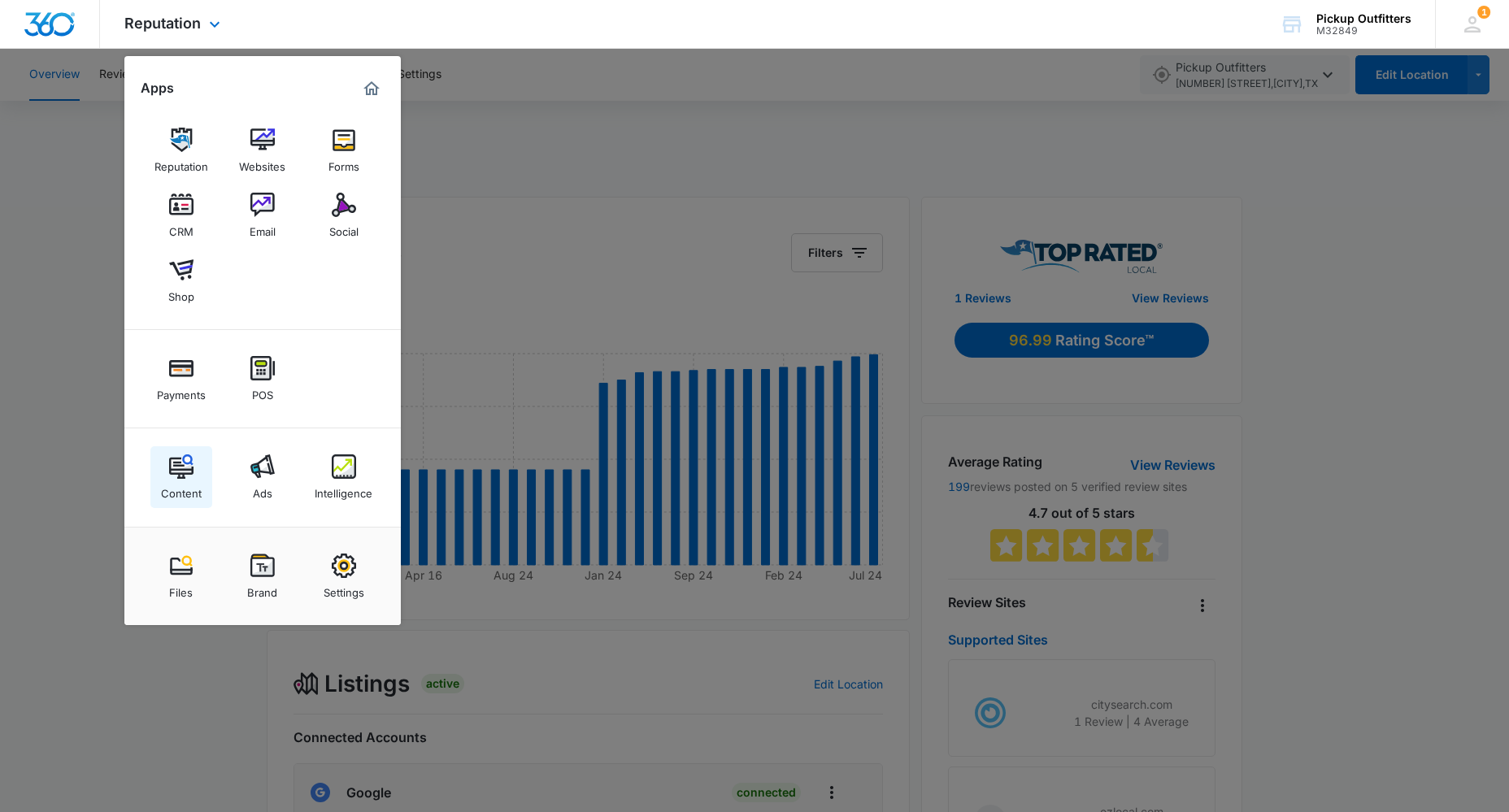 click at bounding box center [181, 467] 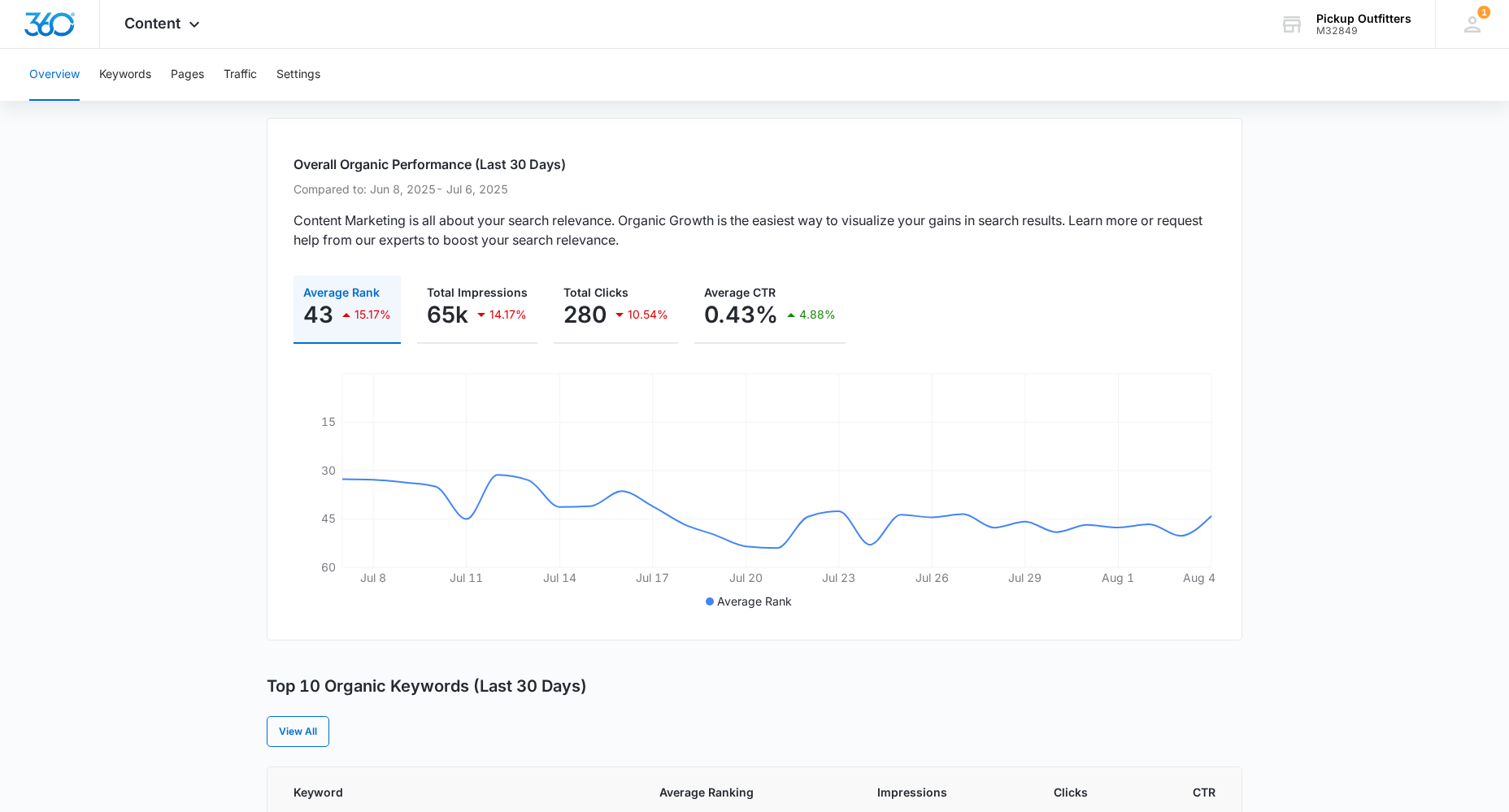 scroll, scrollTop: 0, scrollLeft: 0, axis: both 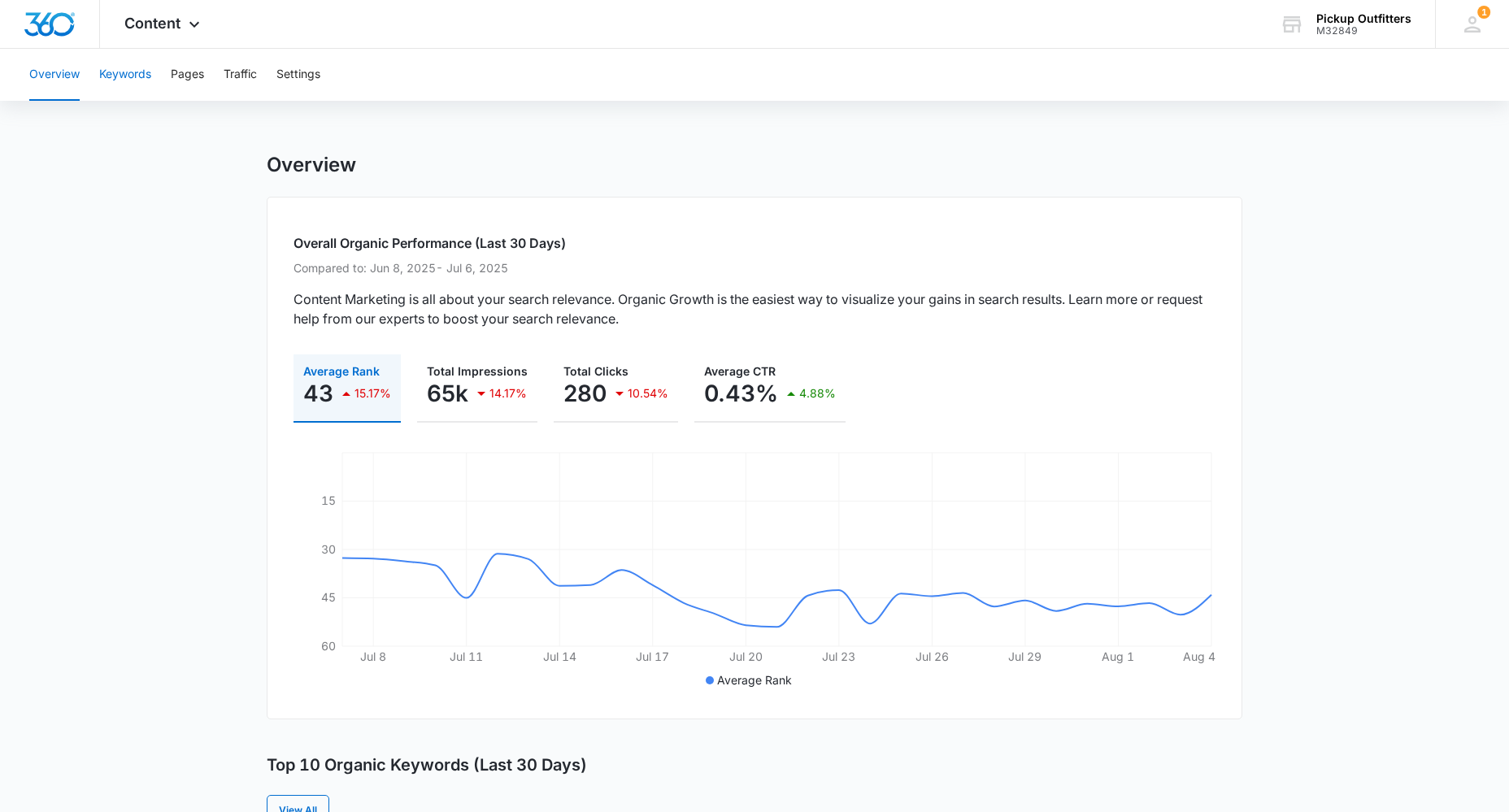 click on "Keywords" at bounding box center [125, 75] 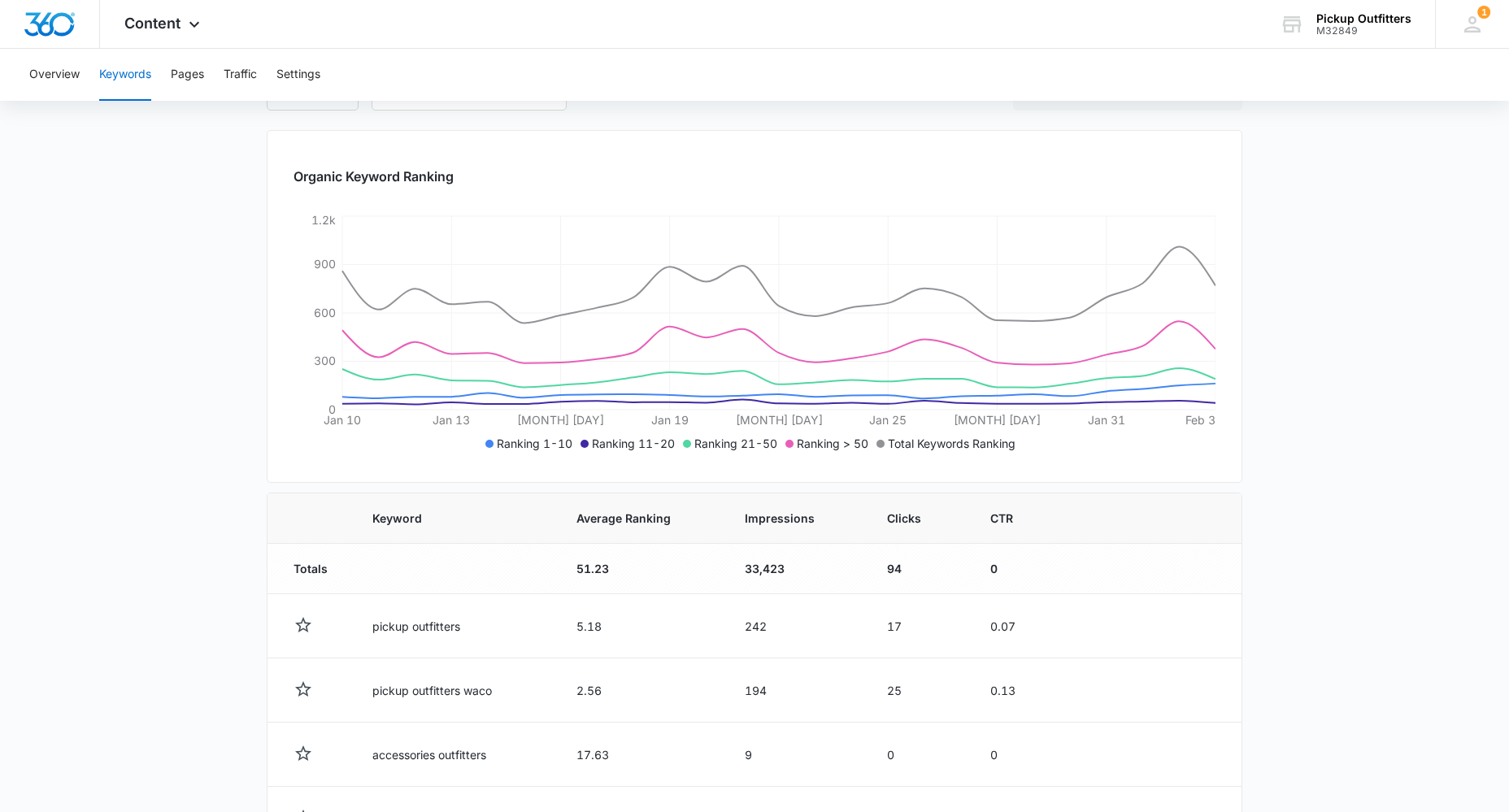 scroll, scrollTop: 0, scrollLeft: 0, axis: both 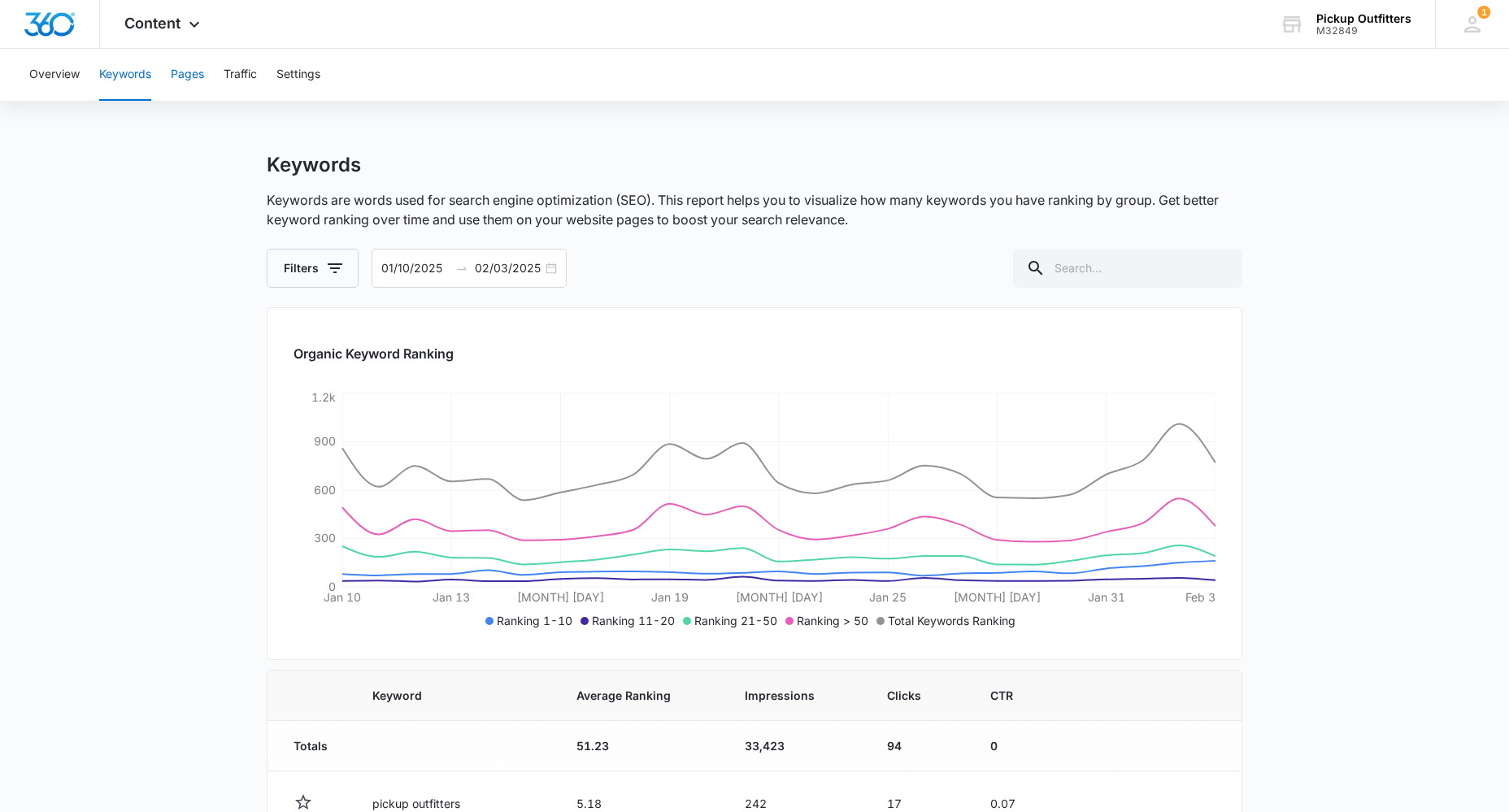click on "Pages" at bounding box center [187, 75] 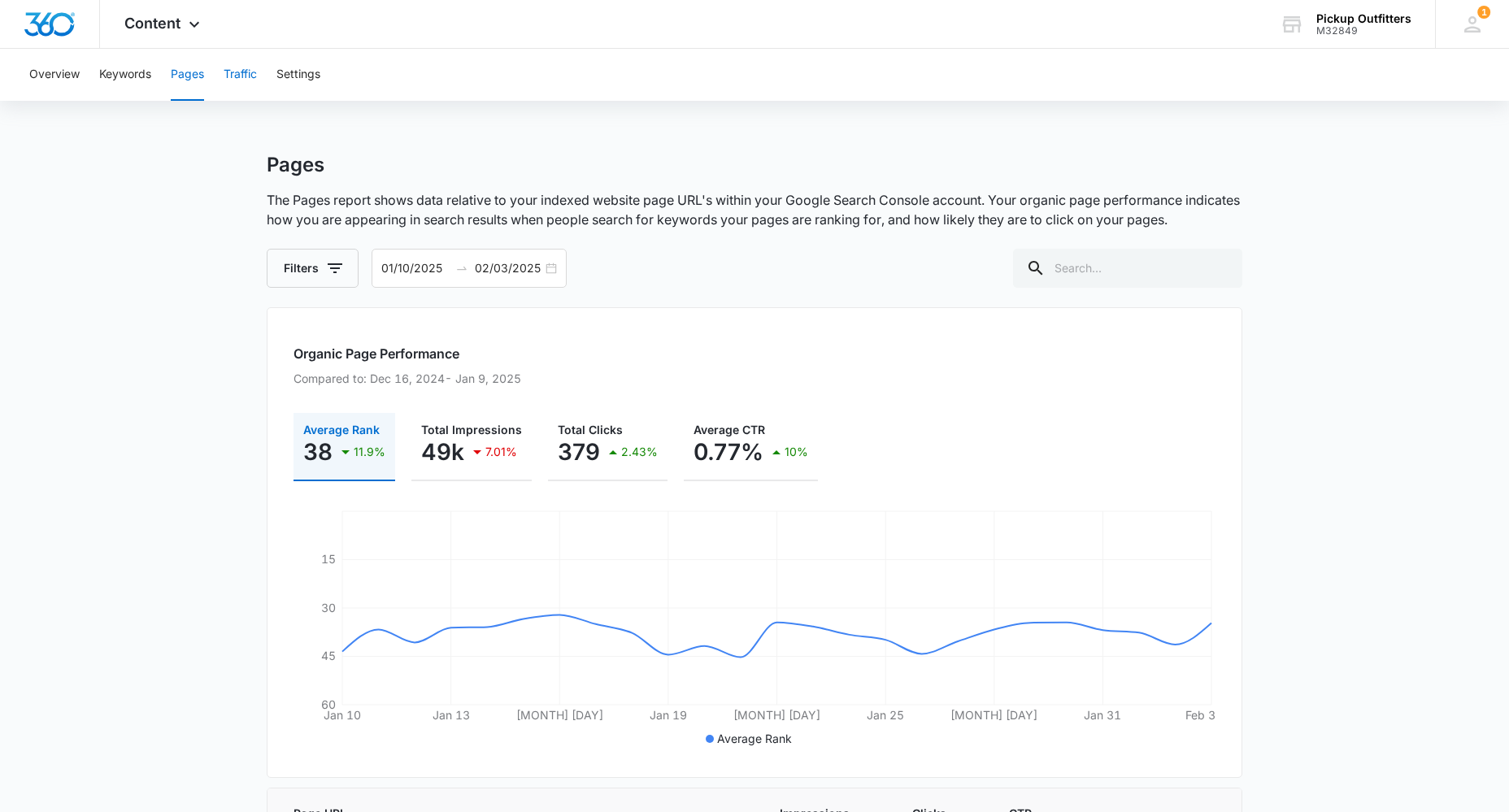 click on "Traffic" at bounding box center [240, 75] 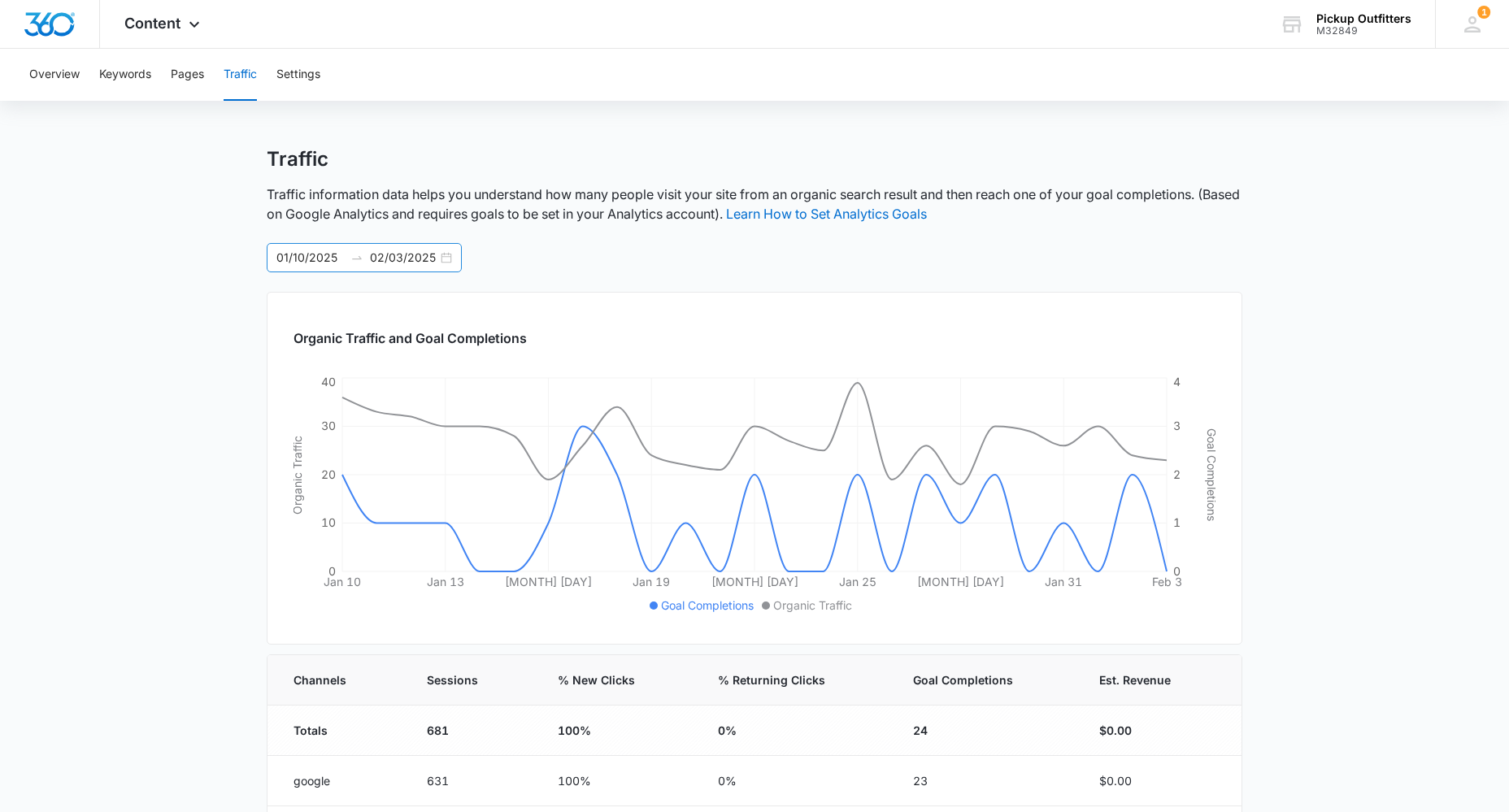 scroll, scrollTop: 0, scrollLeft: 0, axis: both 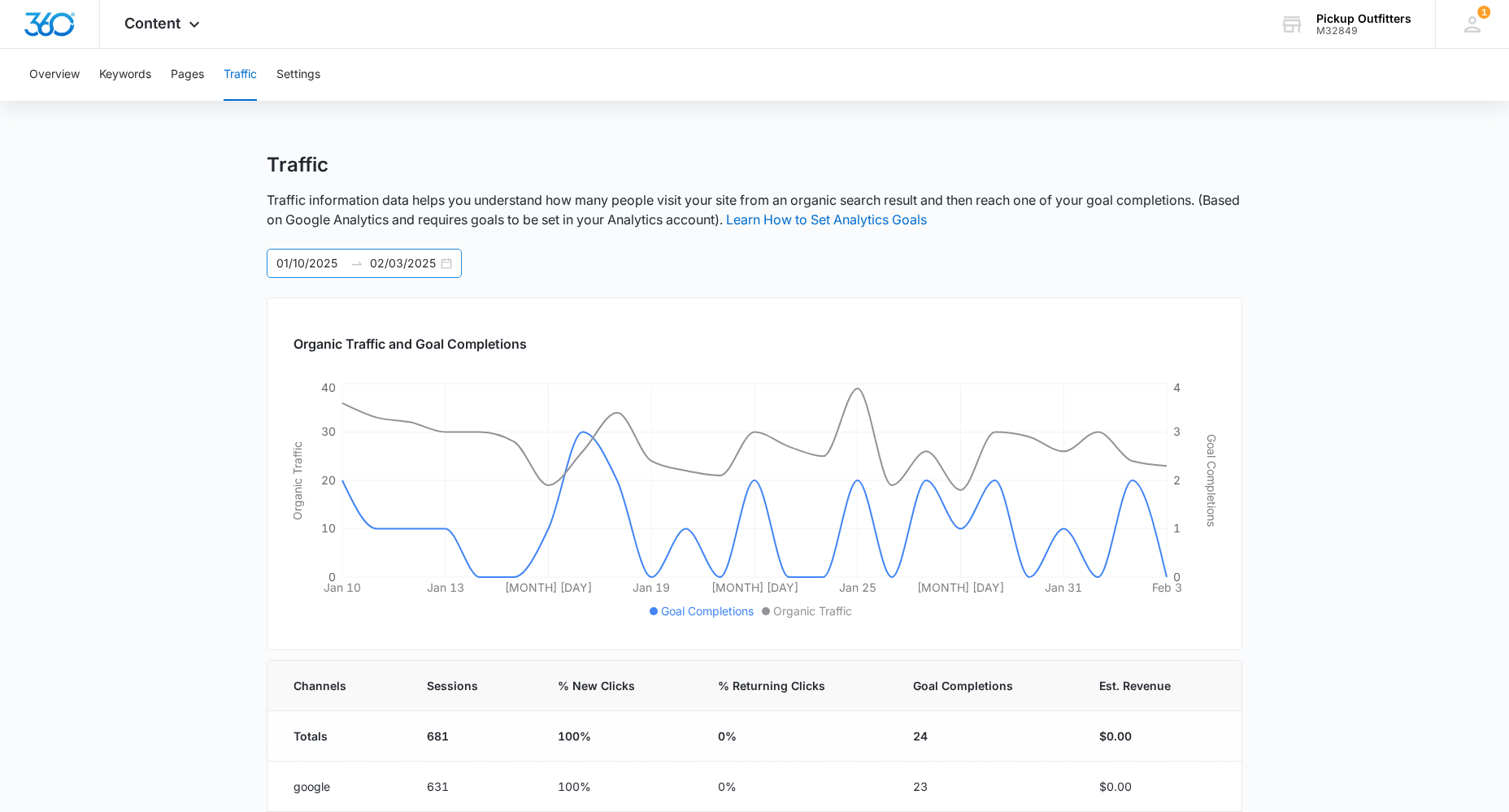 click on "01/10/2025" at bounding box center (310, 263) 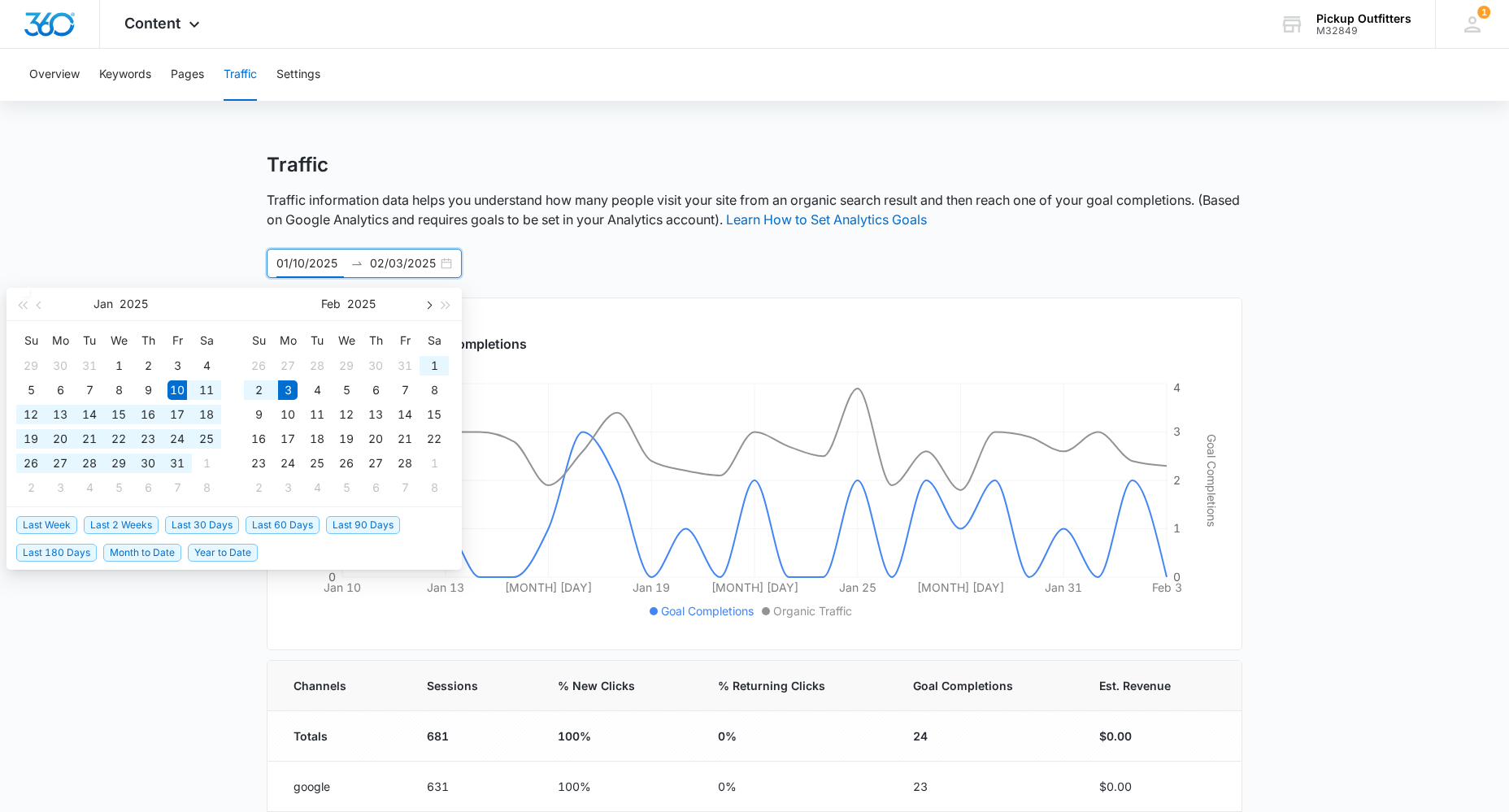 click at bounding box center [428, 304] 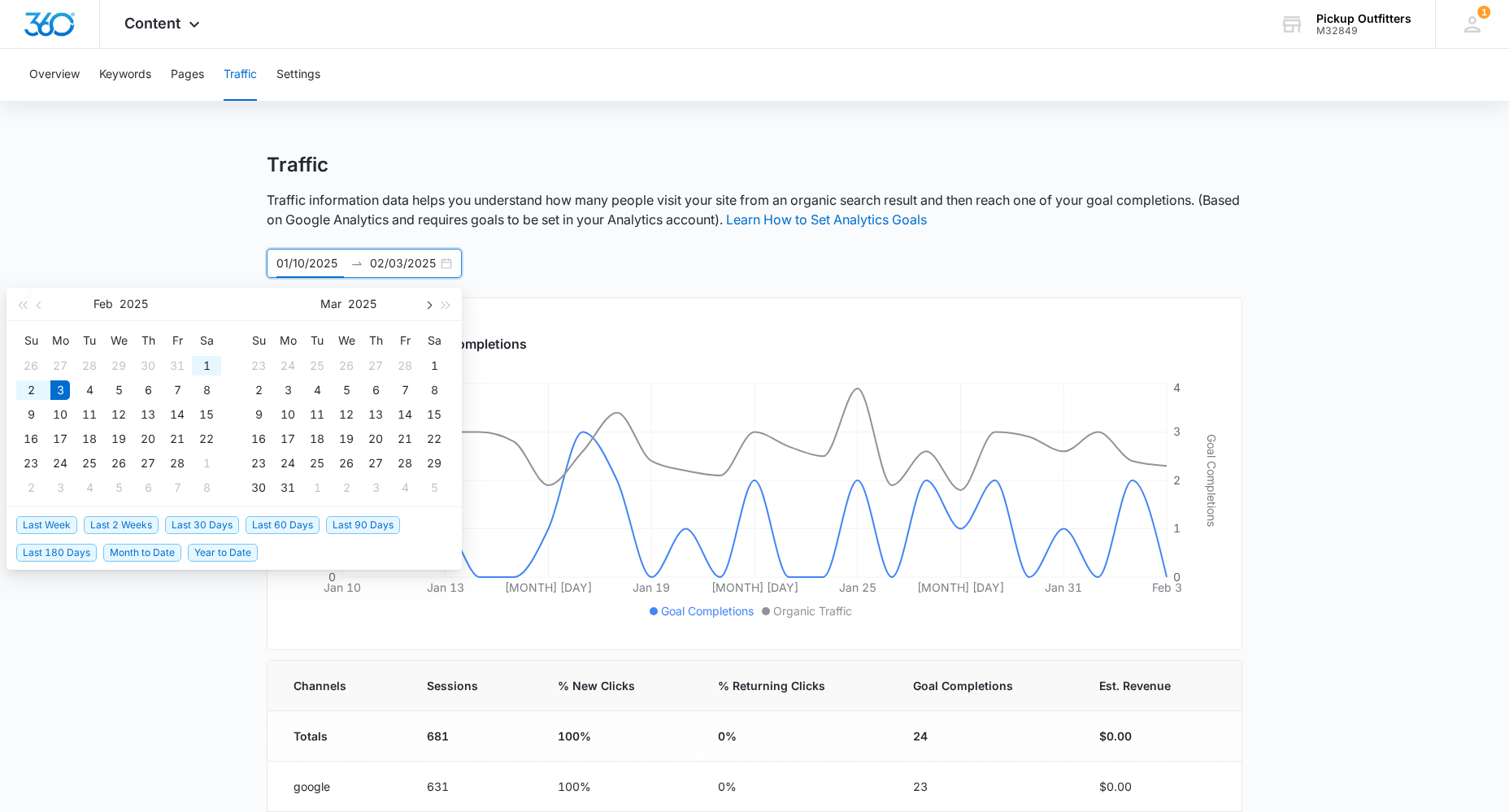 click at bounding box center [428, 304] 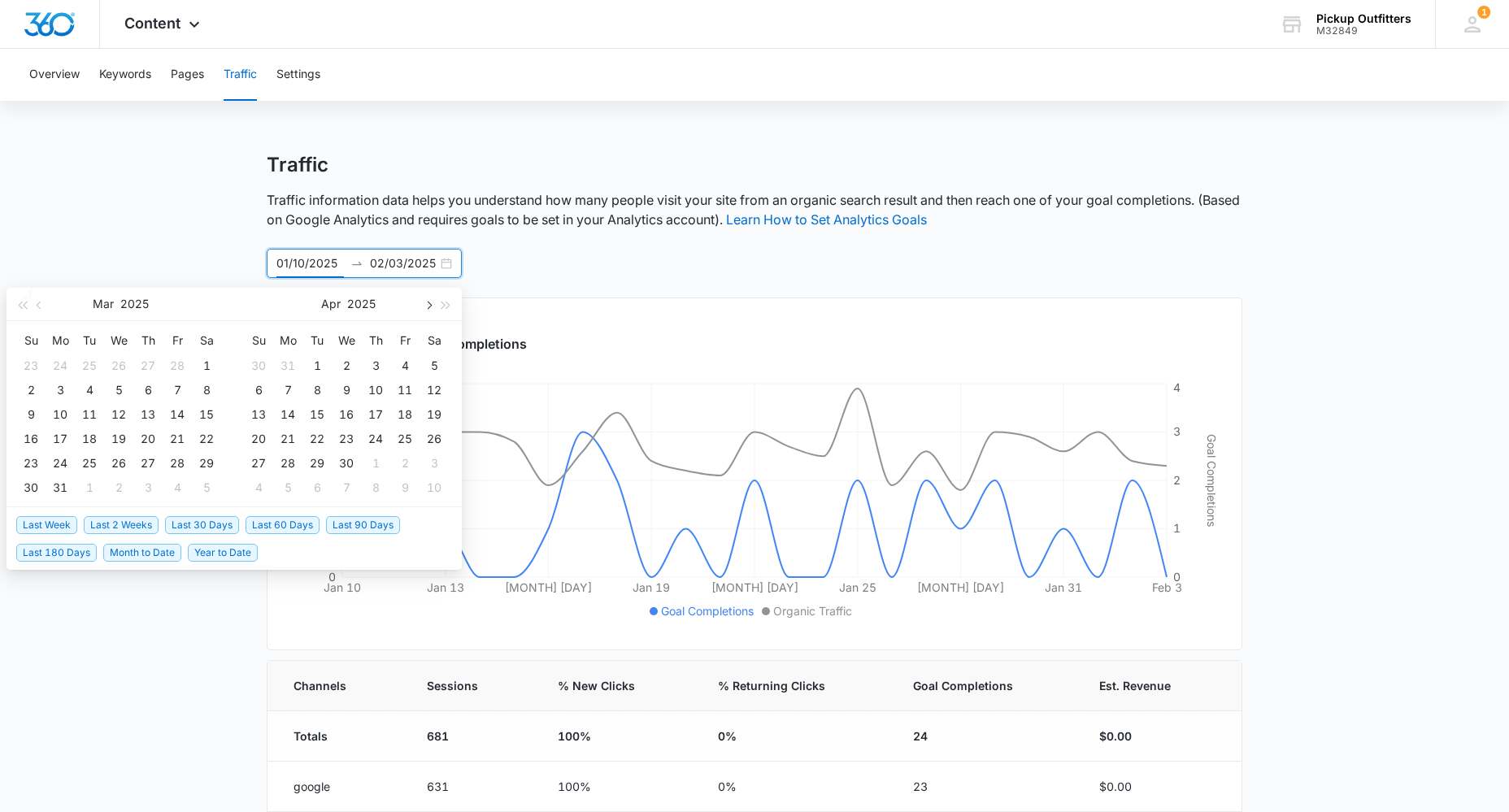 click at bounding box center [428, 304] 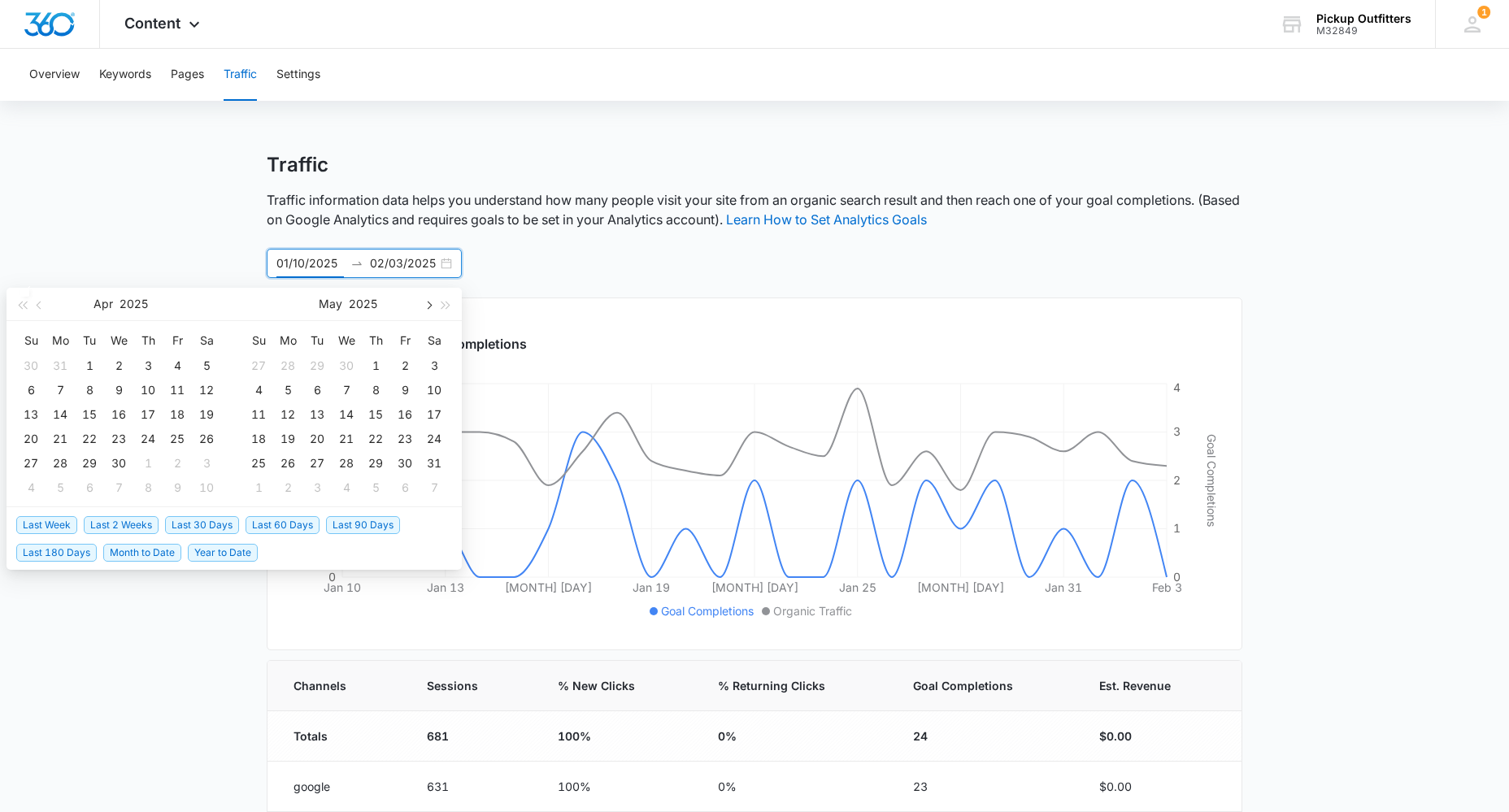 click at bounding box center (428, 304) 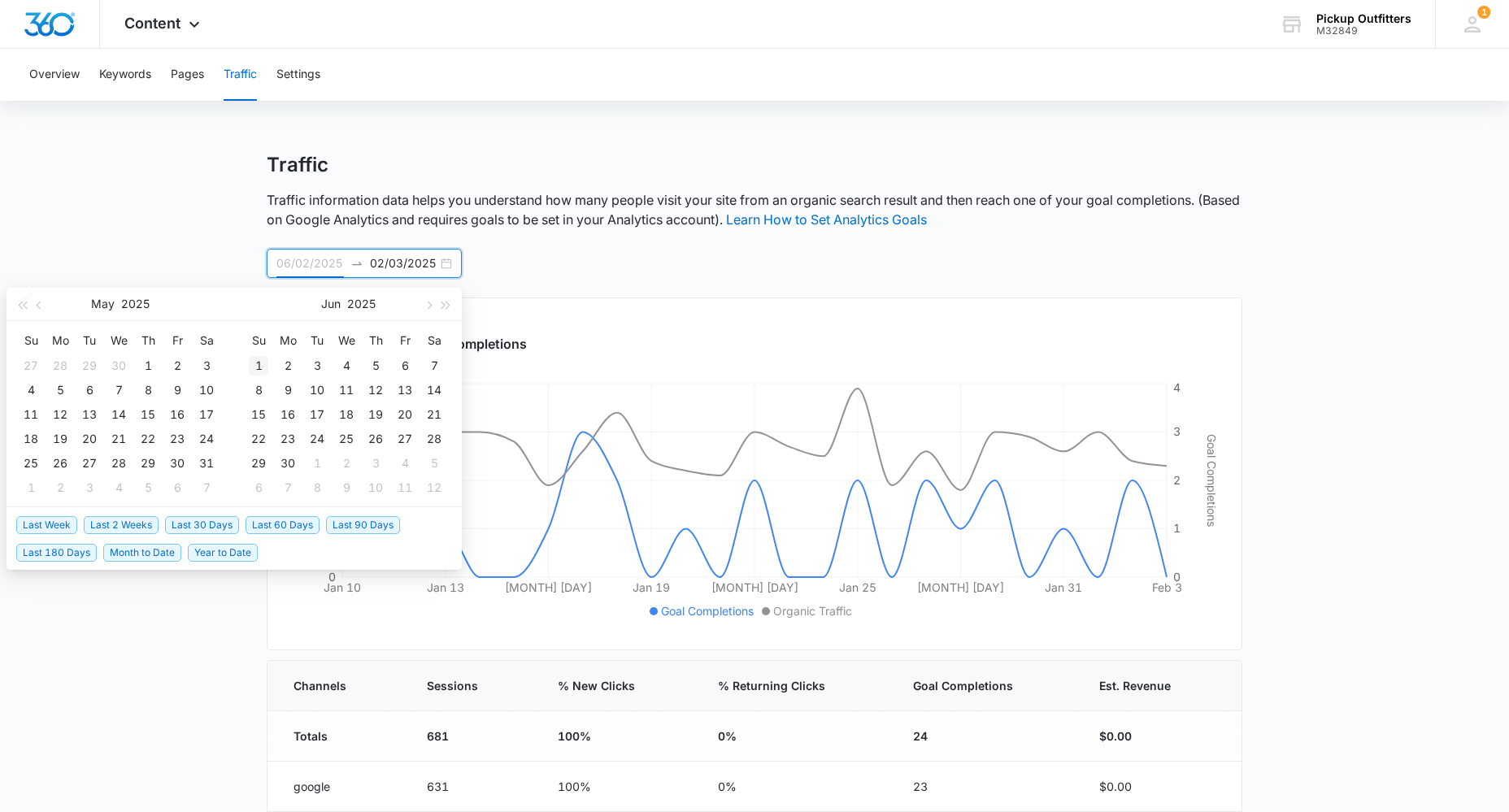 type on "06/01/2025" 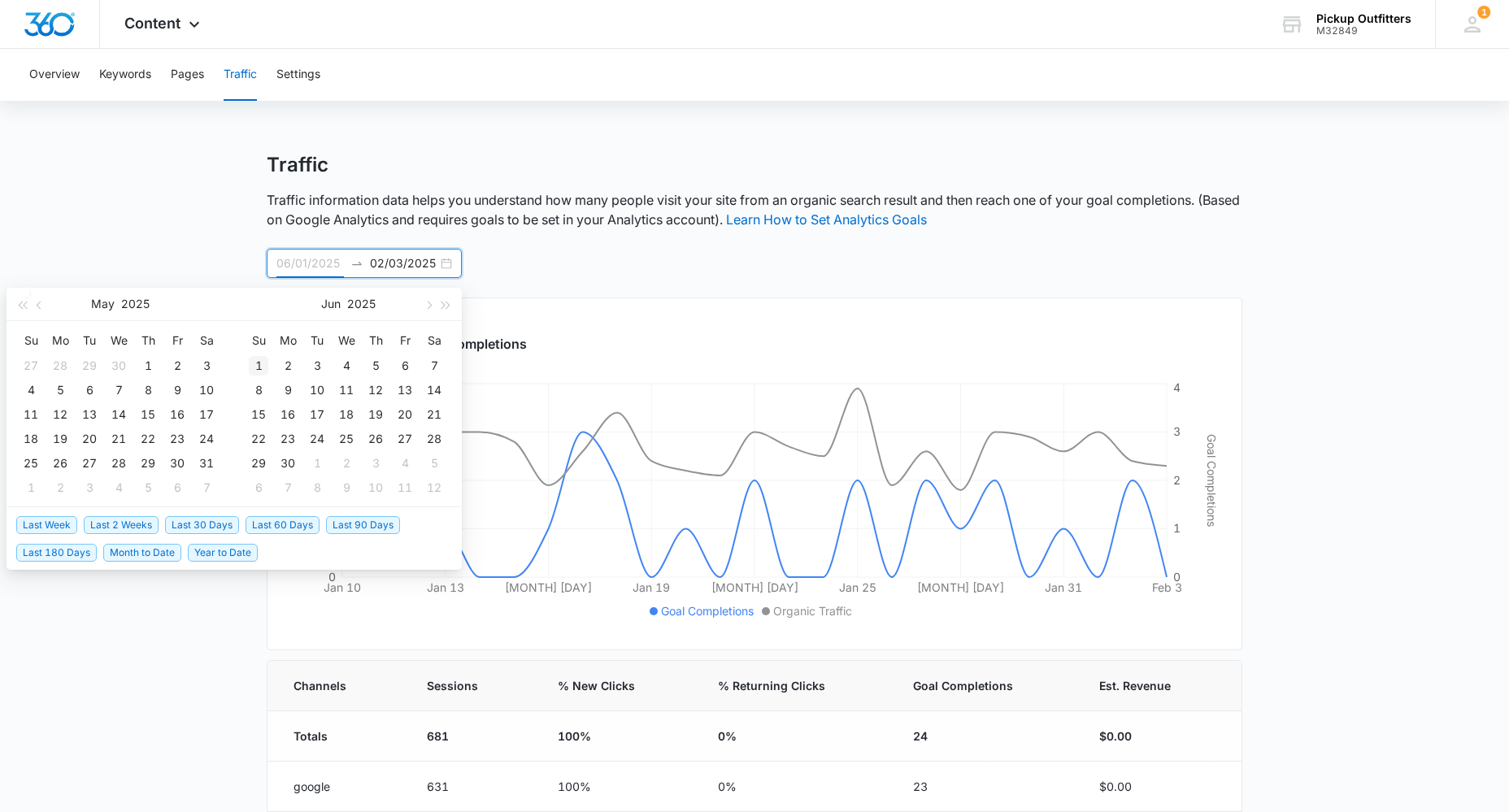 click on "1" at bounding box center [259, 366] 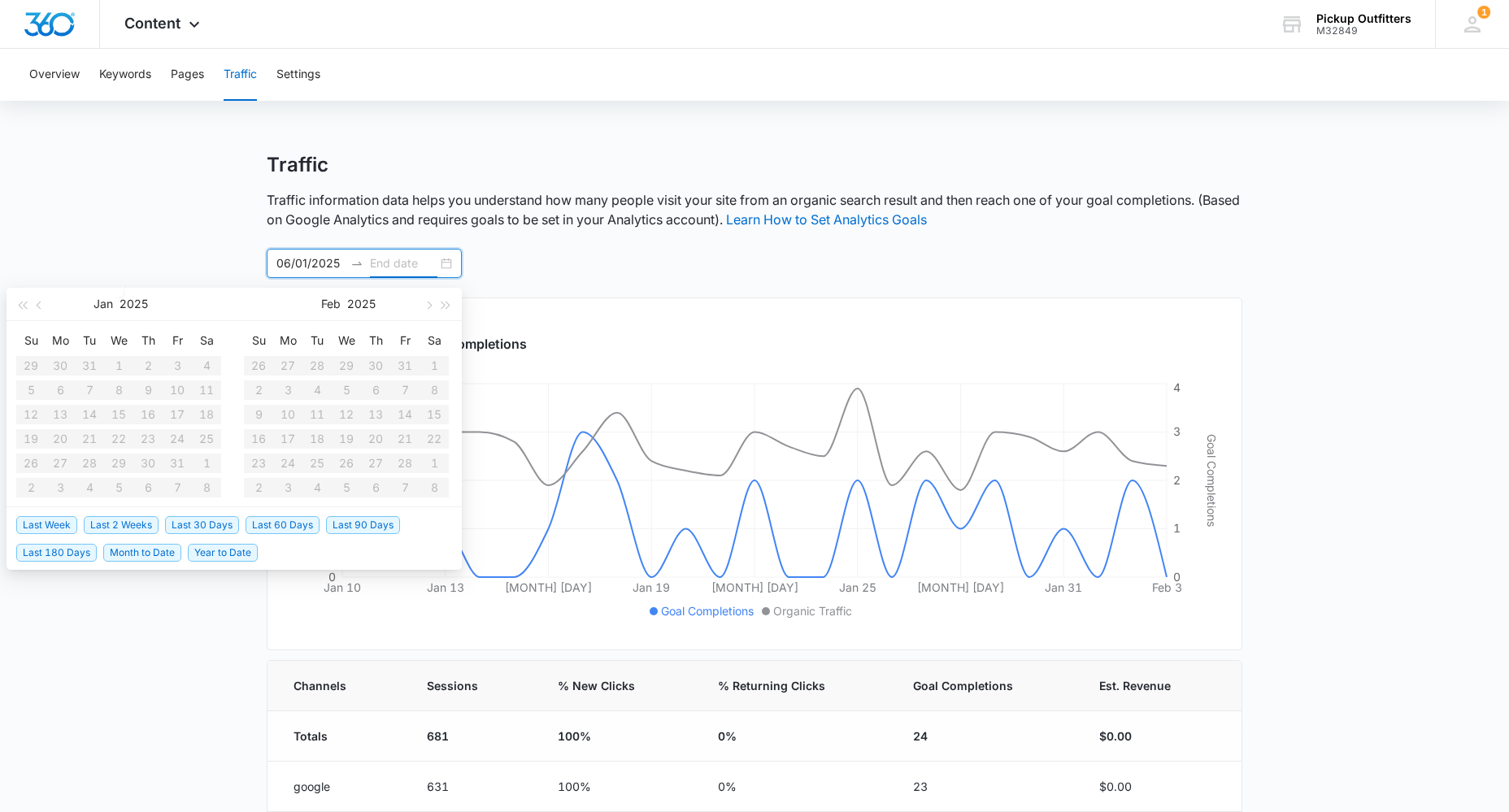 click at bounding box center (403, 263) 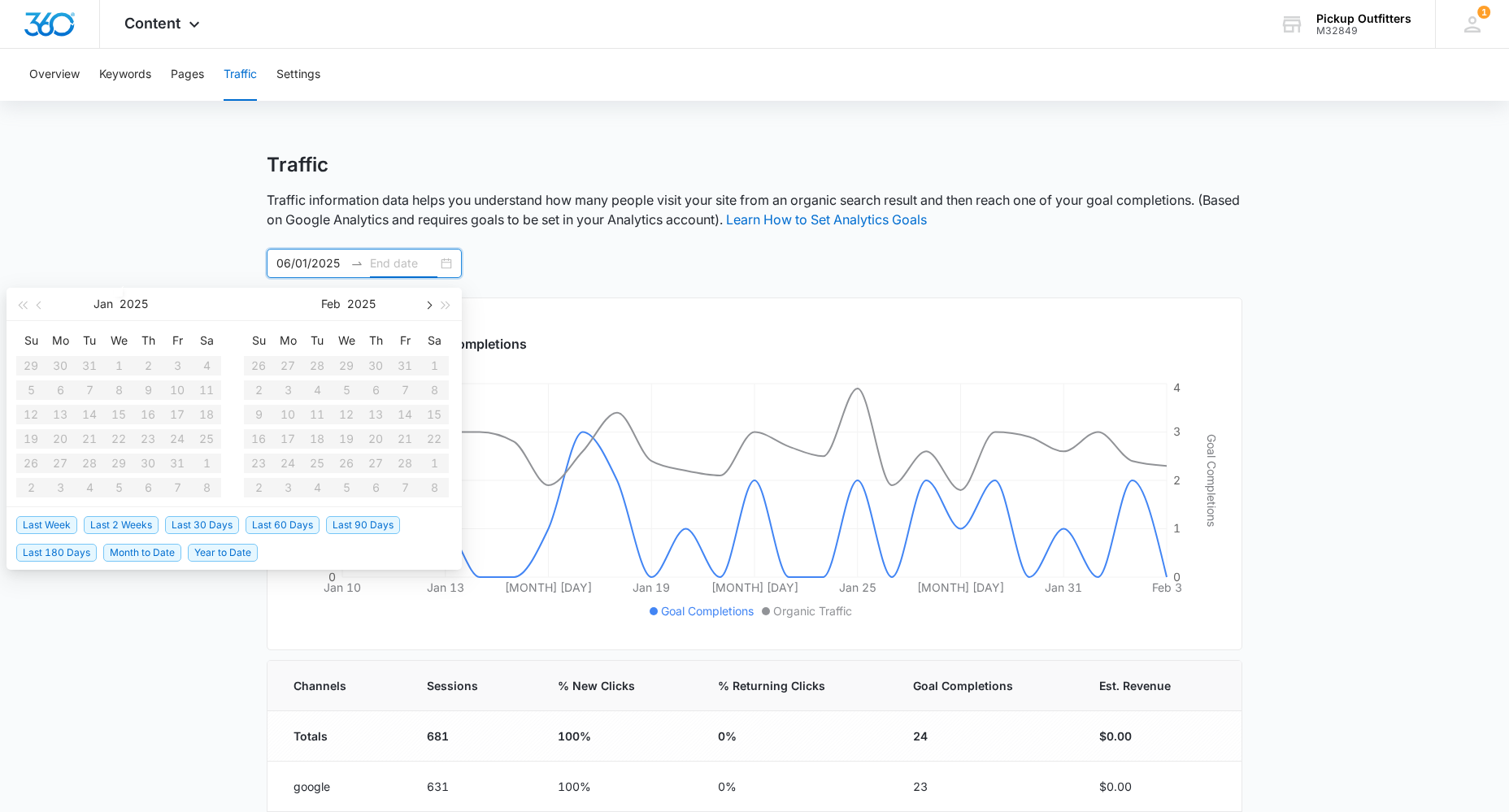 click at bounding box center (428, 304) 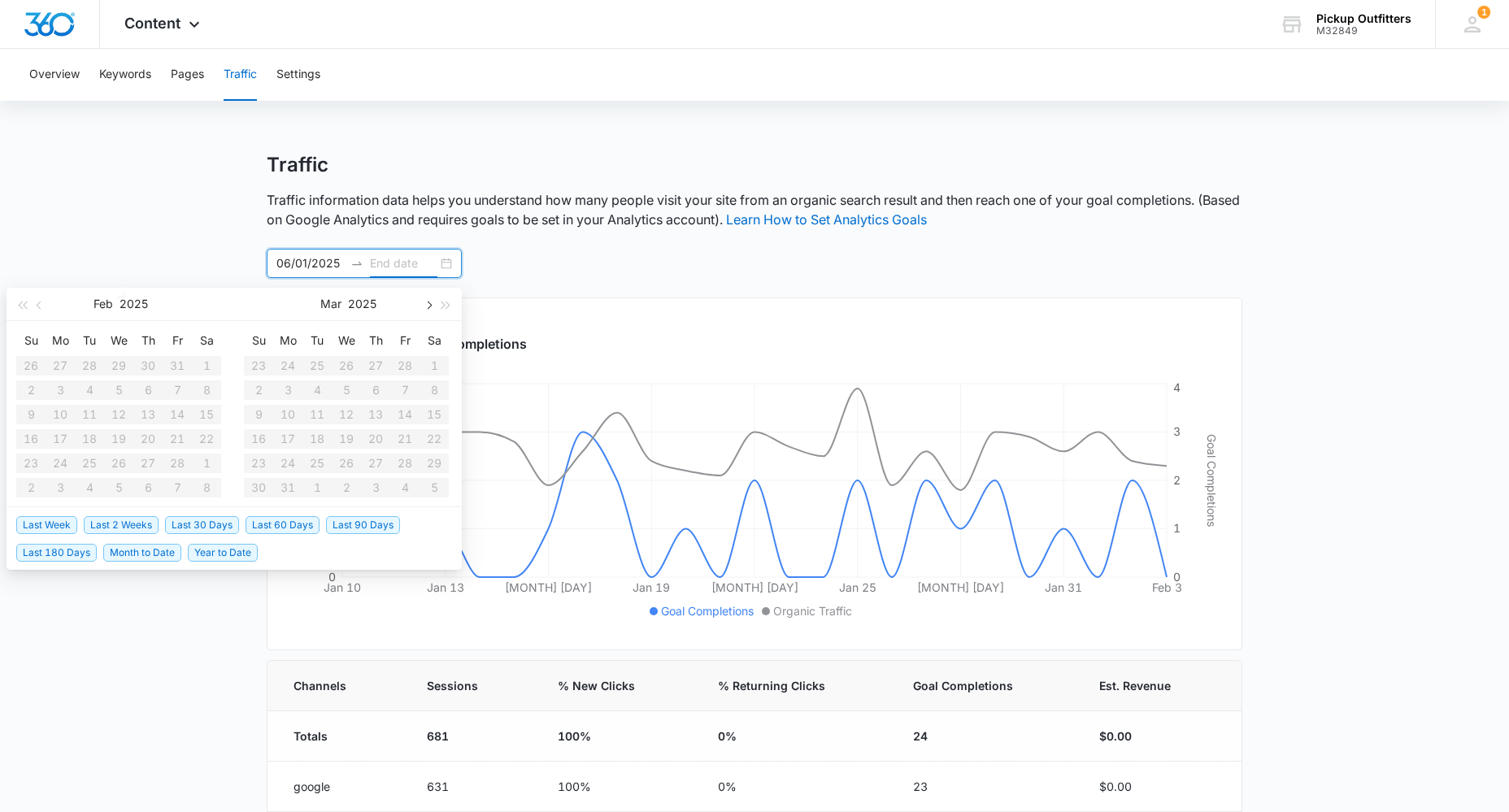 click at bounding box center (428, 304) 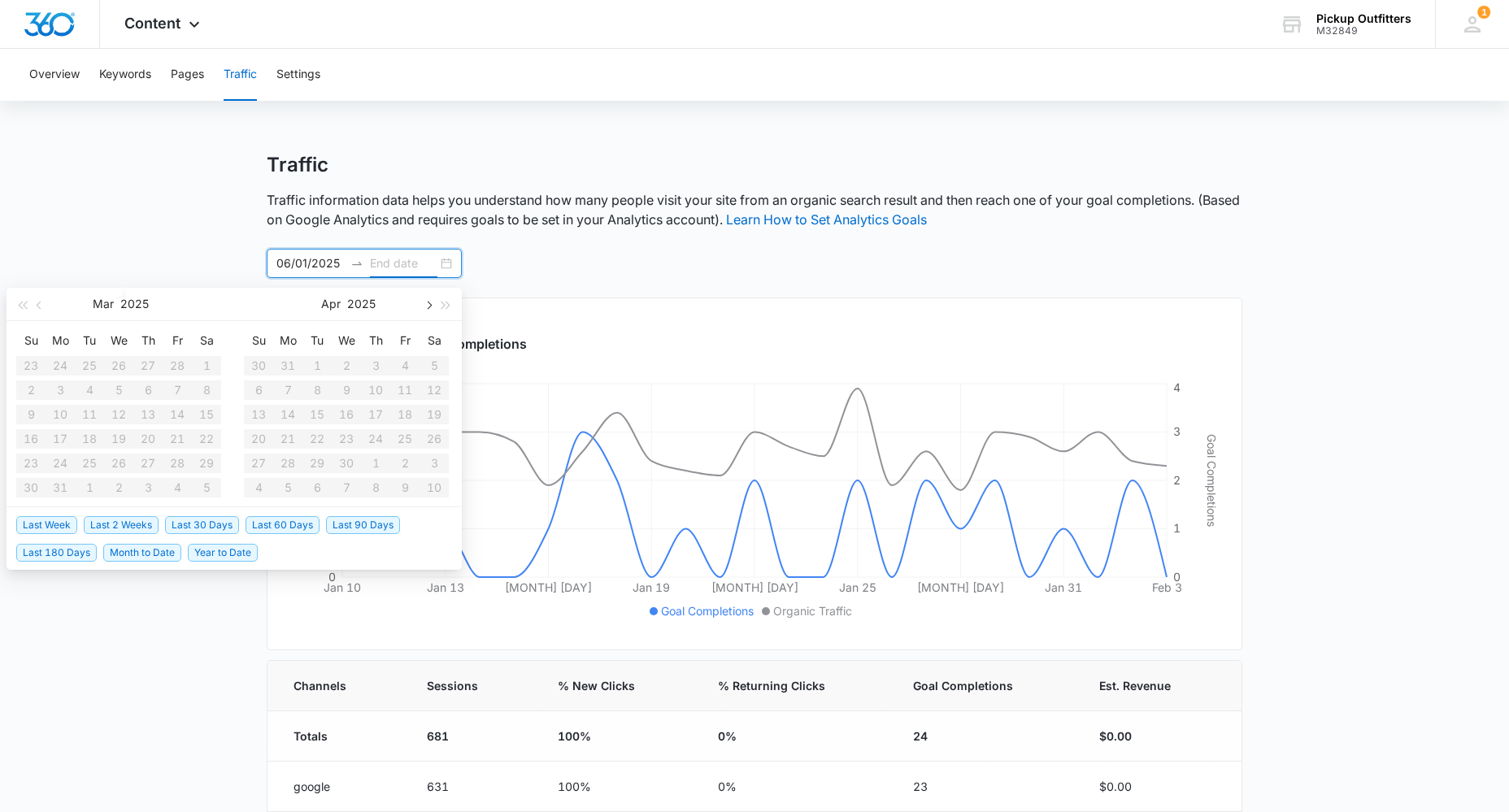 click at bounding box center (428, 304) 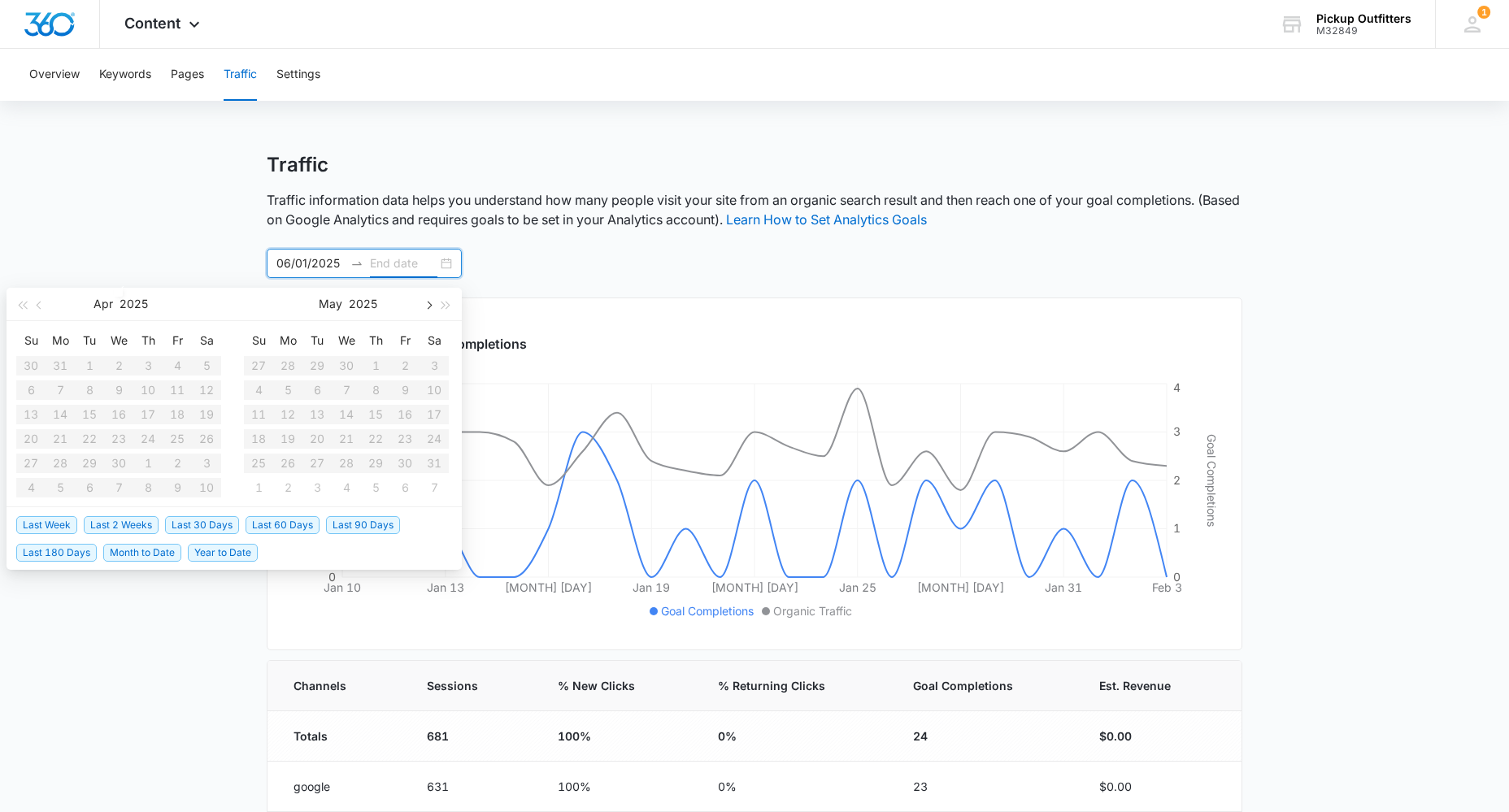 click at bounding box center [428, 305] 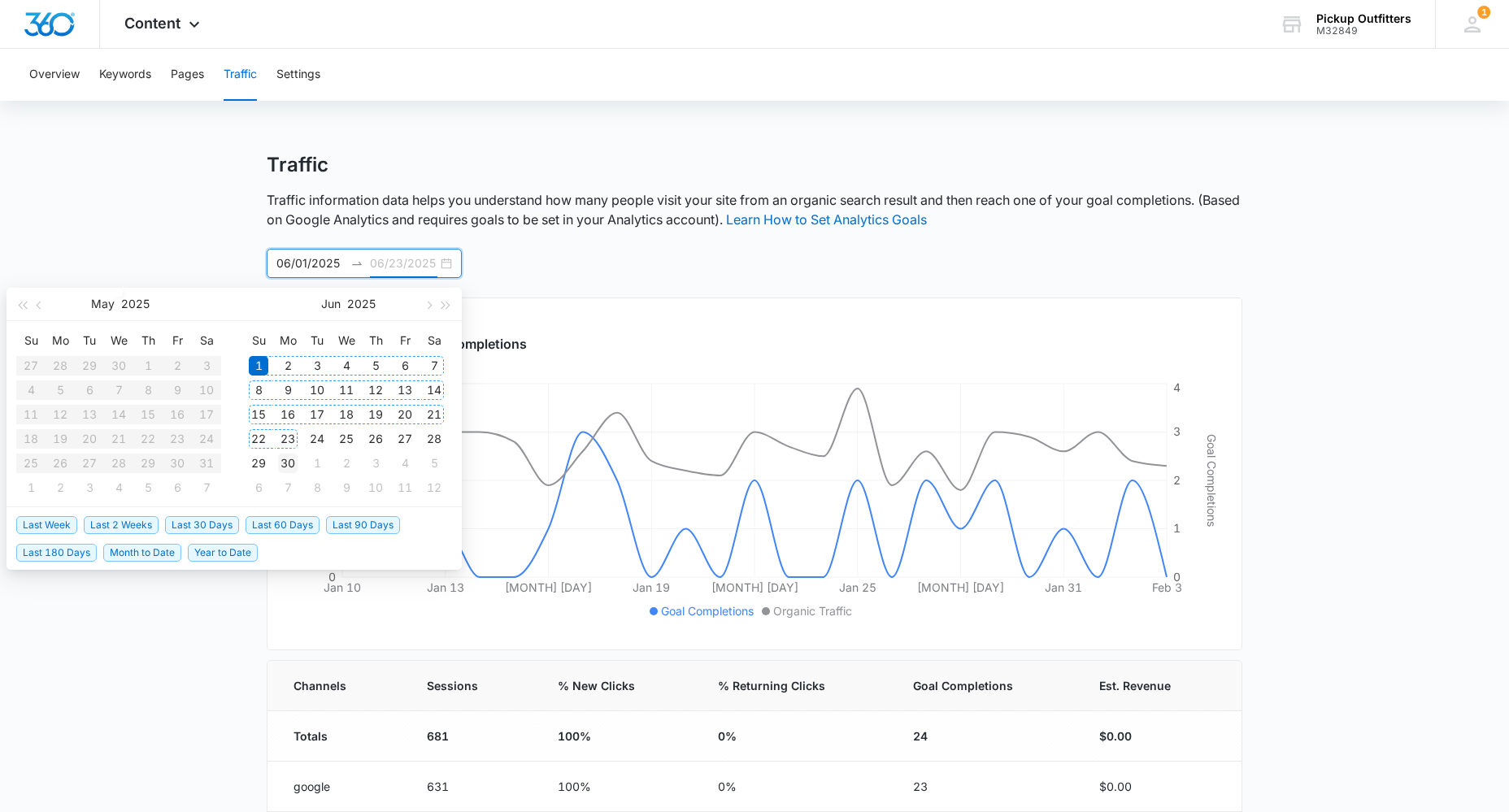 type on "06/30/2025" 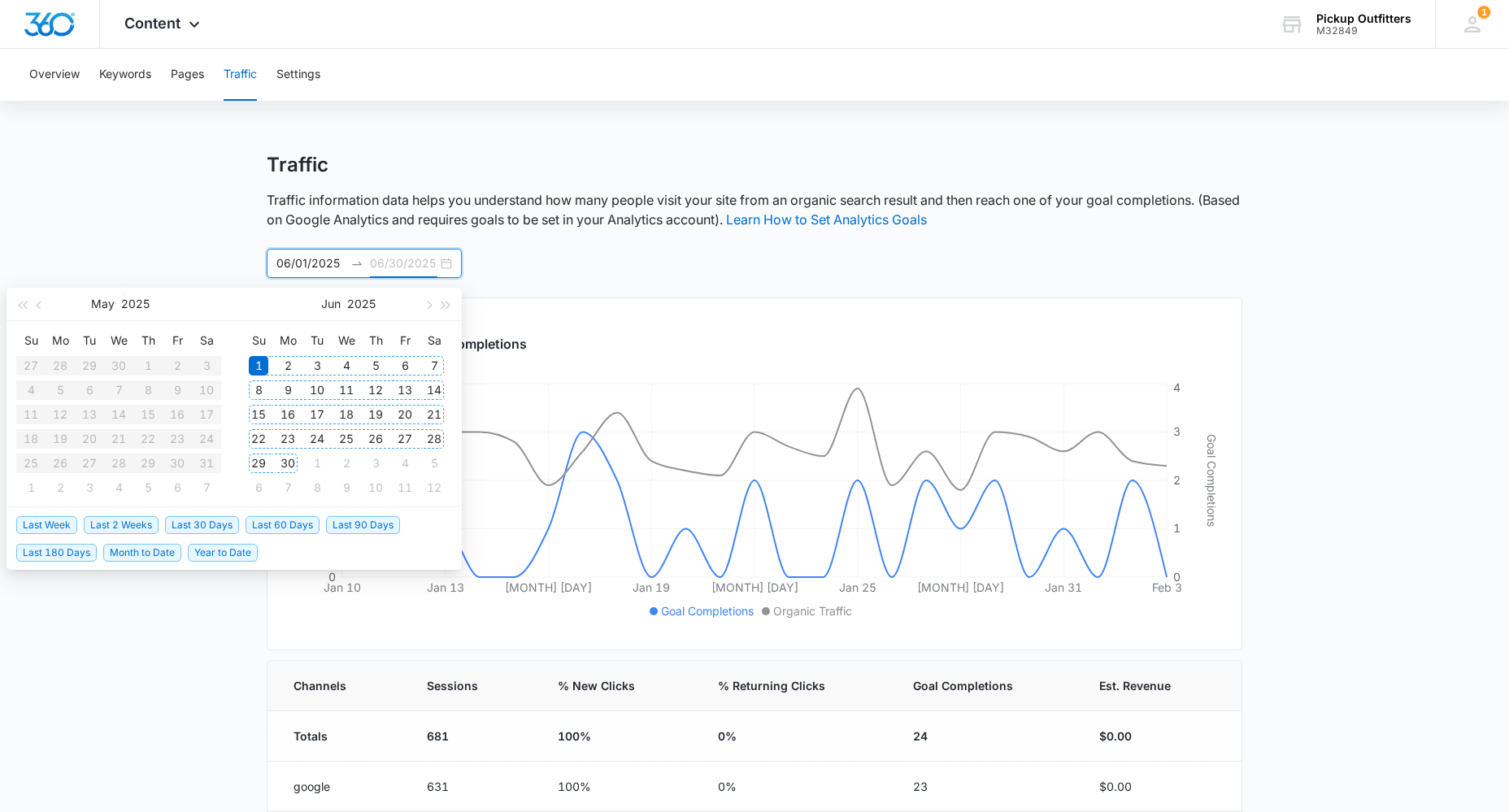 click on "30" at bounding box center [288, 463] 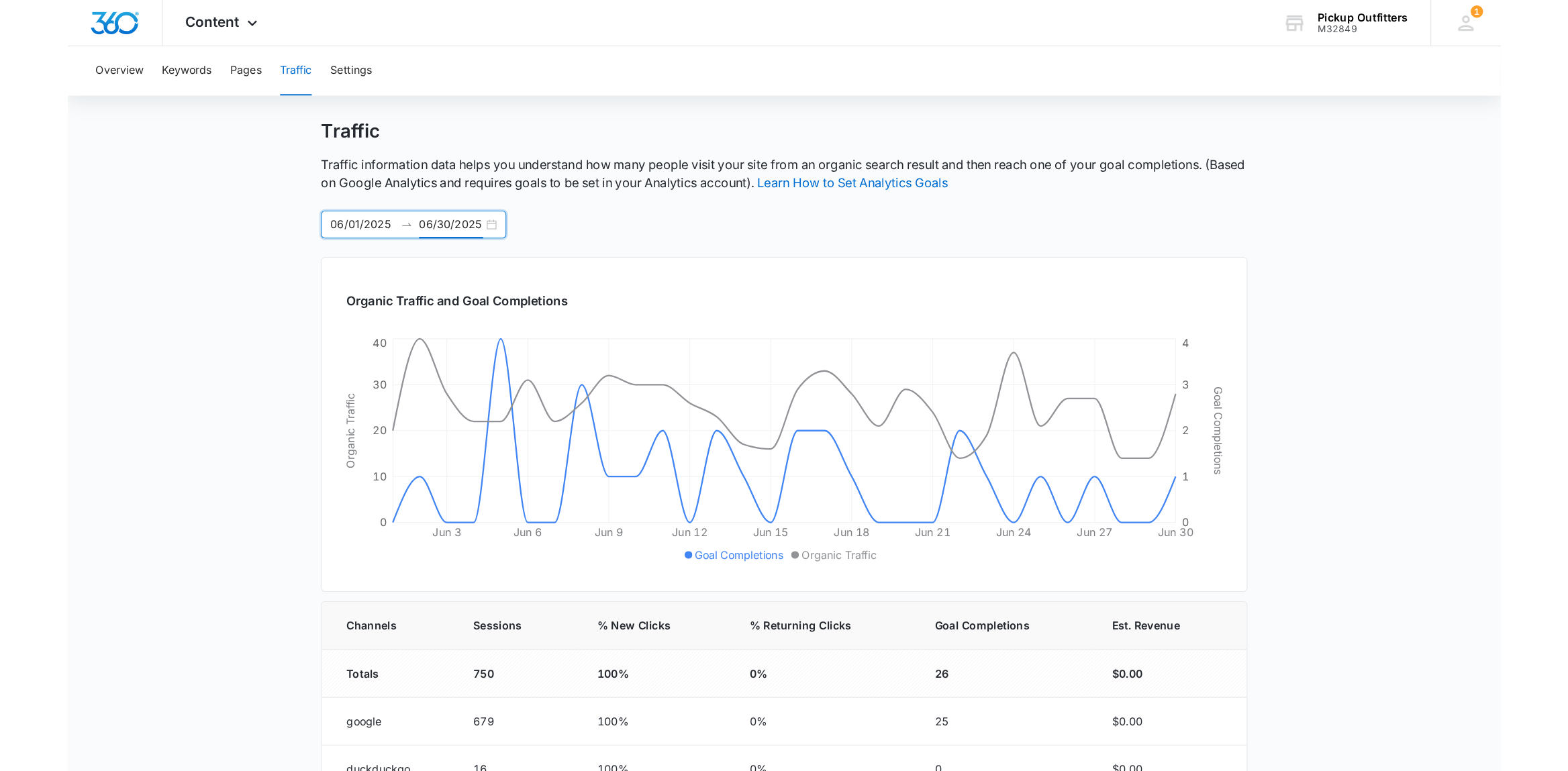 scroll, scrollTop: 0, scrollLeft: 0, axis: both 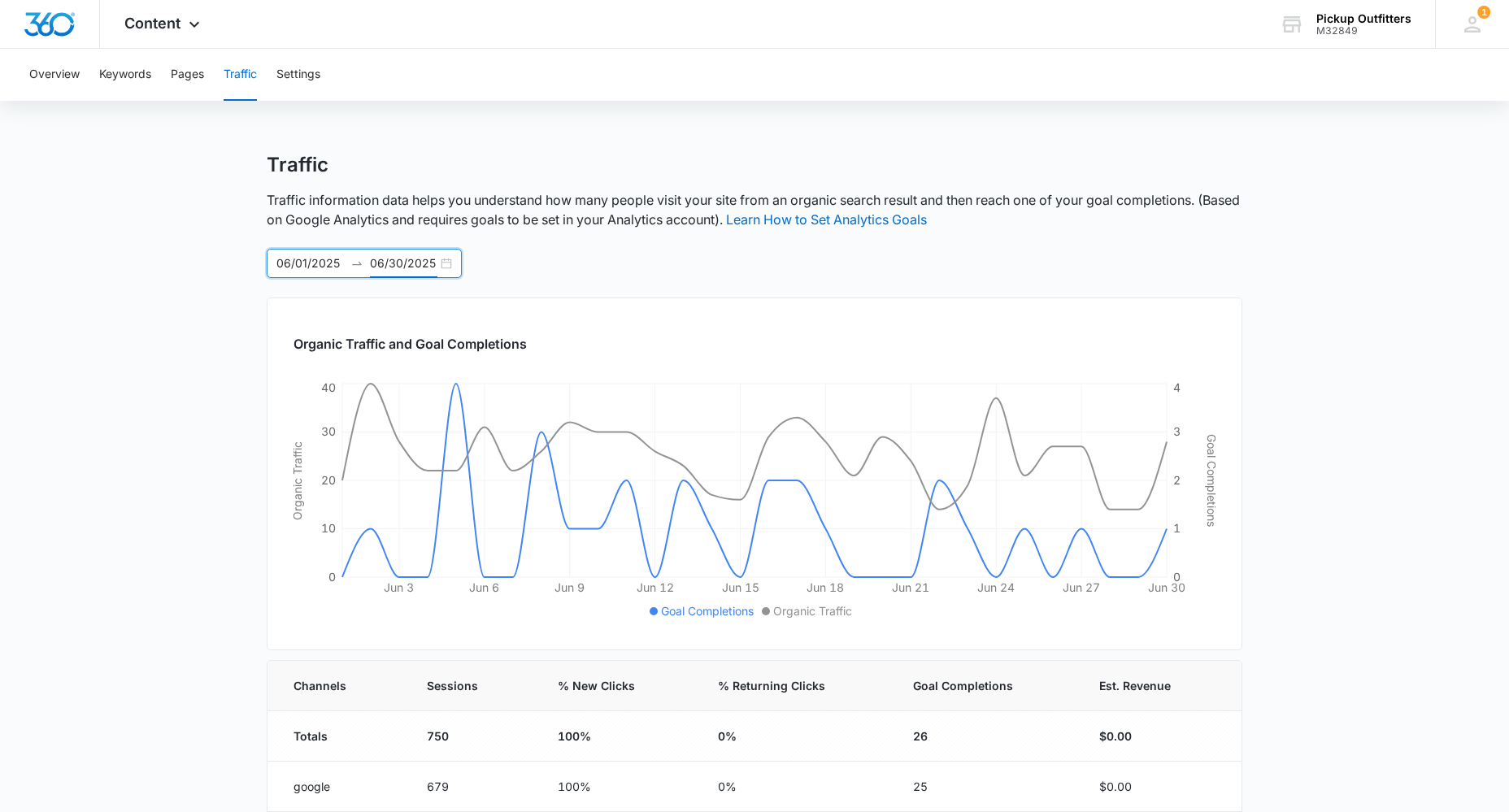 click on "Traffic Traffic information data helps you understand how many people visit your site from an organic search result and then reach one of your goal completions. (Based on Google Analytics and requires goals to be set in your Analytics account).   Learn How to Set Analytics Goals [DATE] [DATE] [MONTH] [YEAR] Su Mo Tu We Th Fr Sa 27 28 29 30 1 2 3 4 5 6 7 8 9 10 11 12 13 14 15 16 17 18 19 20 21 22 23 24 25 26 27 28 29 30 31 1 2 3 4 5 6 7 [MONTH] [YEAR] Su Mo Tu We Th Fr Sa 1 2 3 4 5 6 7 8 9 10 11 12 13 14 15 16 17 18 19 20 21 22 23 24 25 26 27 28 29 30 1 2 3 4 5 6 7 8 9 10 11 12 Last  Week Last 2 Weeks Last 30 Days Last 60 Days Last 90 Days Last 180 Days Month to Date Year to Date Organic Traffic and Goal Completions [DATE] [DATE] [DATE] [DATE] [DATE] [DATE] [DATE] [DATE] [DATE] 0 10 20 30 40 Organic Traffic 0 1 2 3 4 Goal Completions Goal Completions Organic Traffic Channels Sessions % New Clicks % Returning Clicks Goal Completions Est. Revenue Totals 750 100% 0% 26 $0.00 google 679 100% 0% 25 $0.00 duckduckgo" at bounding box center (754, 596) 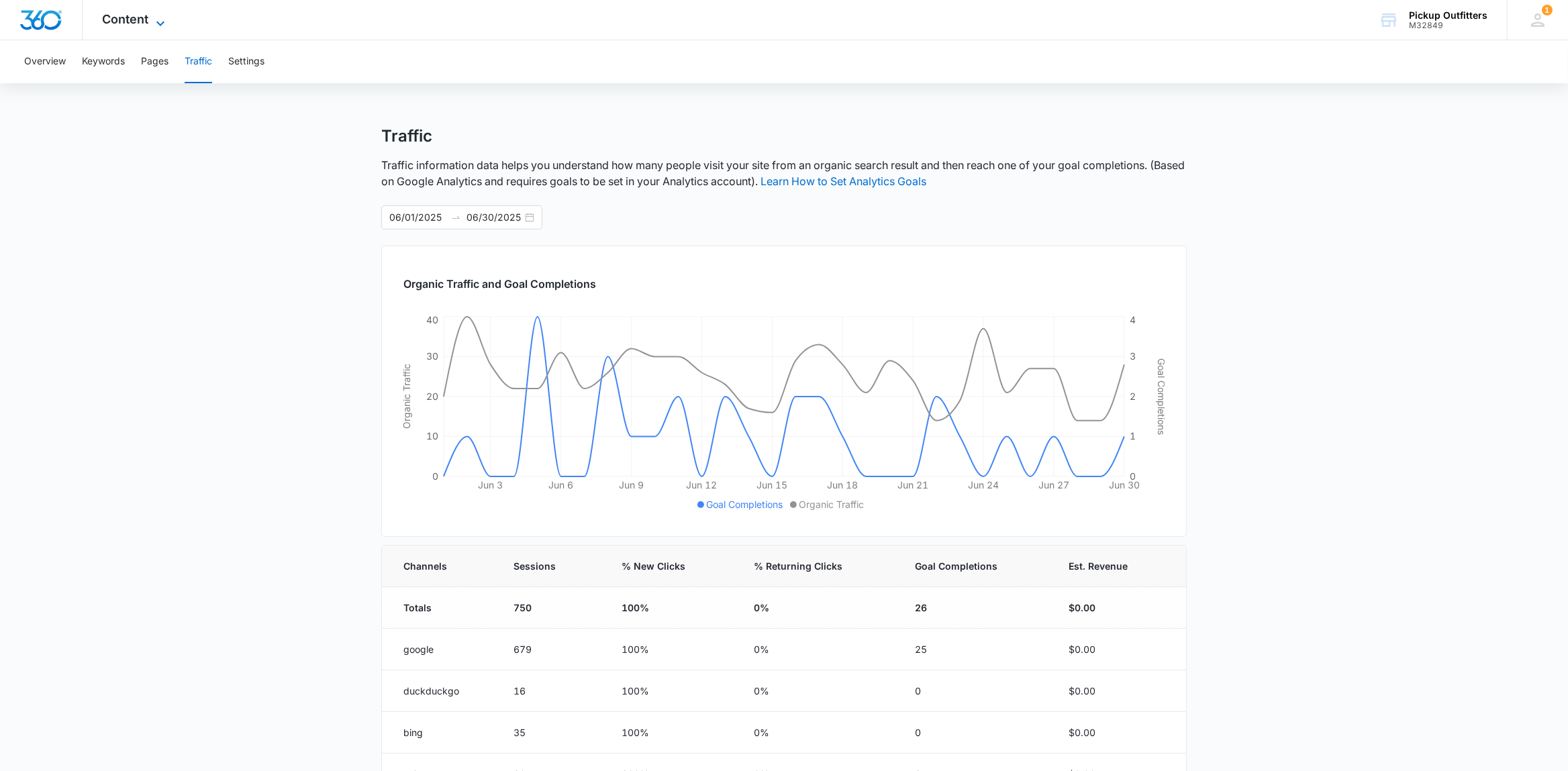 click 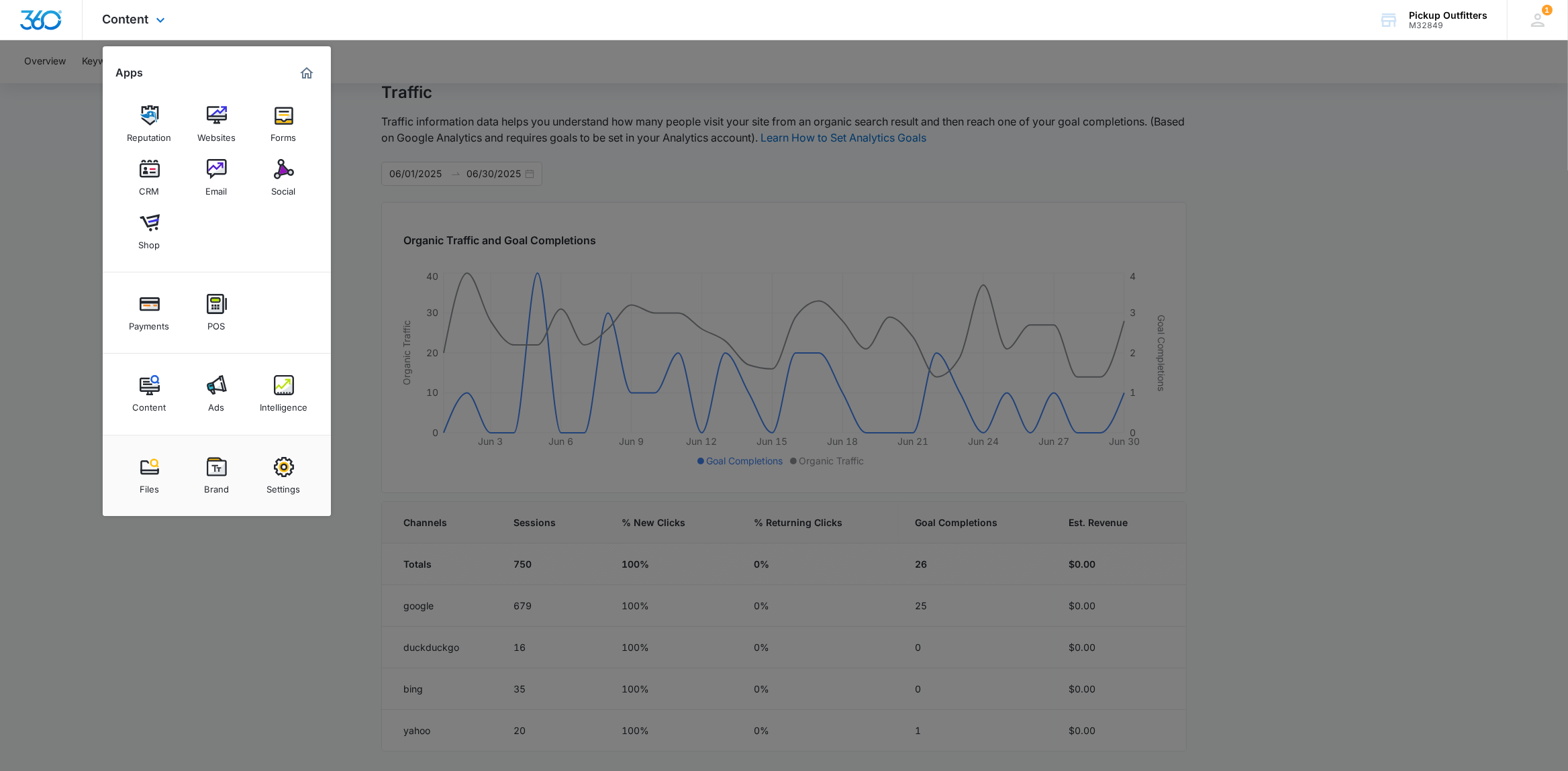 scroll, scrollTop: 89, scrollLeft: 0, axis: vertical 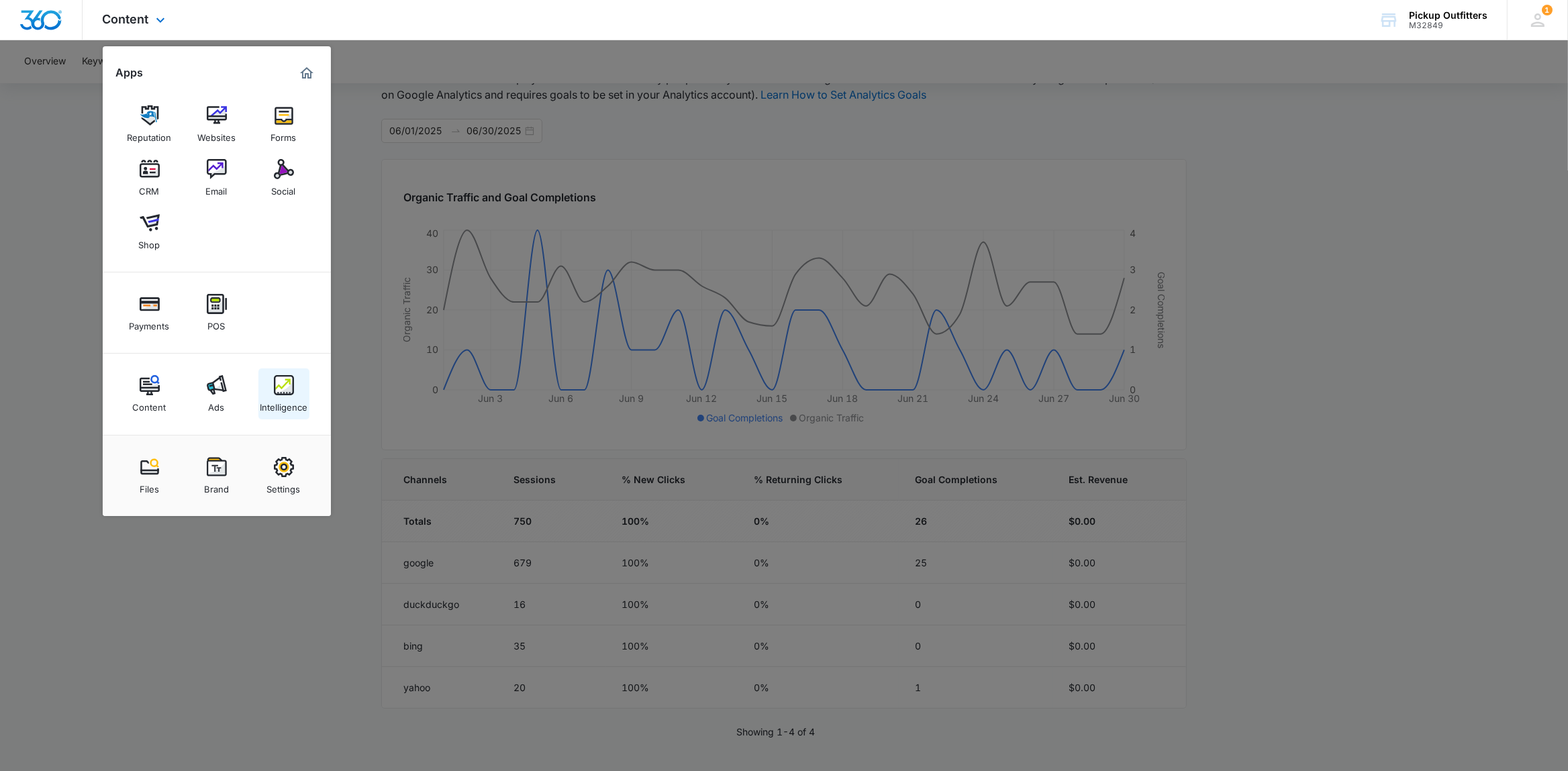 click at bounding box center [284, 385] 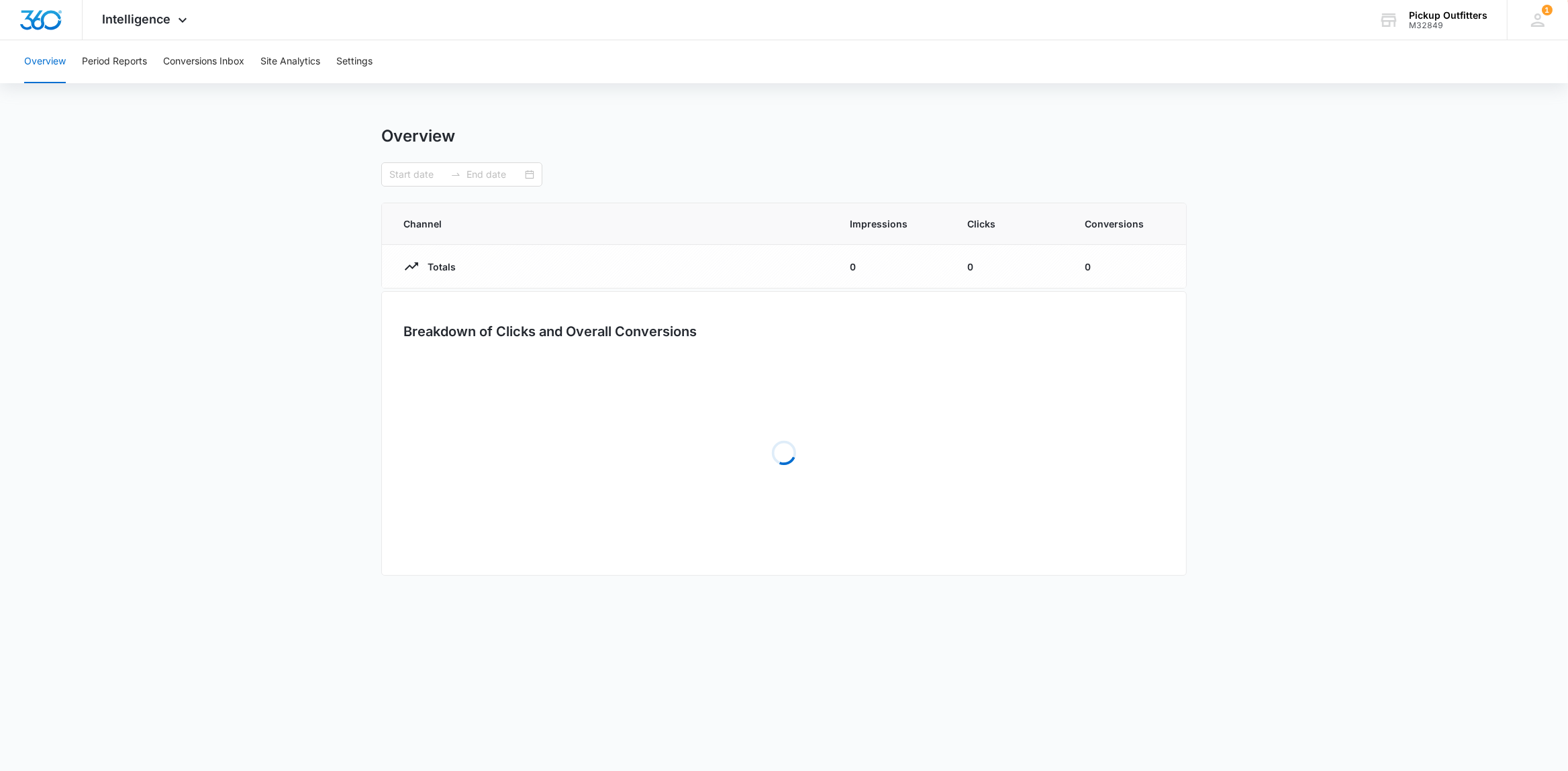 scroll, scrollTop: 0, scrollLeft: 0, axis: both 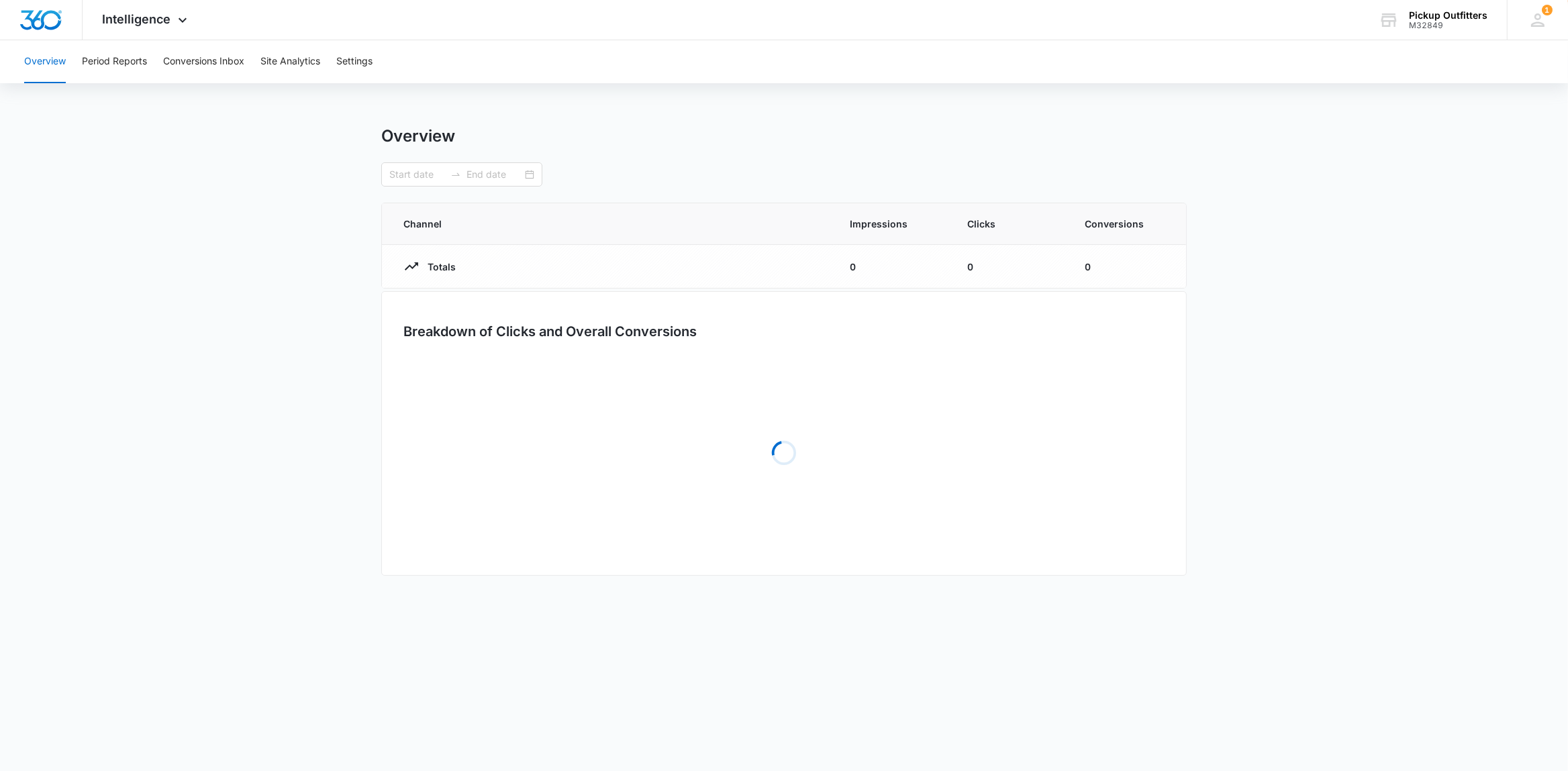 type on "06/01/2025" 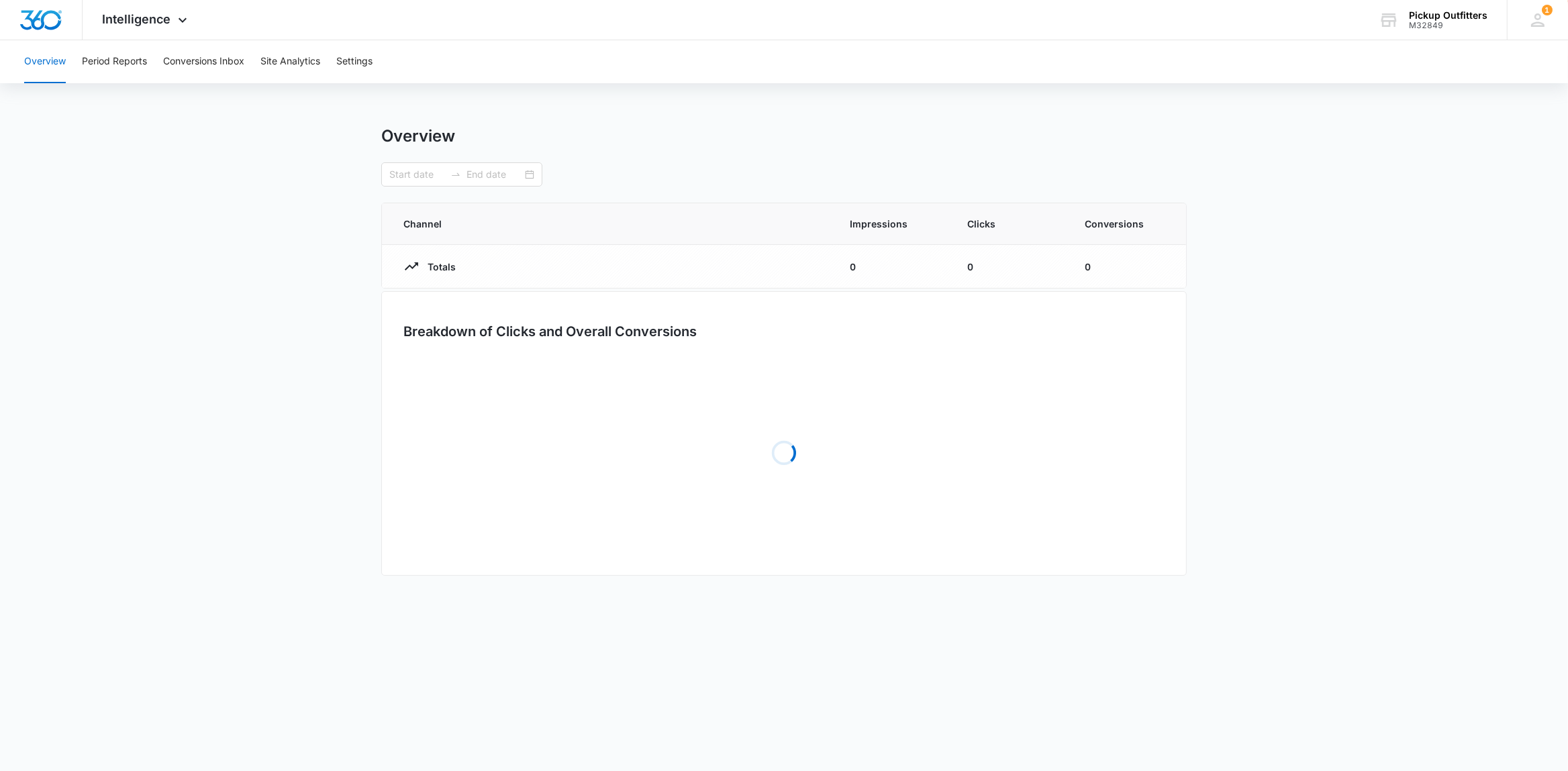 type on "06/30/2025" 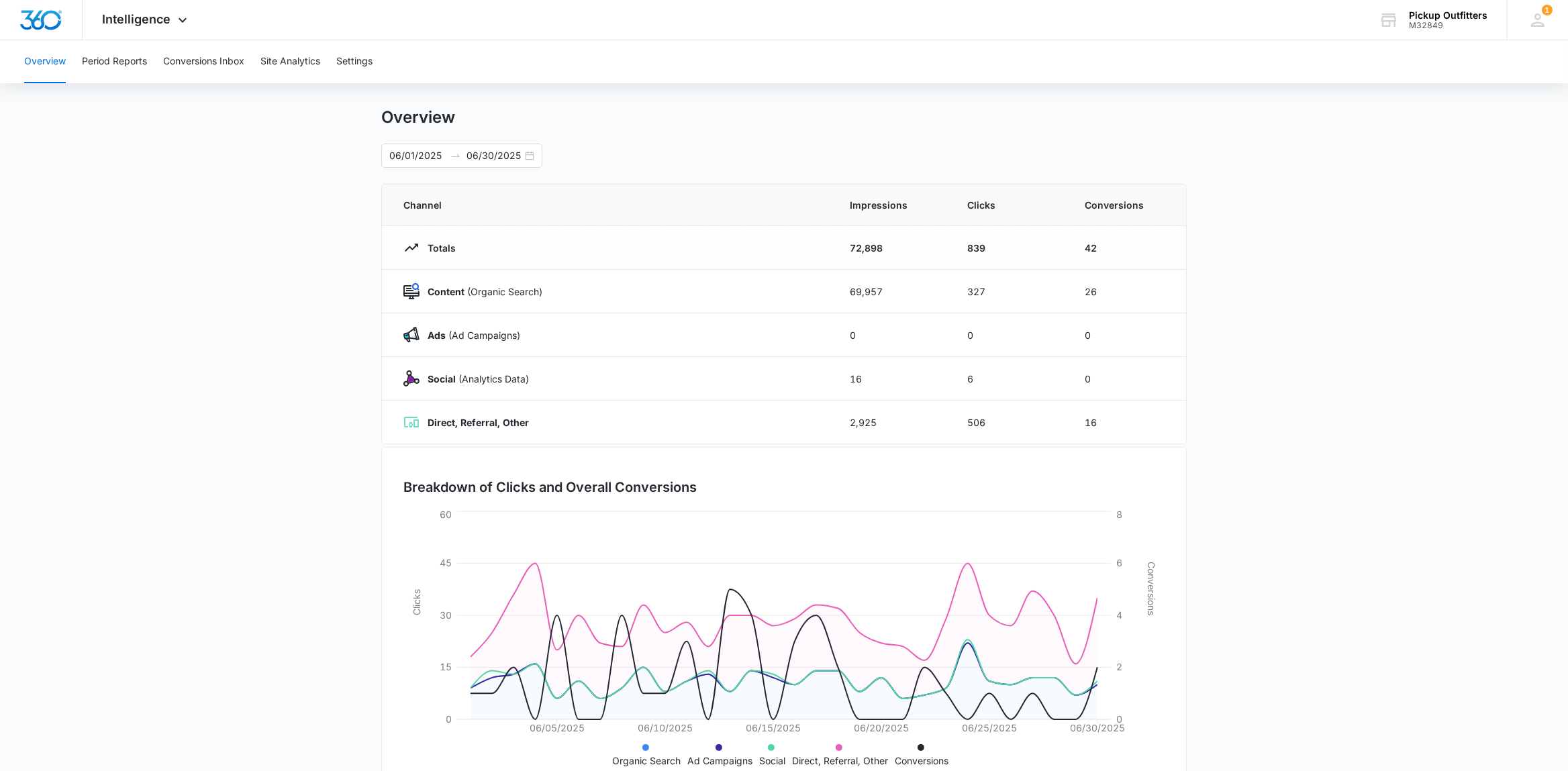 scroll, scrollTop: 0, scrollLeft: 0, axis: both 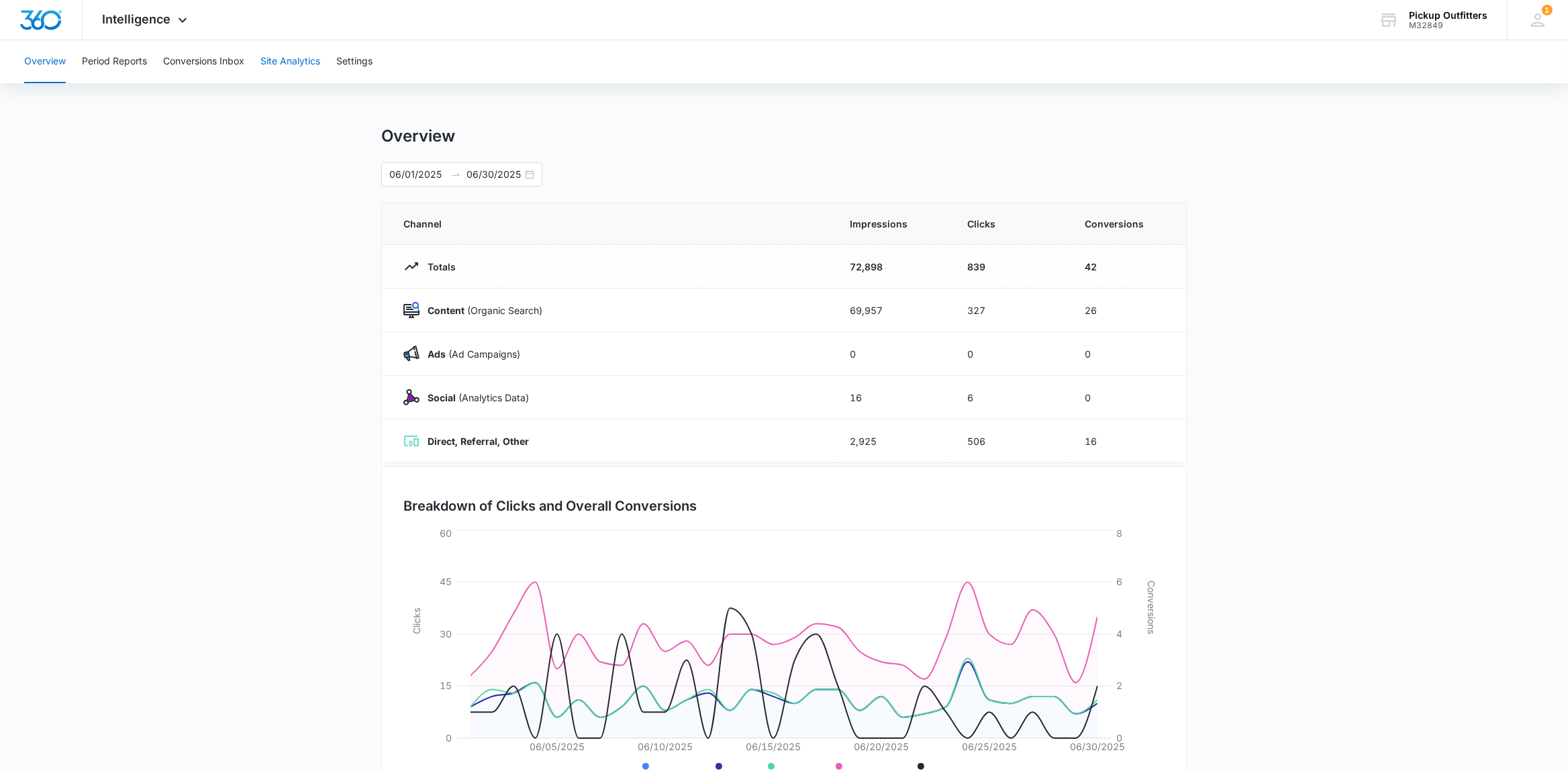 click on "Site Analytics" at bounding box center (290, 62) 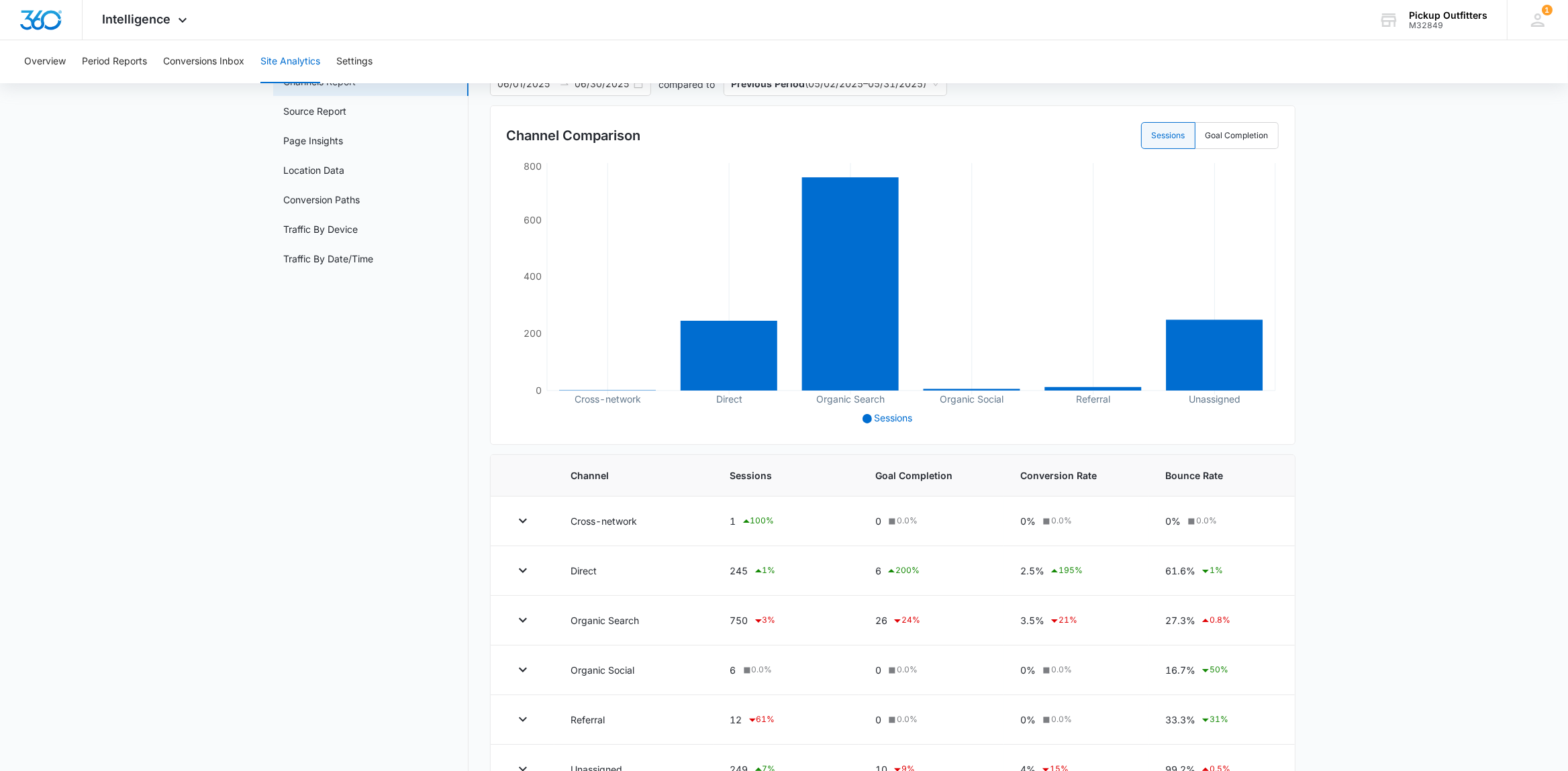 scroll, scrollTop: 0, scrollLeft: 0, axis: both 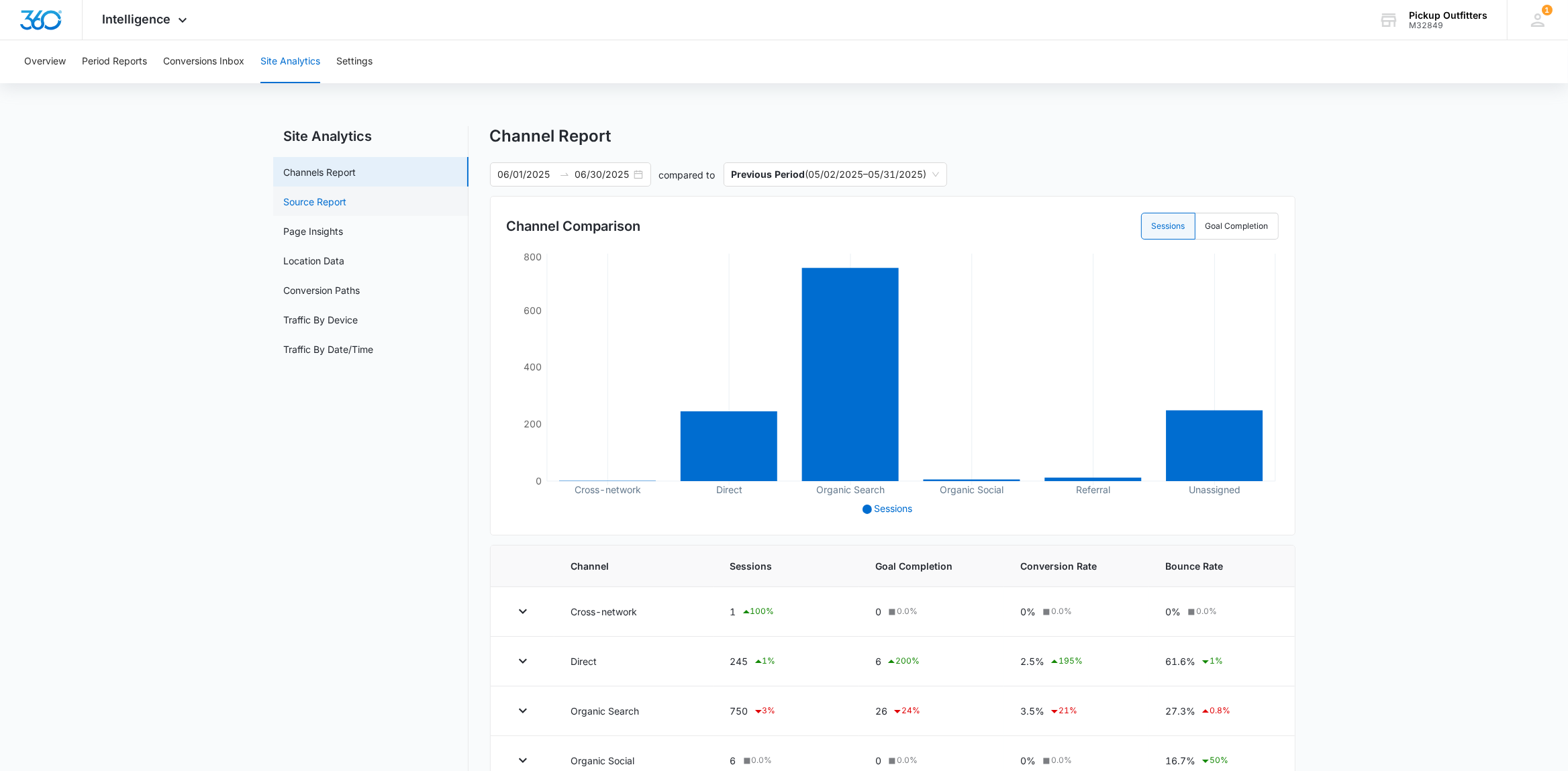 click on "Source Report" at bounding box center [315, 201] 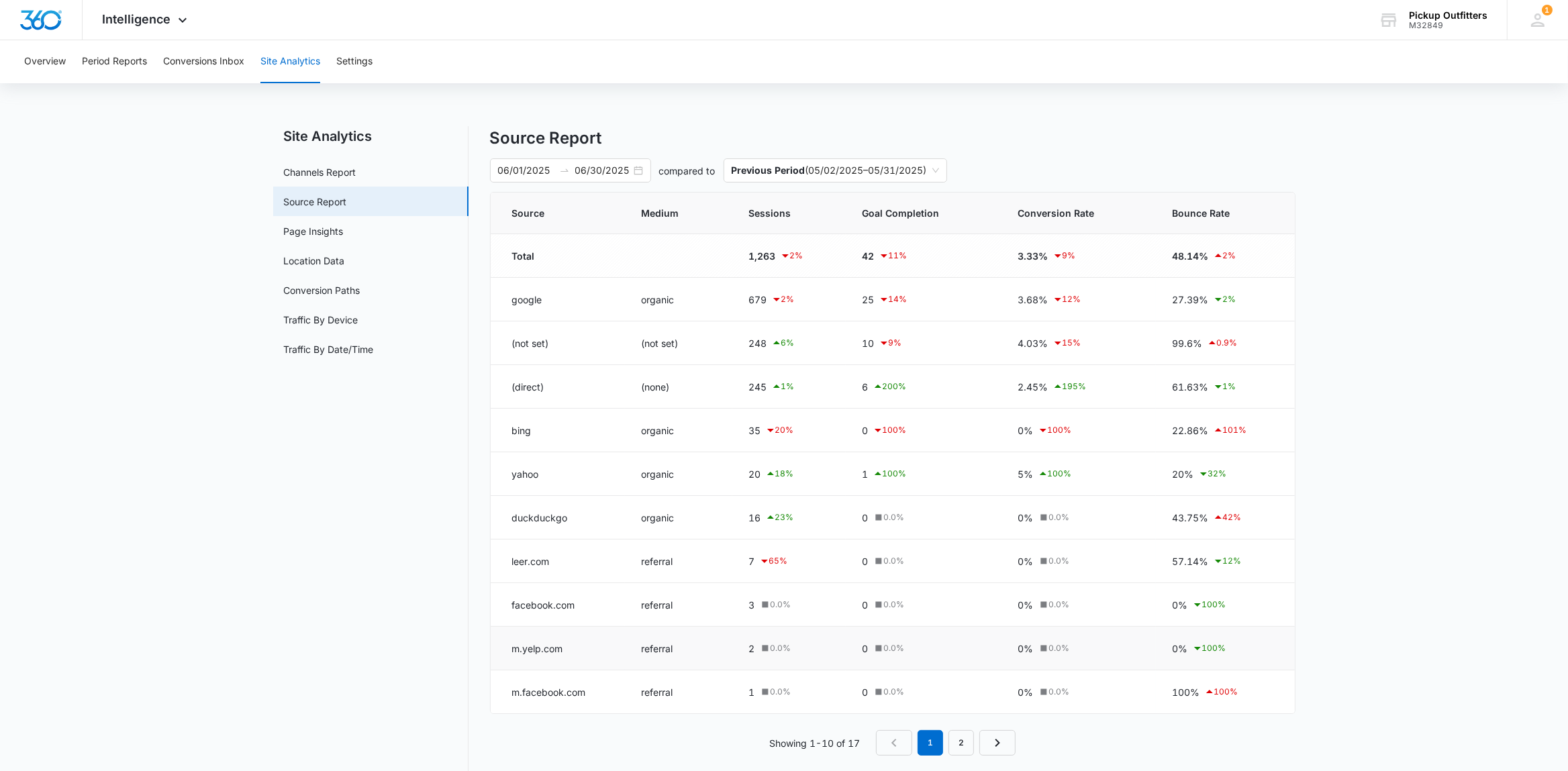 scroll, scrollTop: 19, scrollLeft: 0, axis: vertical 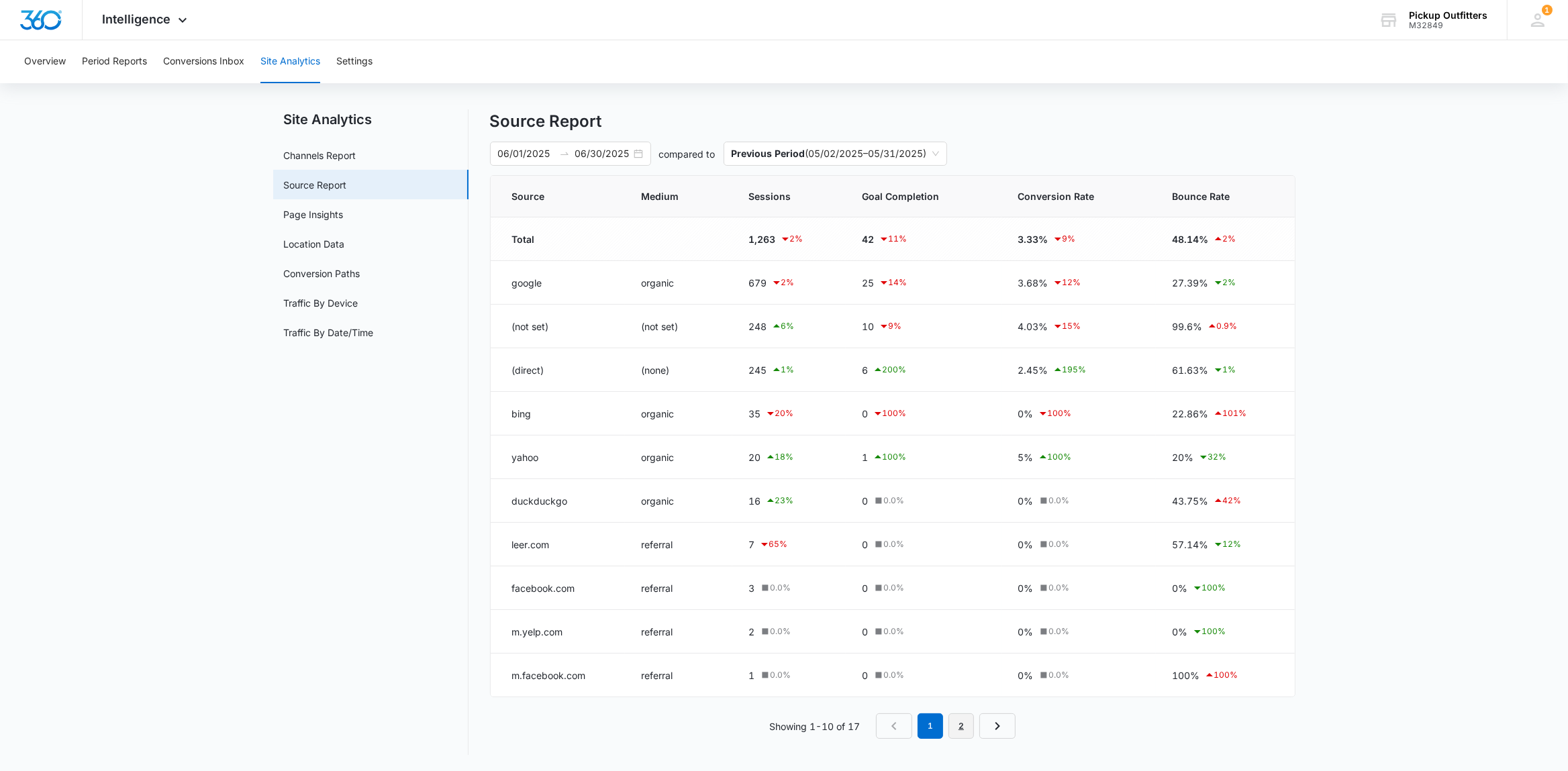 click on "2" at bounding box center (961, 726) 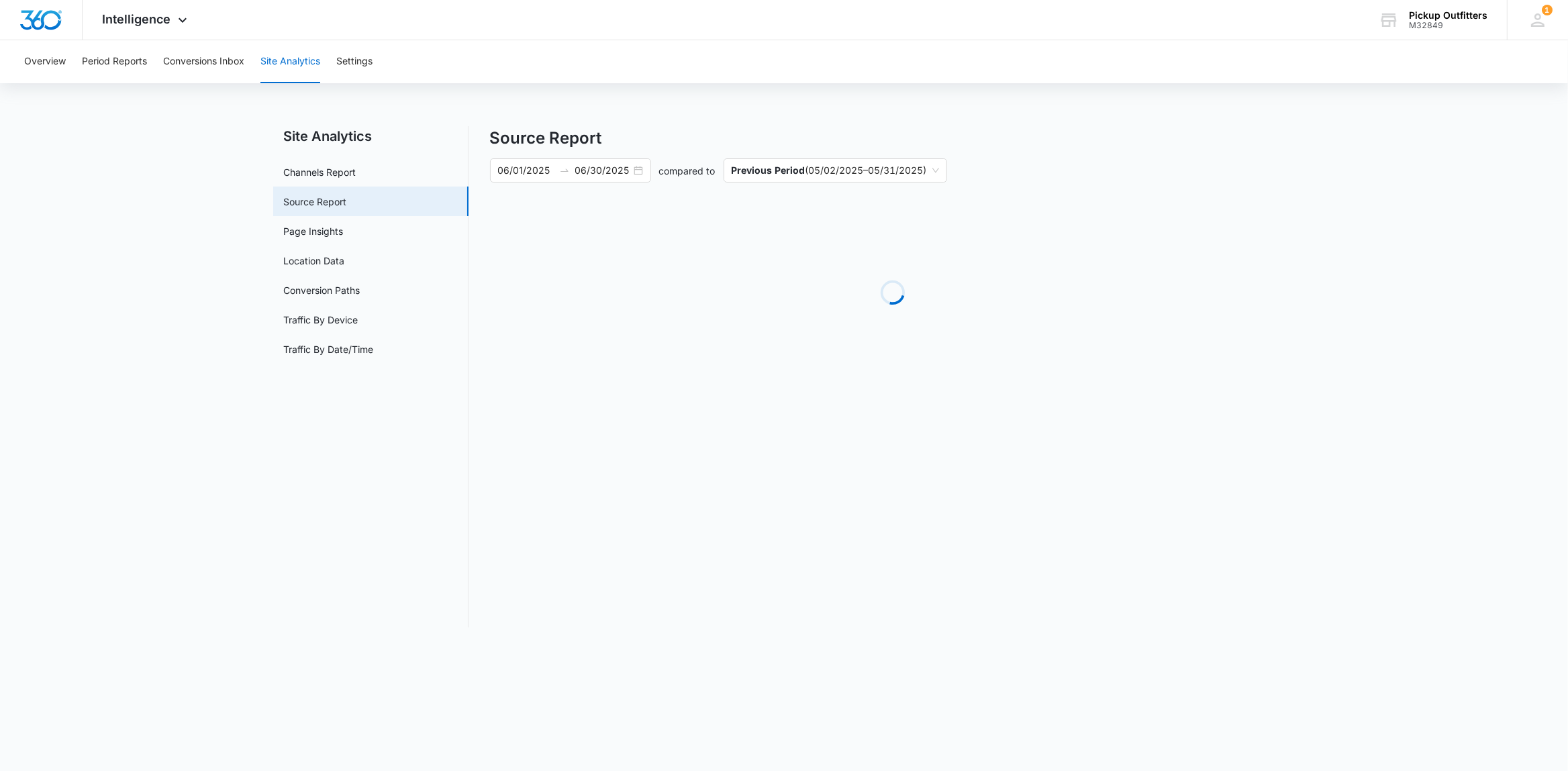 scroll, scrollTop: 0, scrollLeft: 0, axis: both 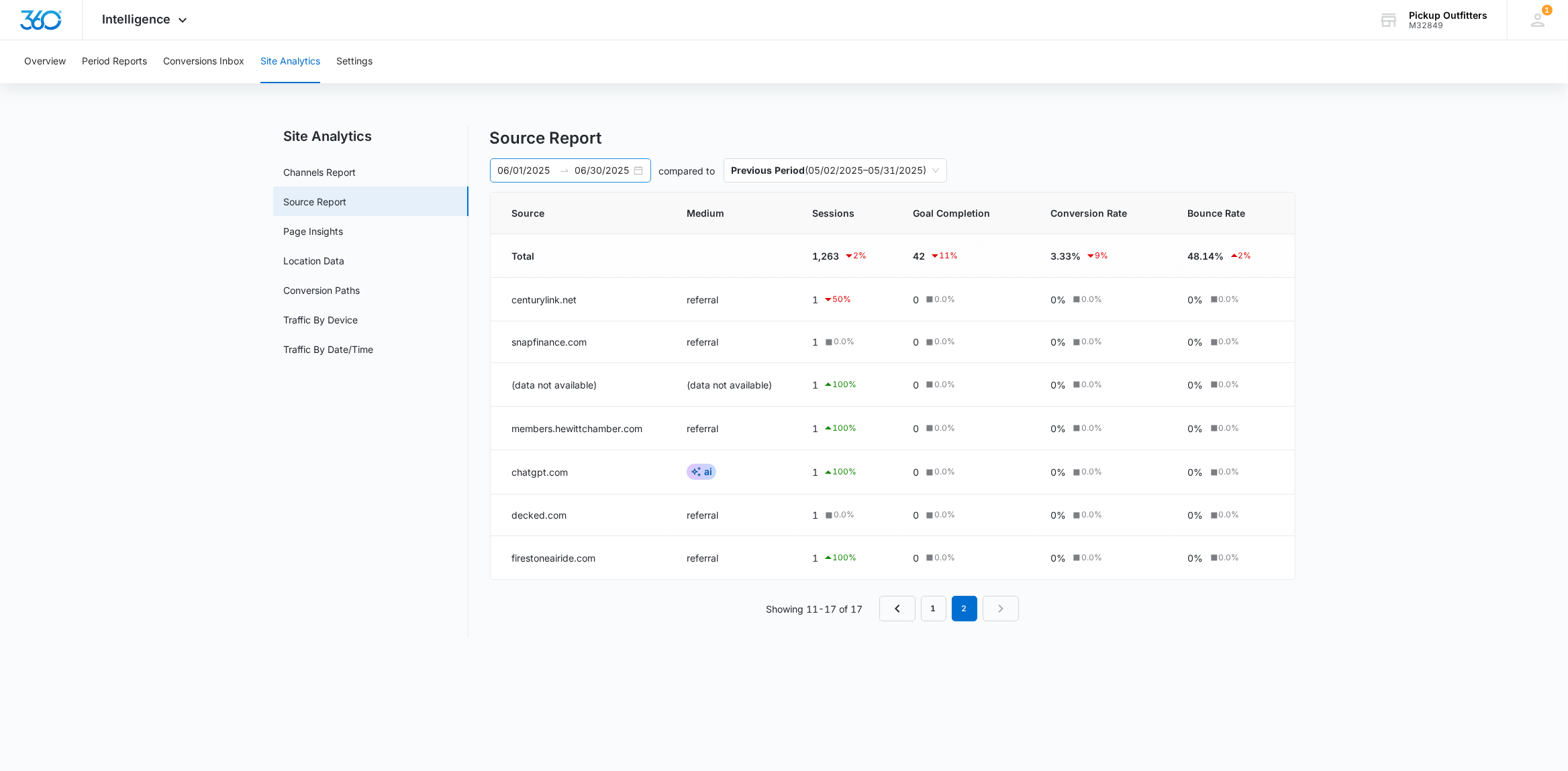 click 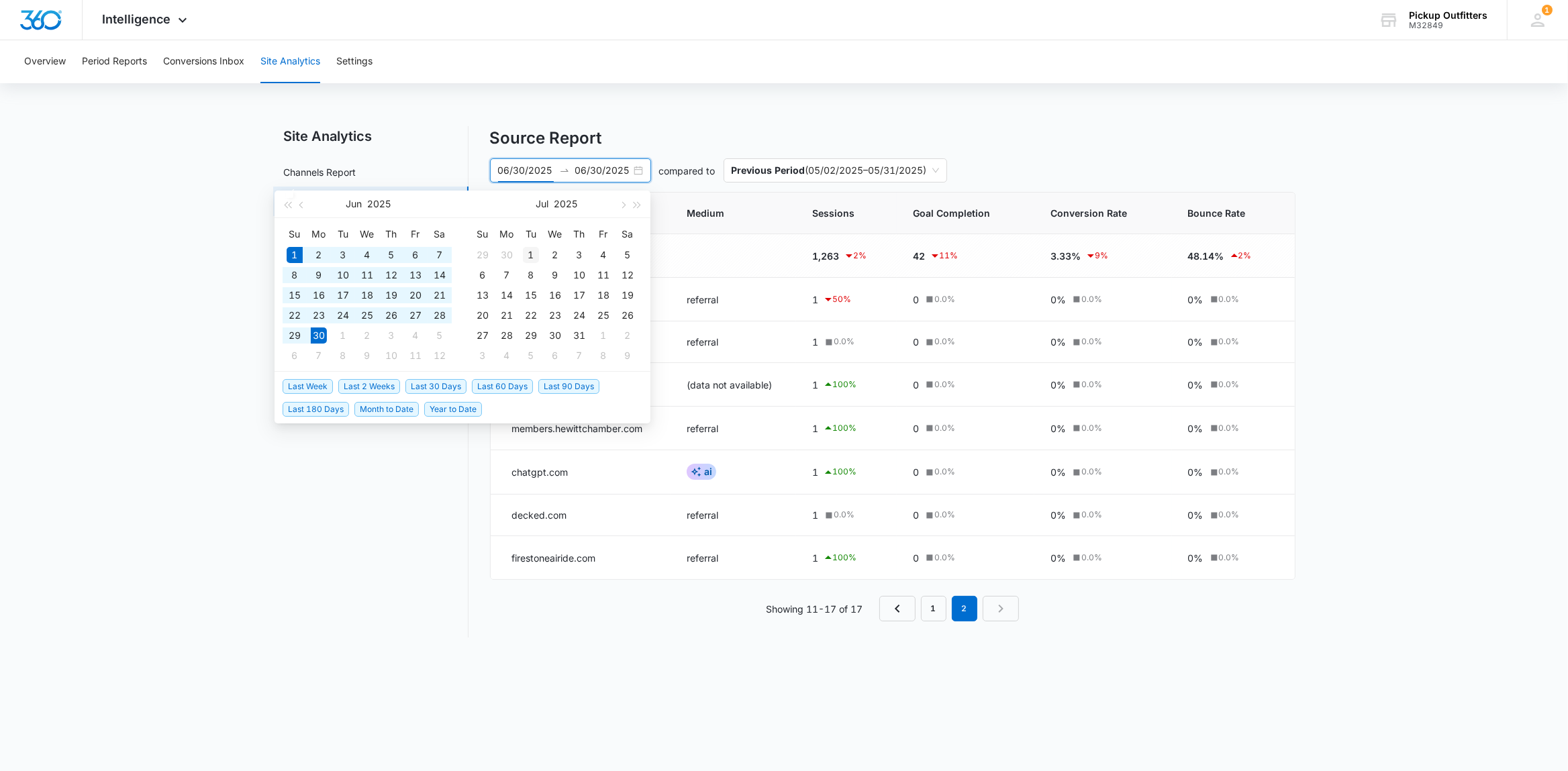type on "07/01/2025" 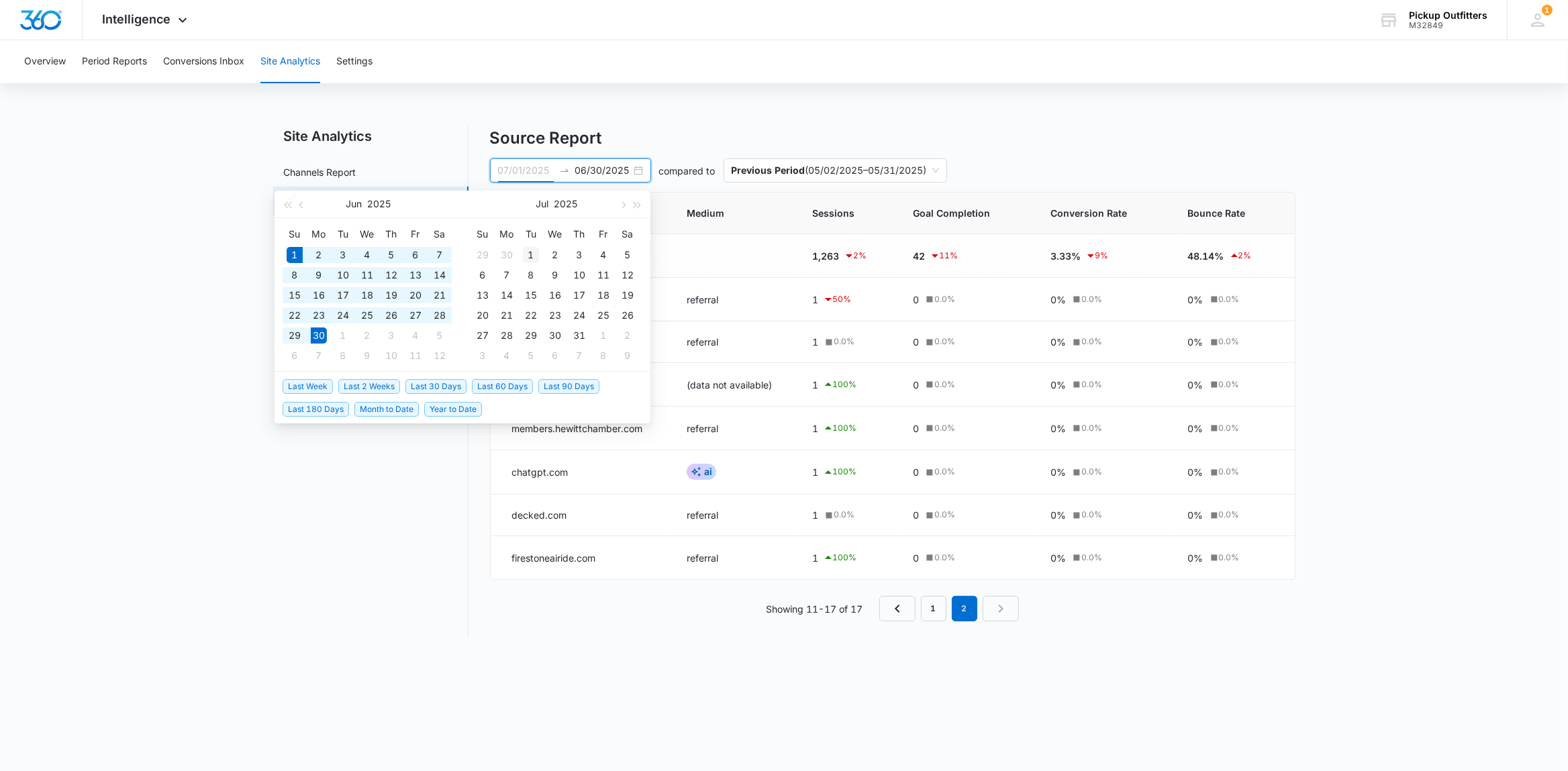 click on "1" at bounding box center [531, 255] 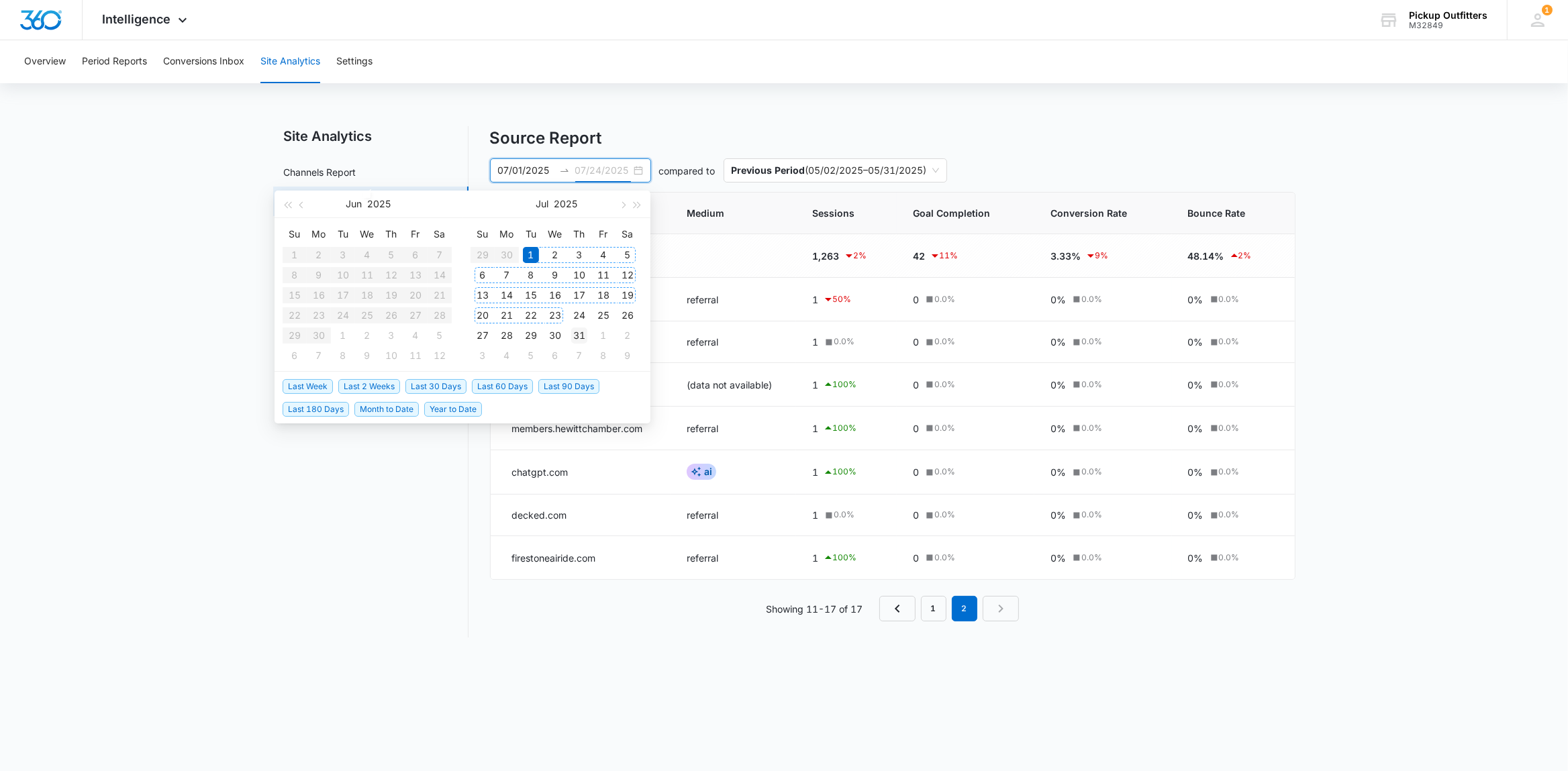 type on "07/31/2025" 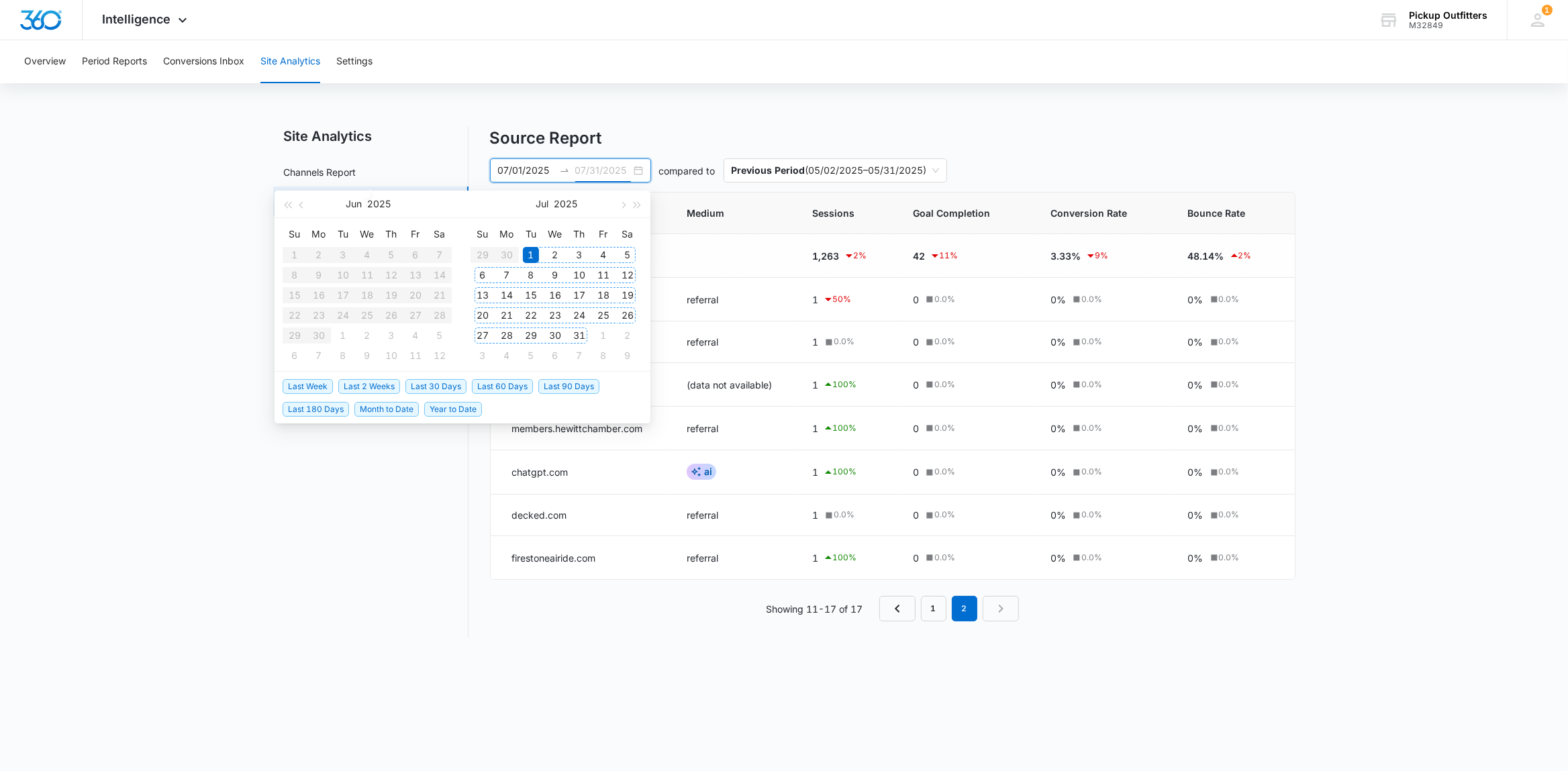 click on "31" at bounding box center [579, 336] 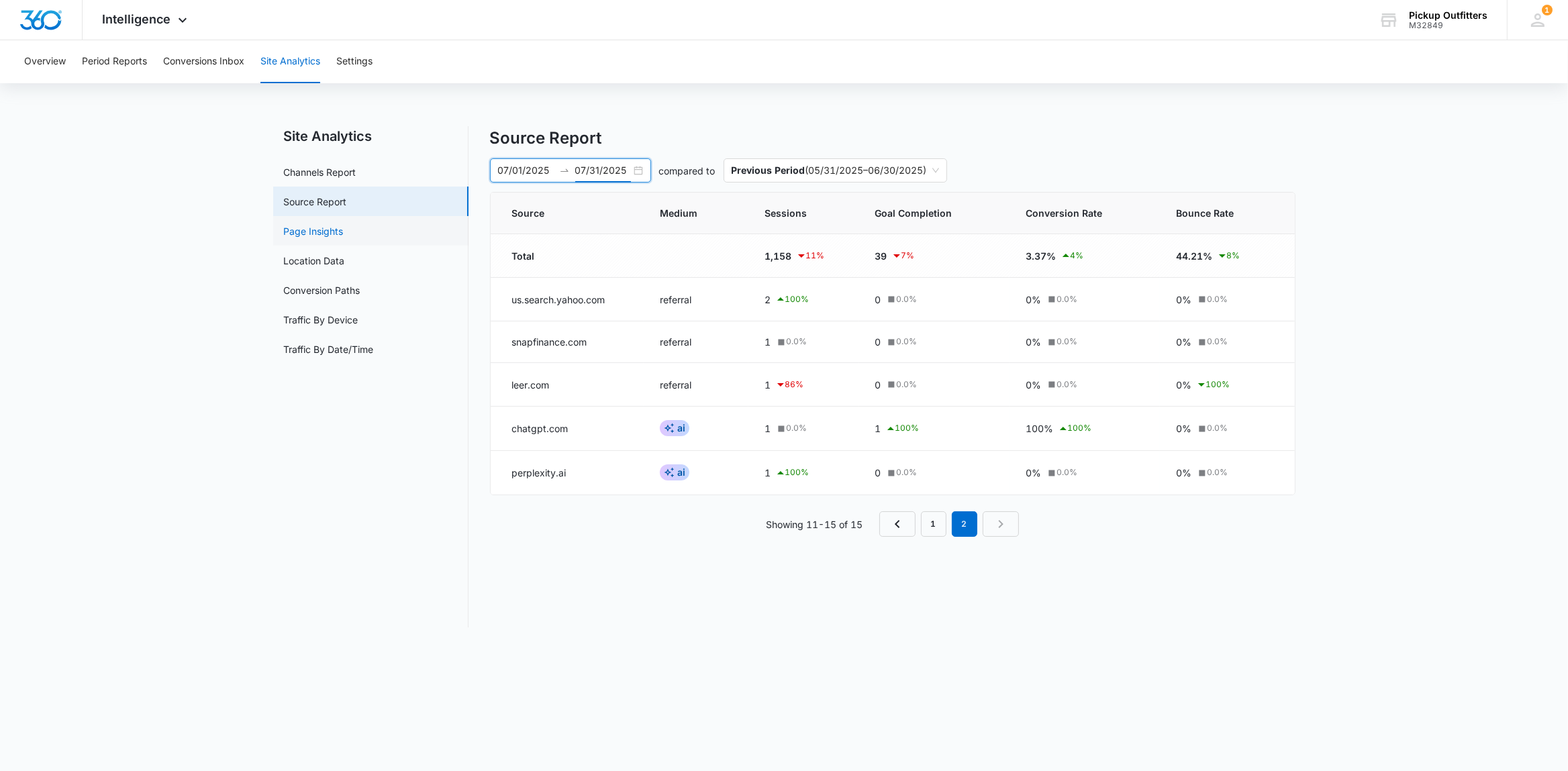 click on "Page Insights" at bounding box center (313, 231) 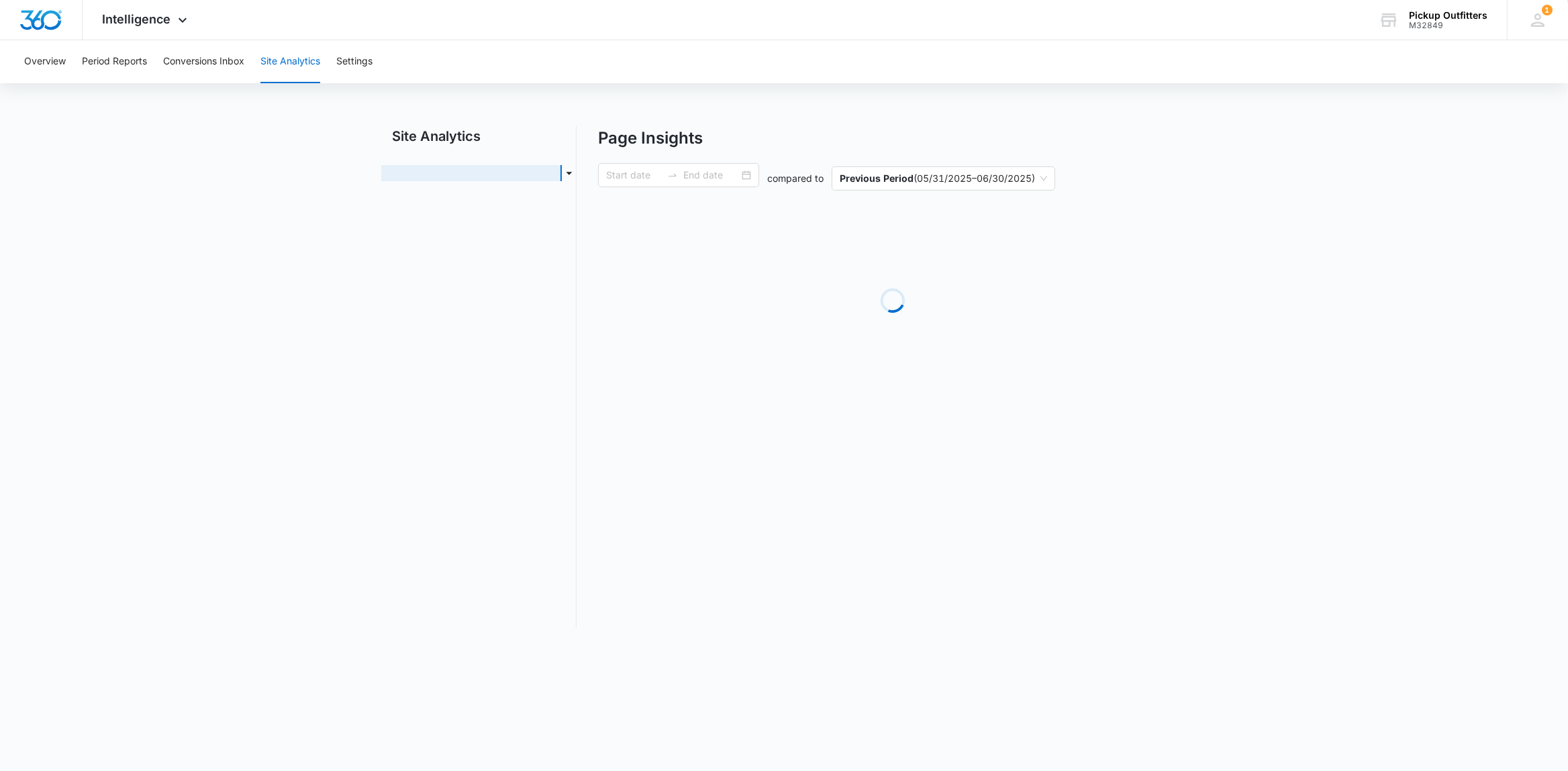 type on "07/01/2025" 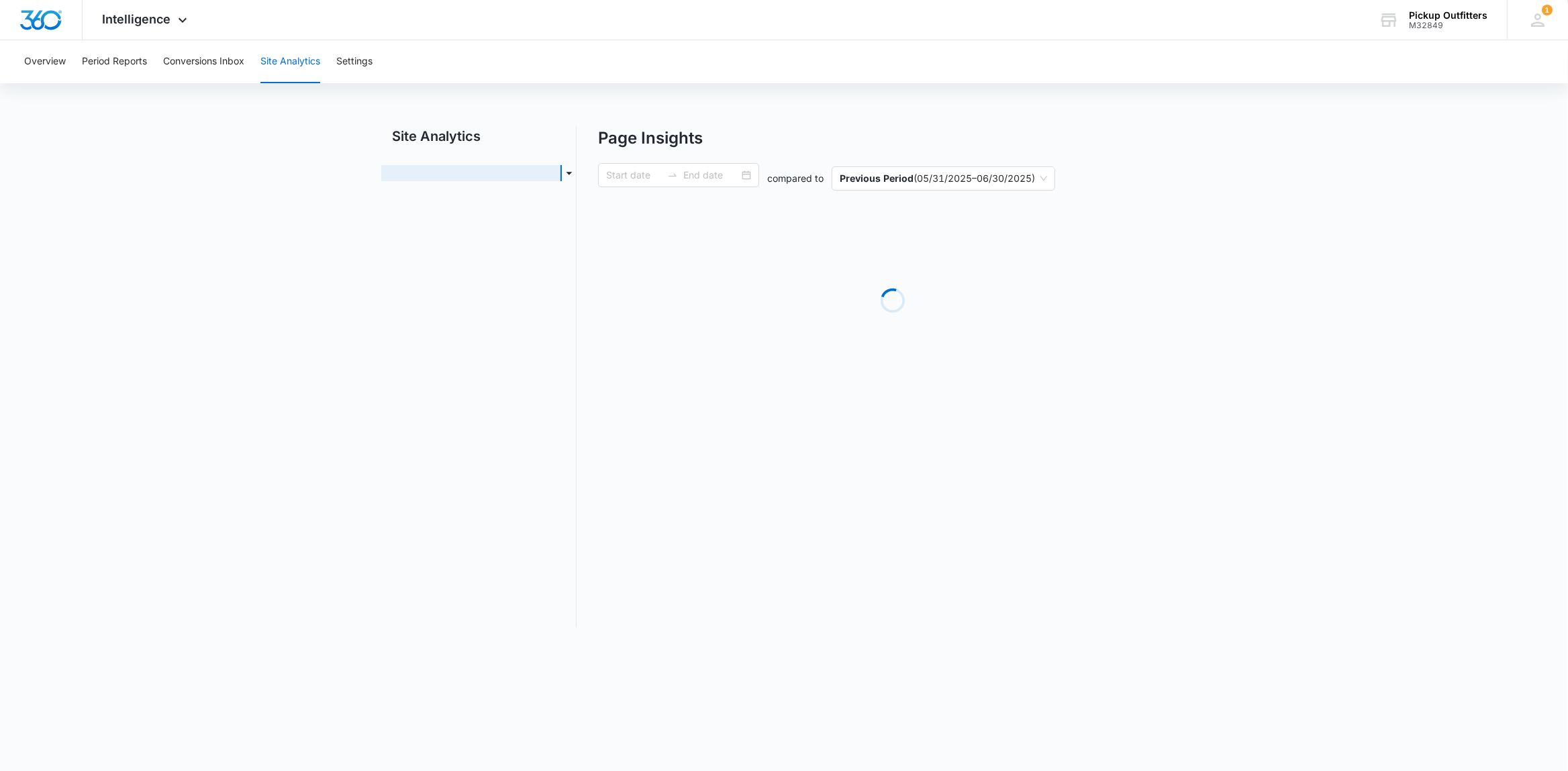 type on "07/31/2025" 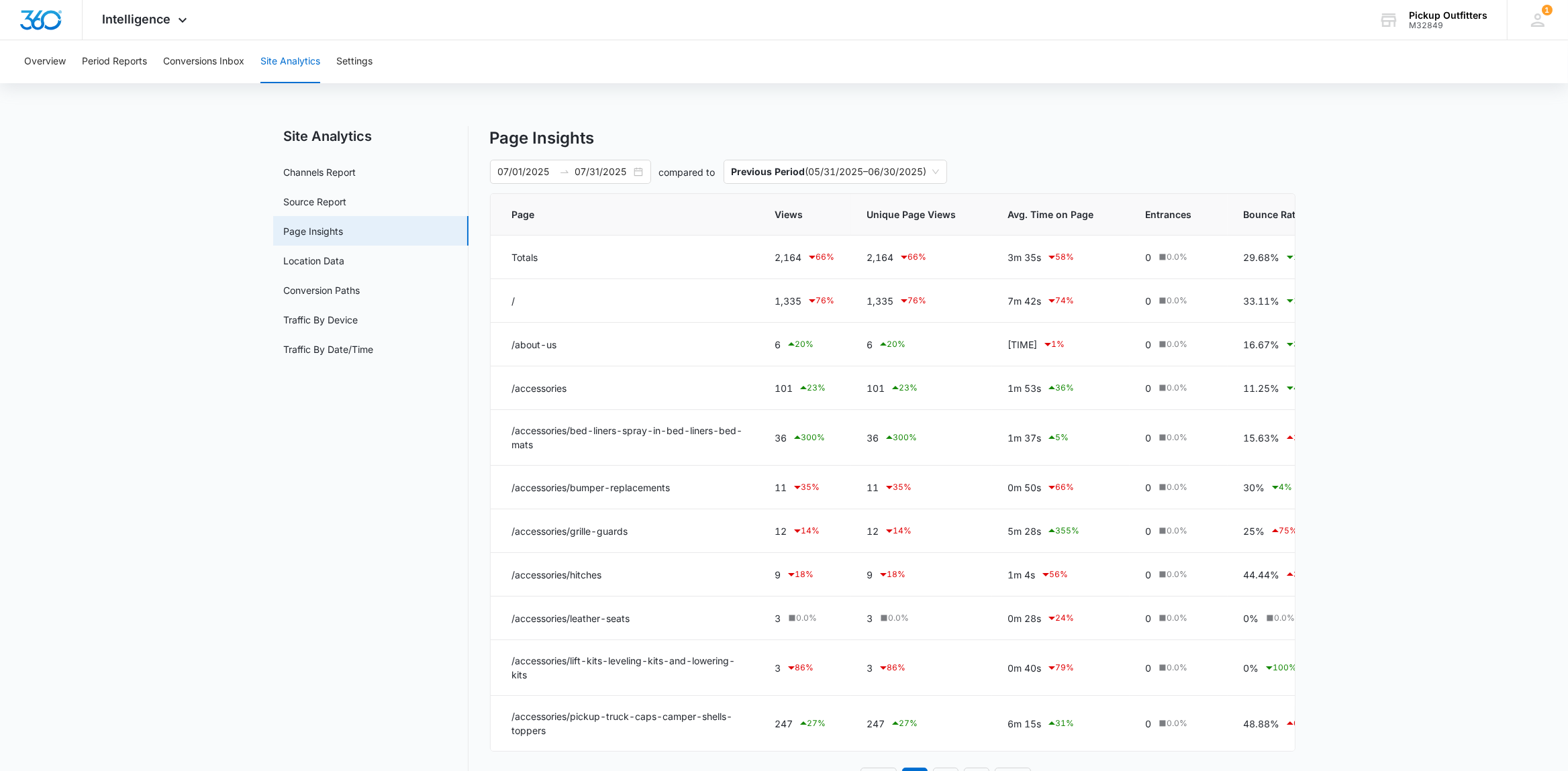 click on "Site Analytics" at bounding box center [290, 62] 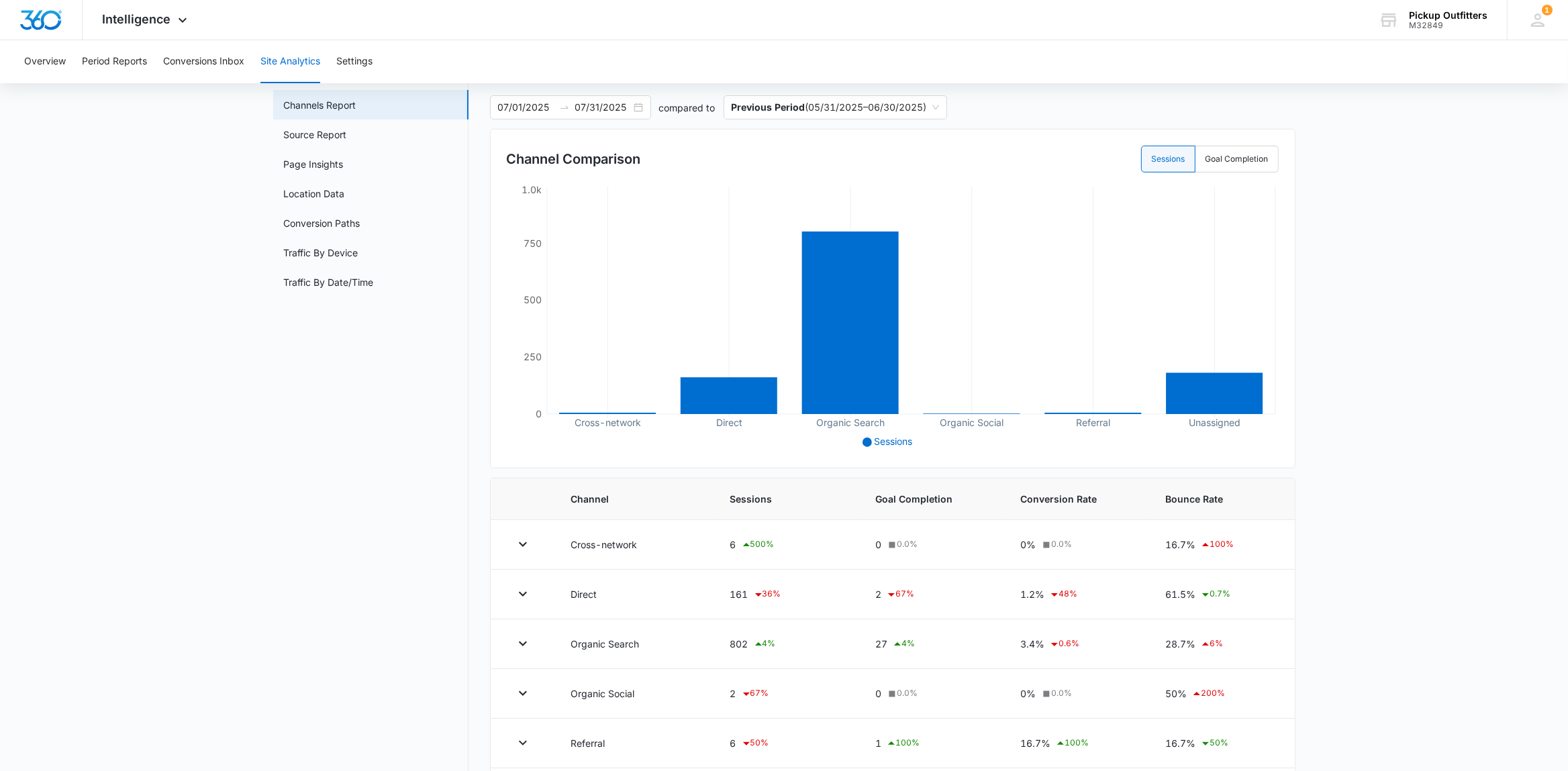 scroll, scrollTop: 0, scrollLeft: 0, axis: both 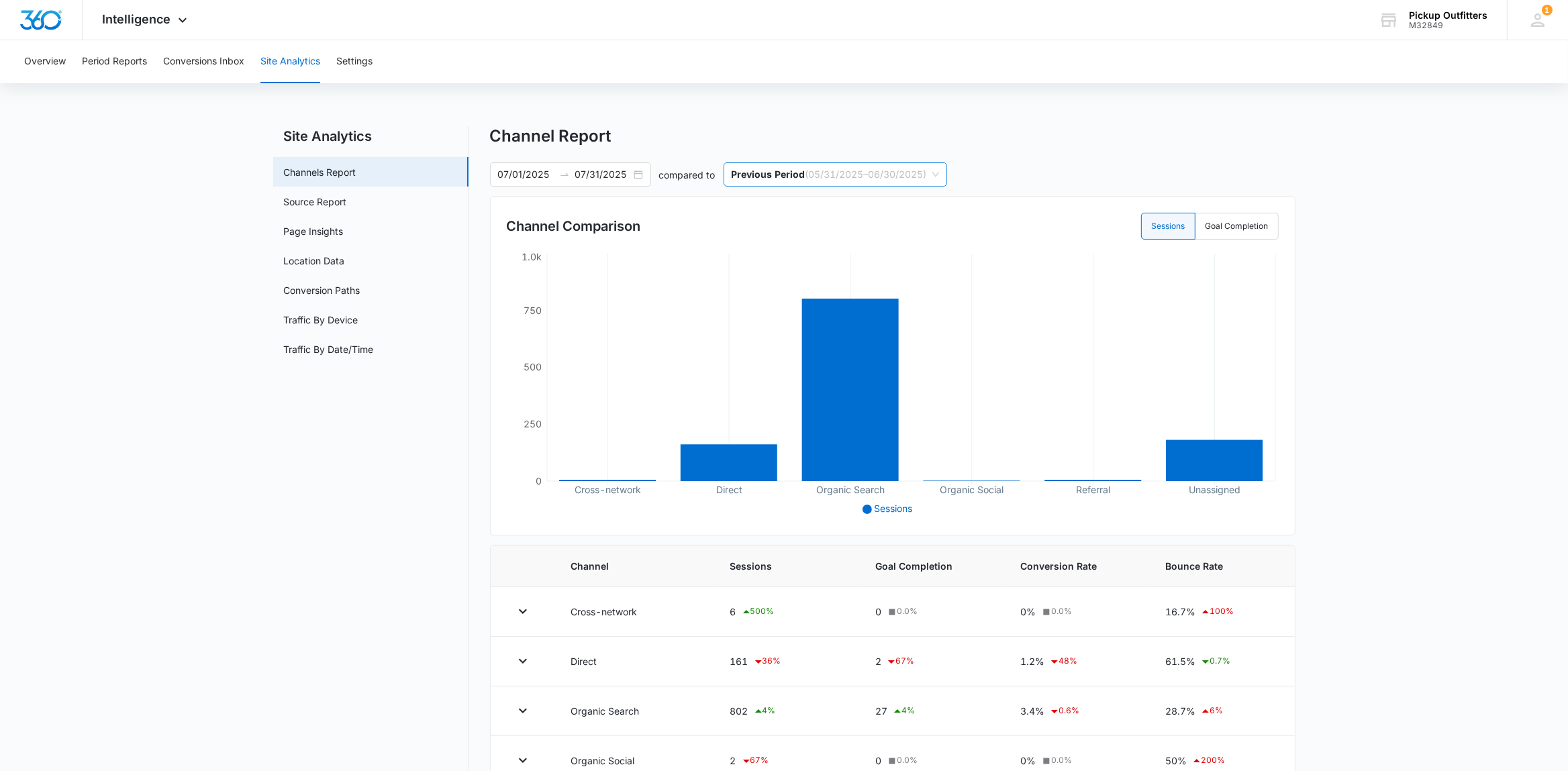 click on "Previous Period  ( 05/31/2025  –  06/30/2025 )" at bounding box center (835, 174) 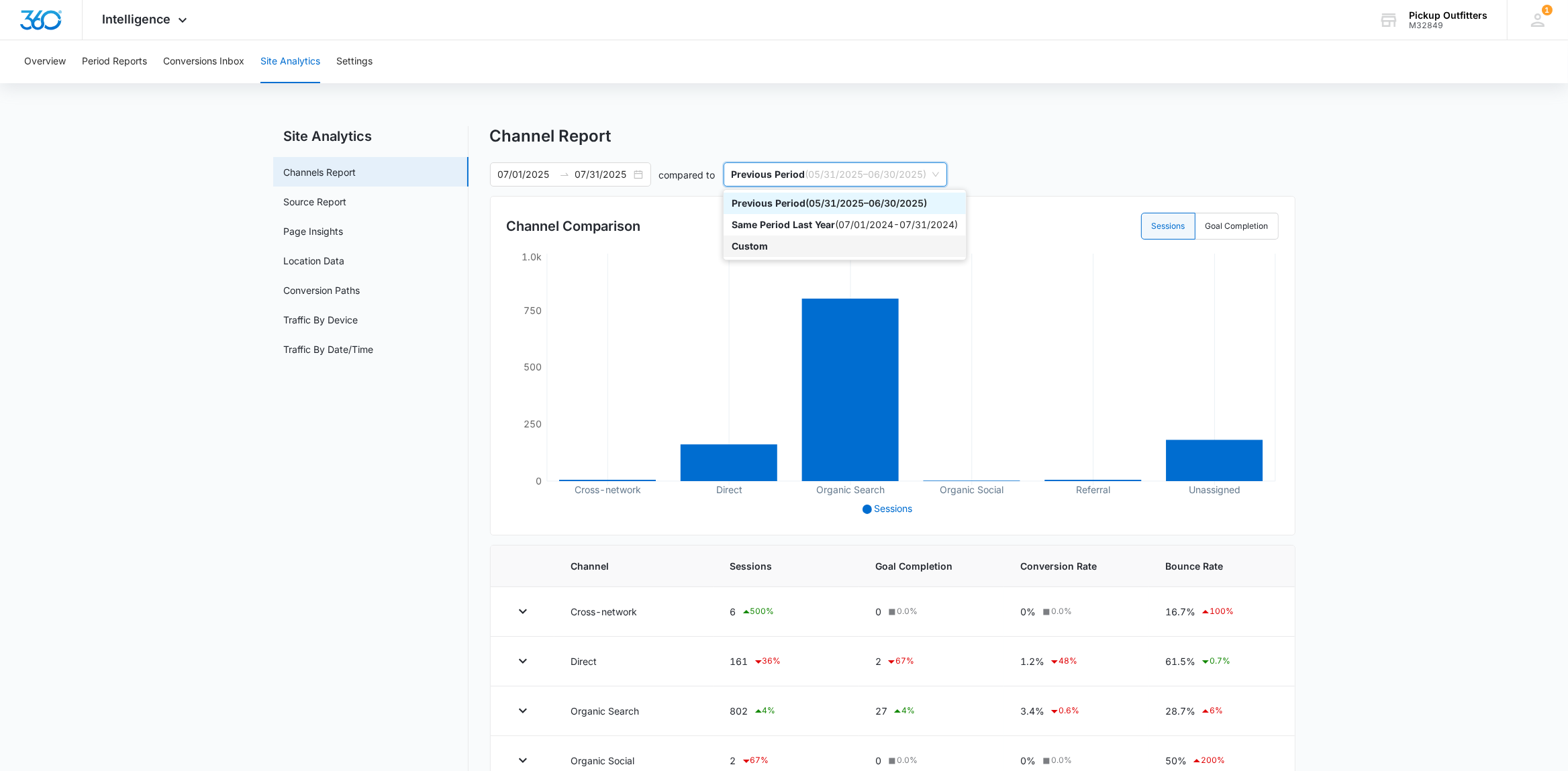 click on "Custom" at bounding box center [750, 246] 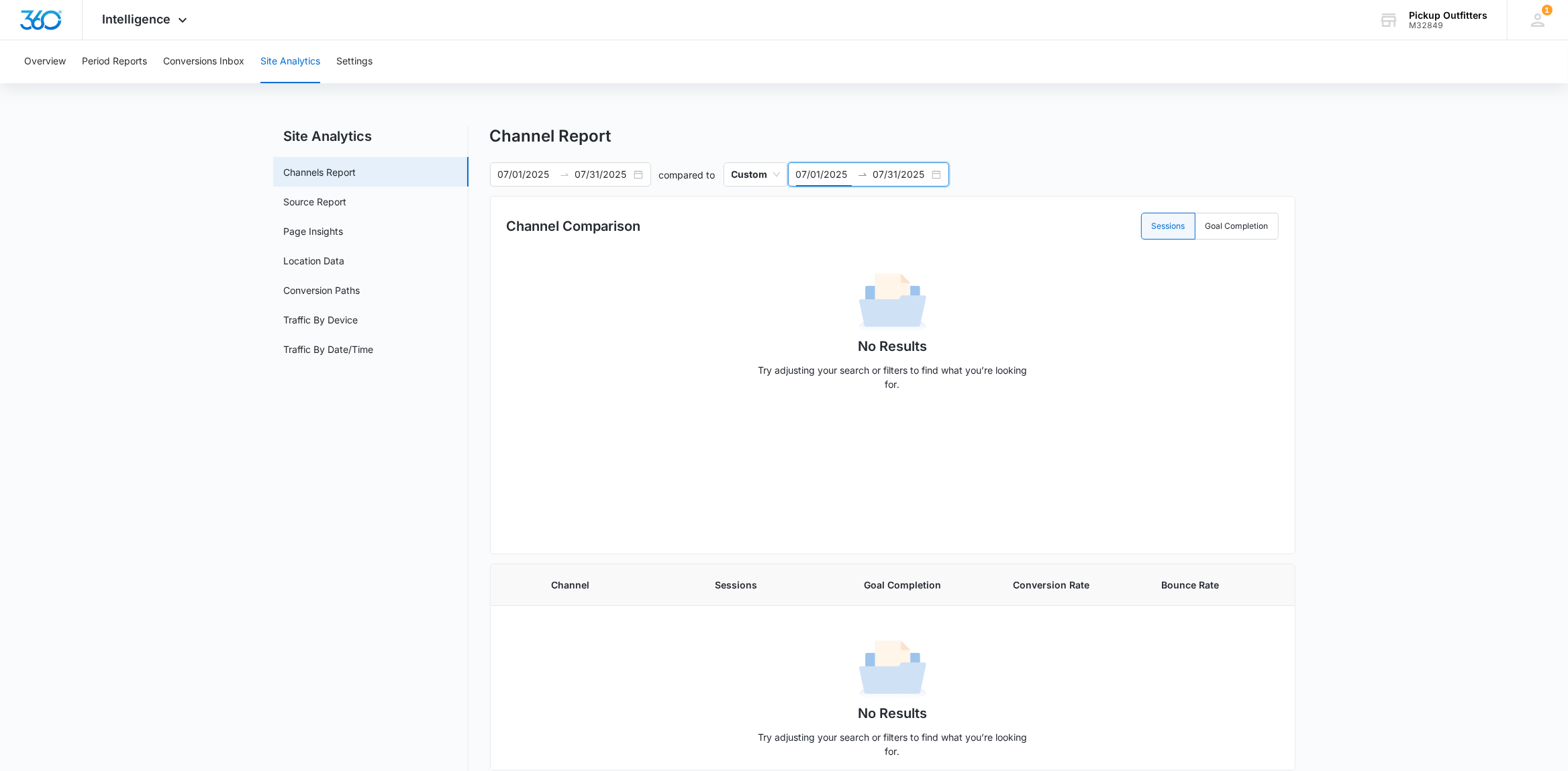 click on "07/01/2025" at bounding box center [824, 174] 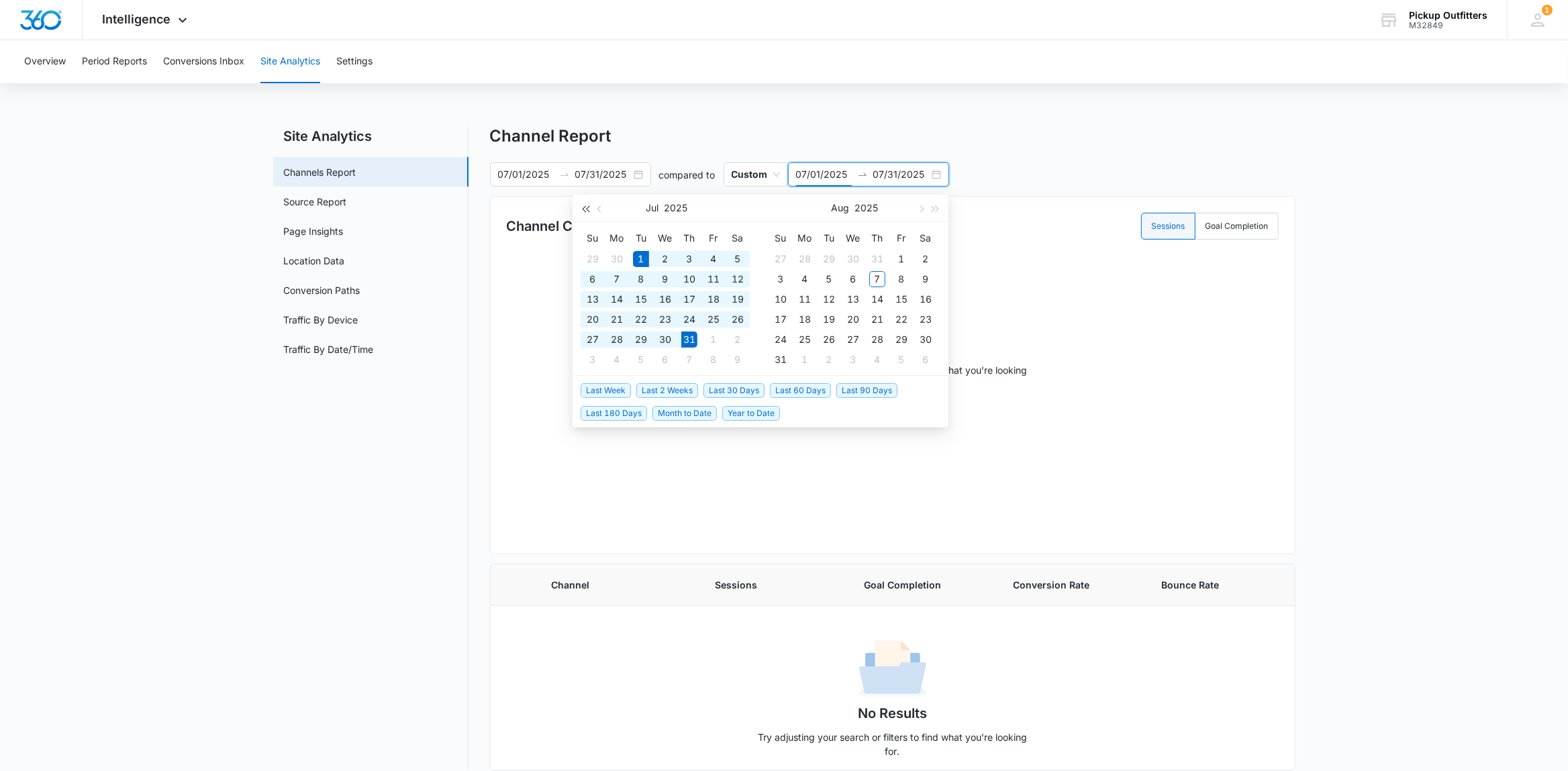 click at bounding box center [585, 208] 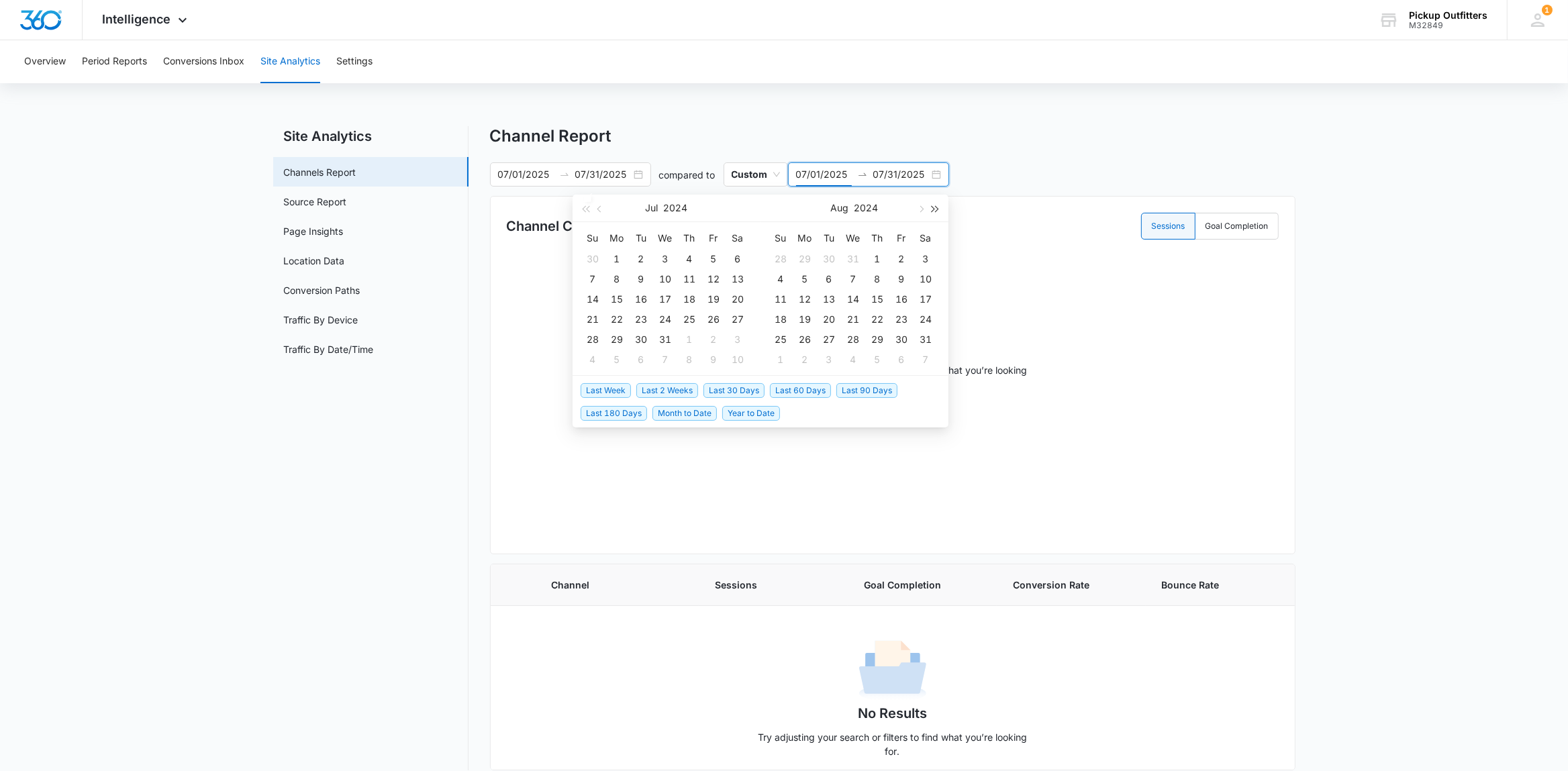 click at bounding box center [936, 209] 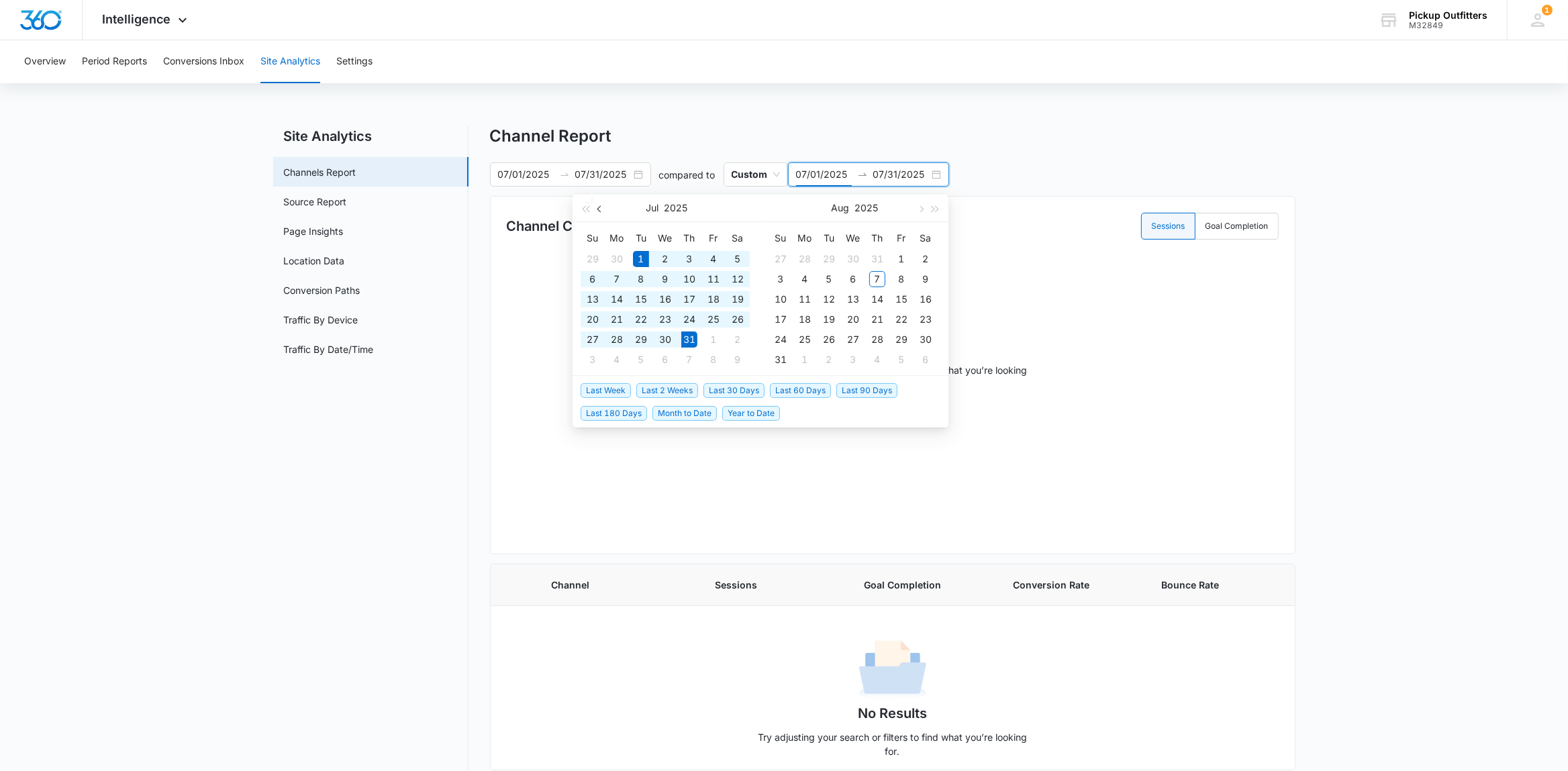 drag, startPoint x: 598, startPoint y: 209, endPoint x: 624, endPoint y: 239, distance: 39.698866 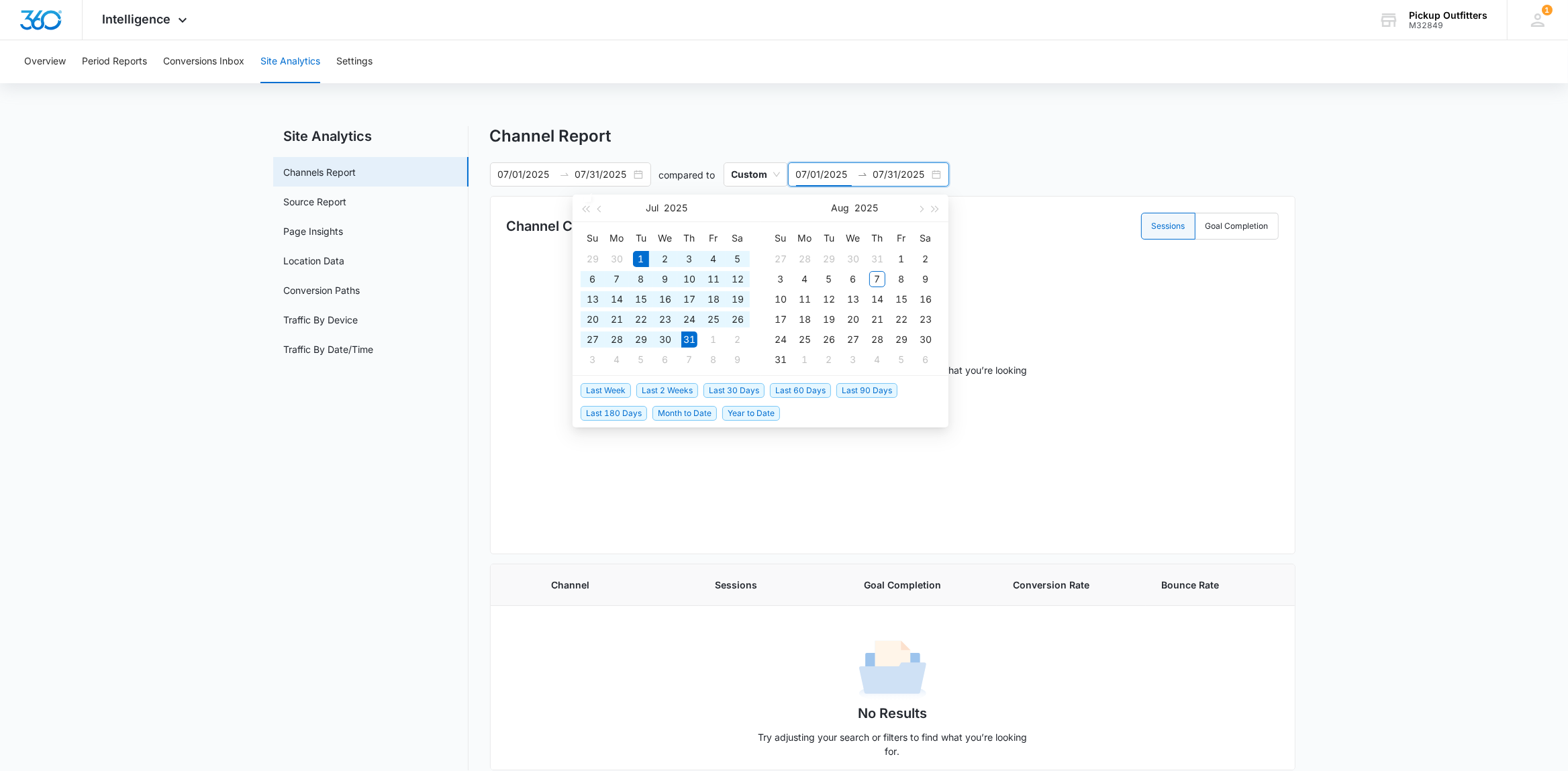 click at bounding box center [601, 209] 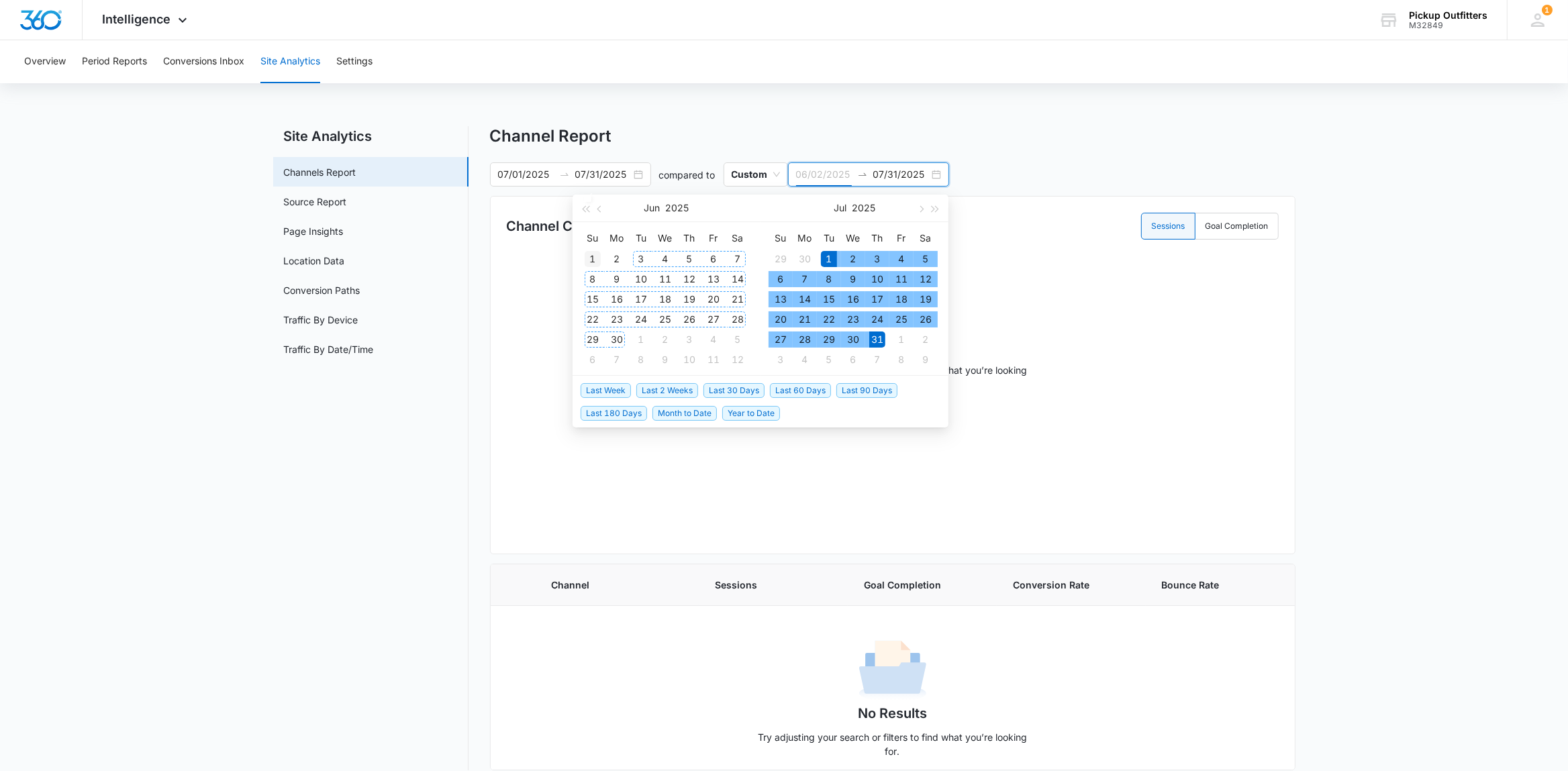type on "06/01/2025" 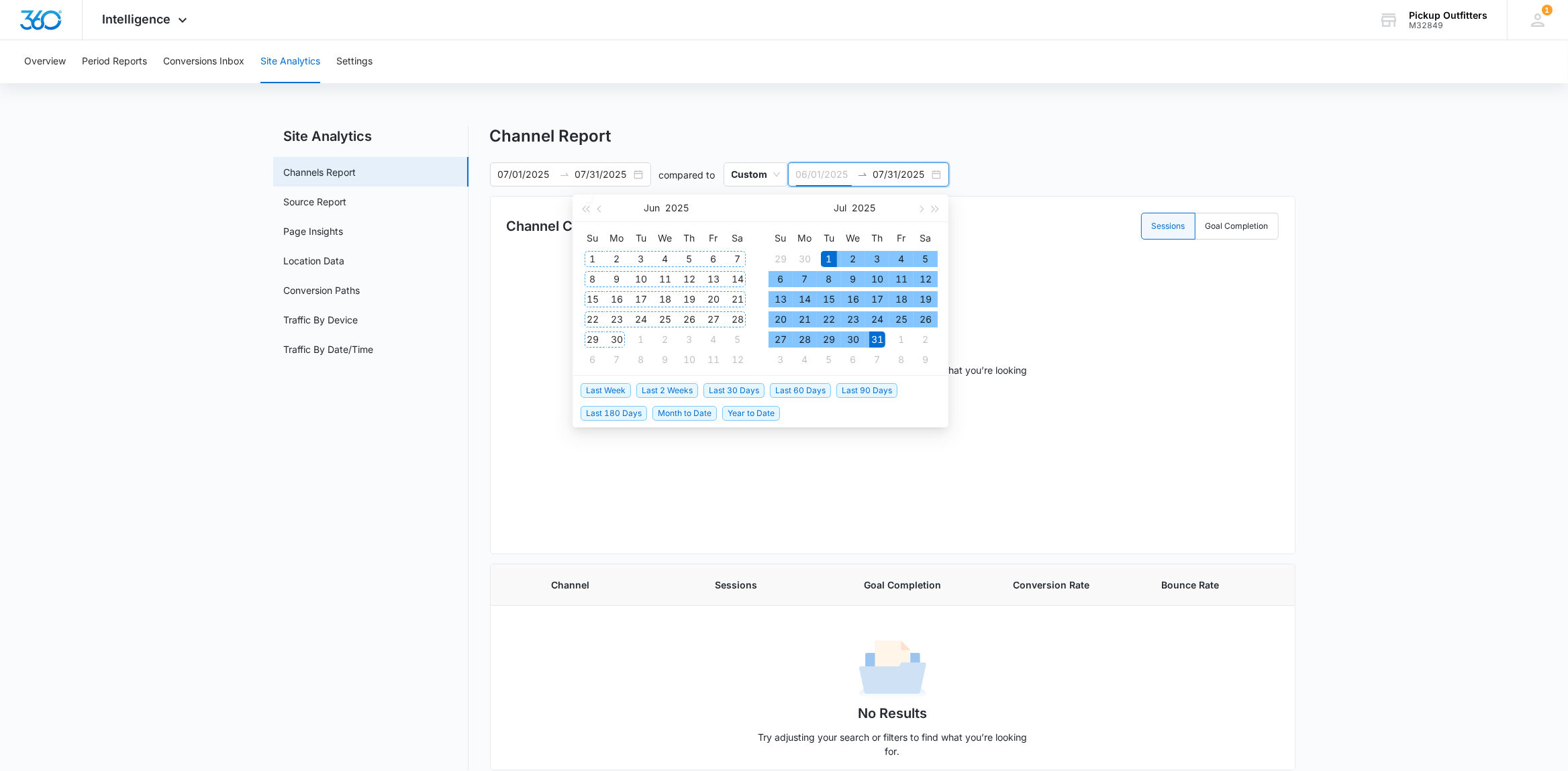 click on "1" at bounding box center [593, 259] 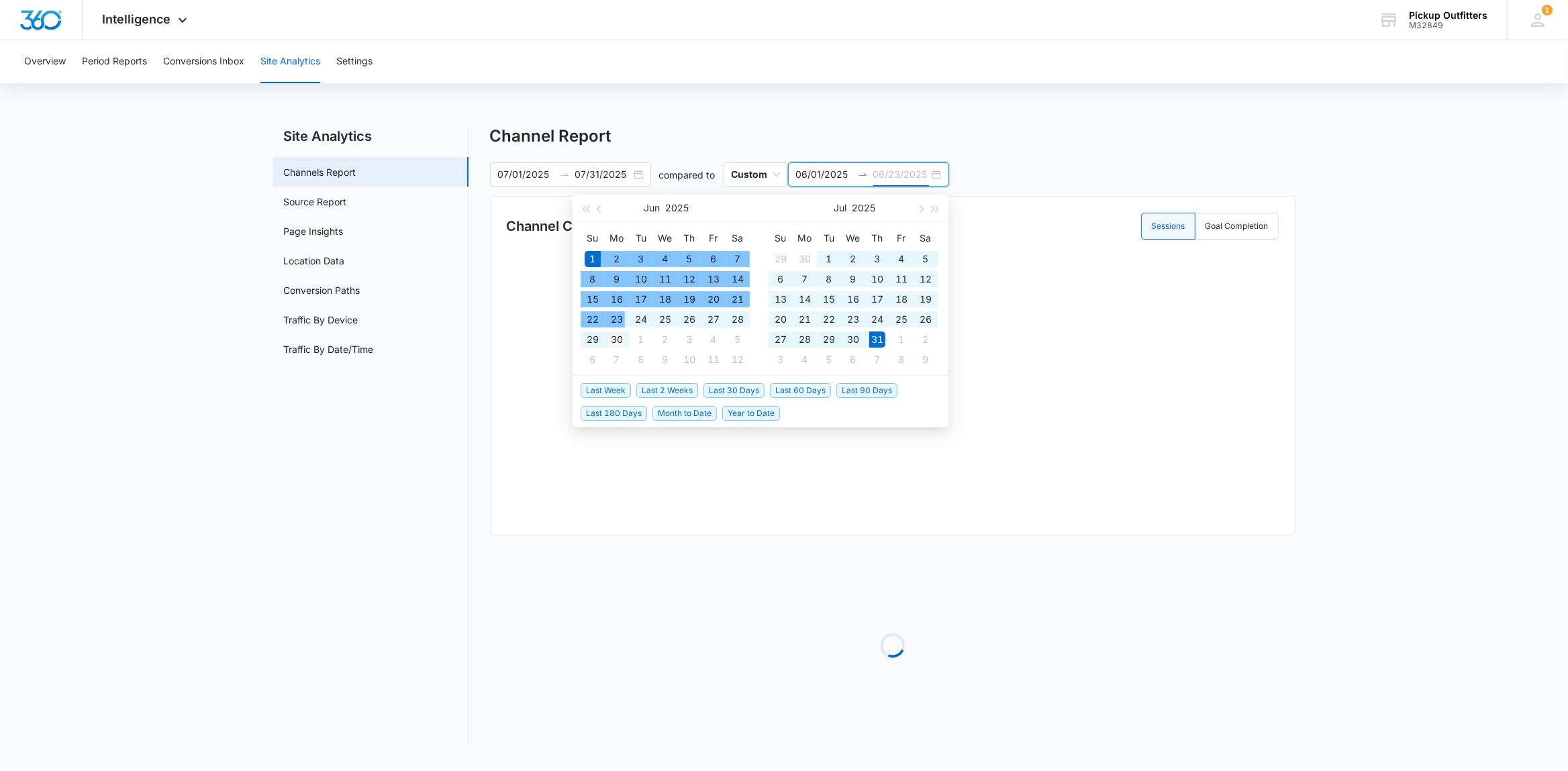 type on "06/30/2025" 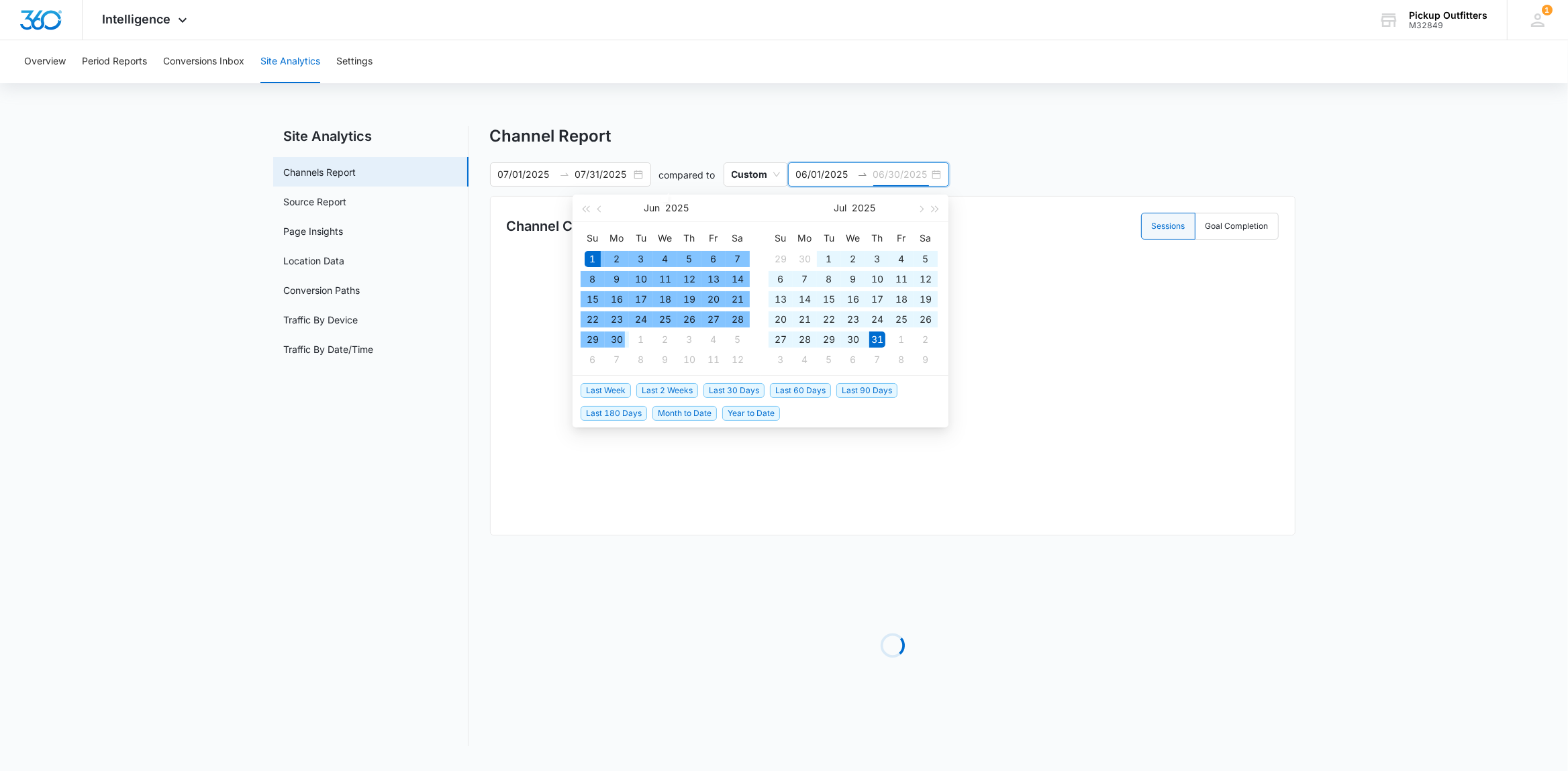 click on "30" at bounding box center (617, 340) 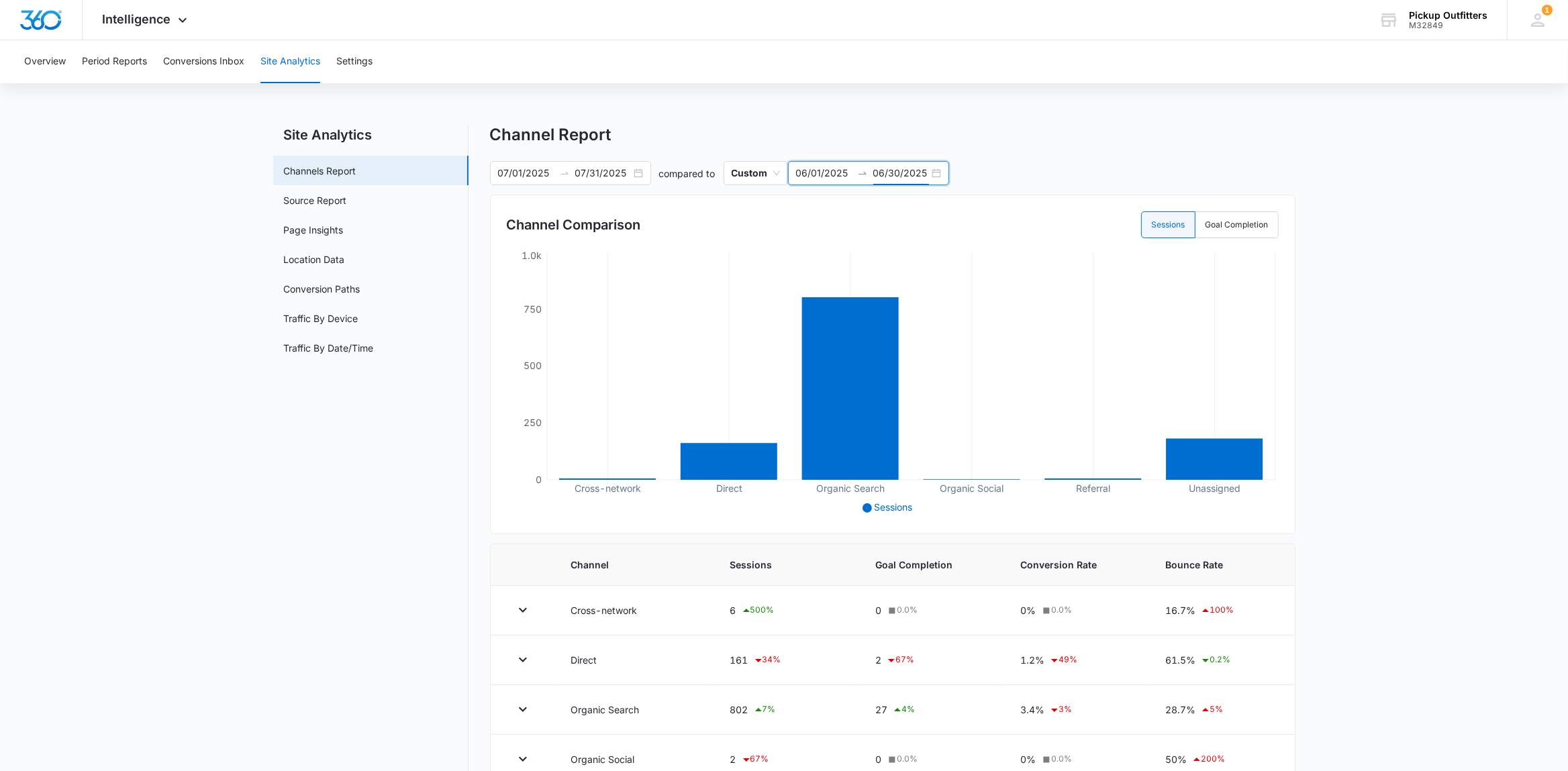 scroll, scrollTop: 0, scrollLeft: 0, axis: both 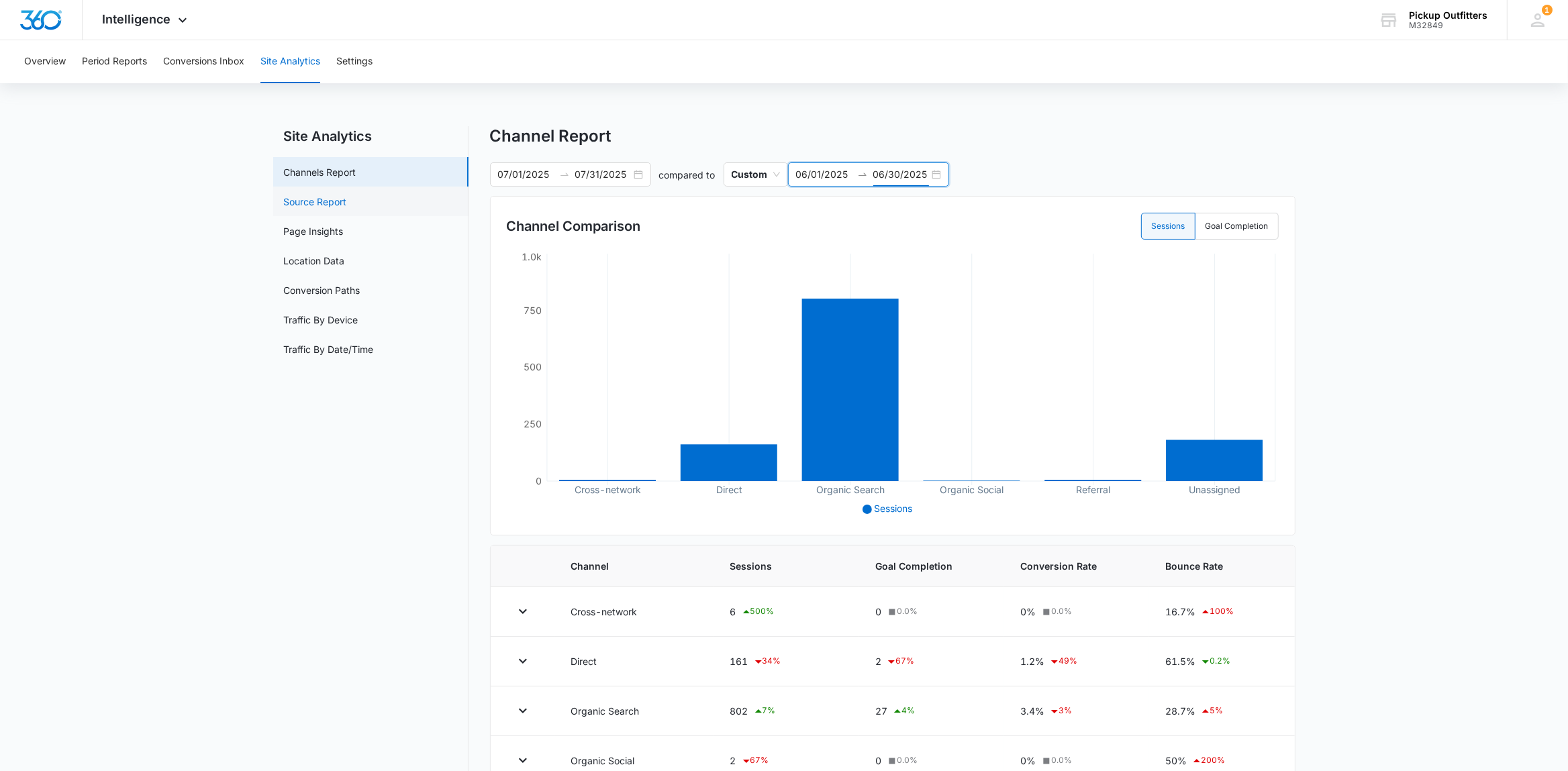 click on "Source Report" at bounding box center (315, 201) 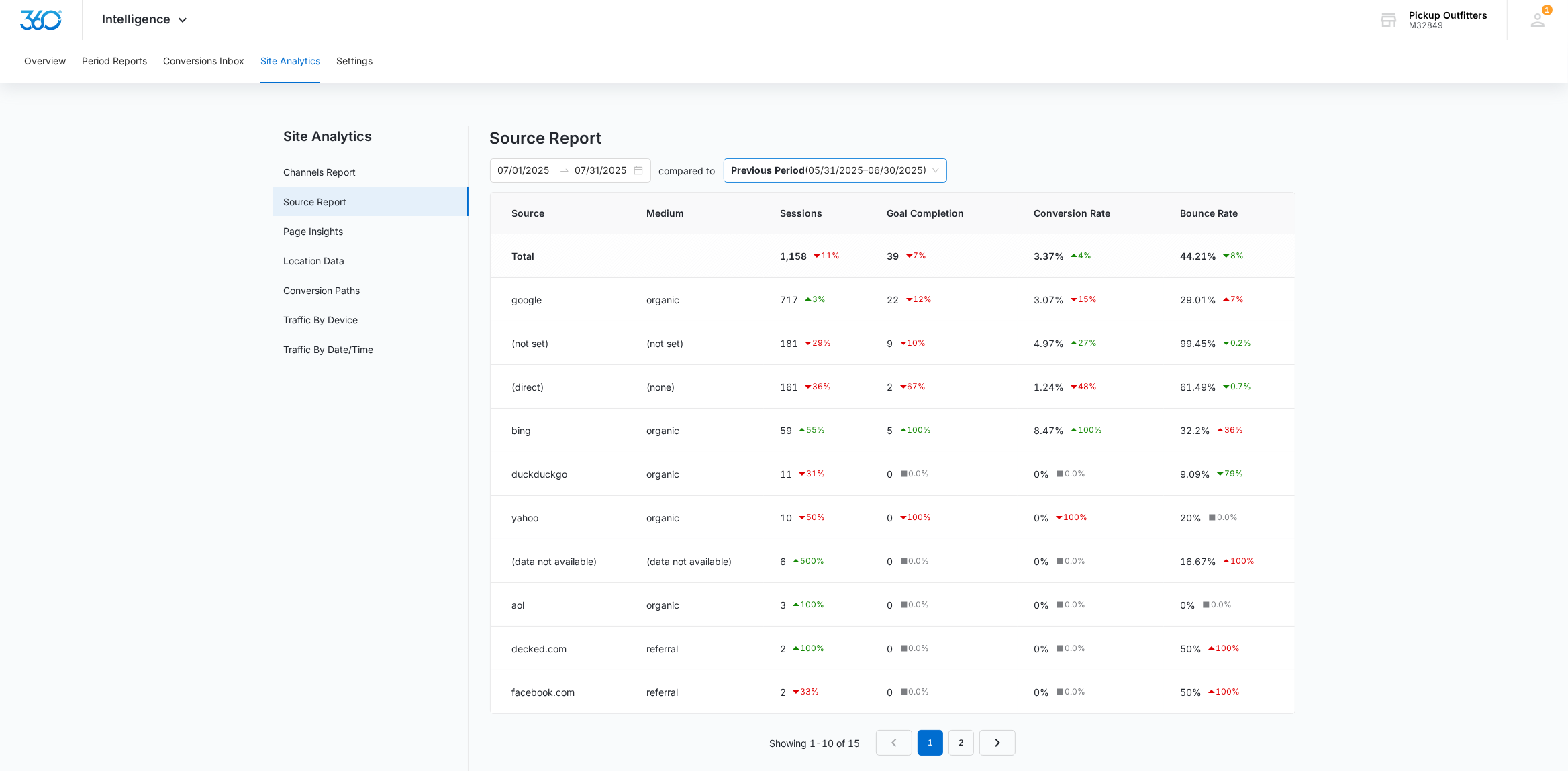 click on "Previous Period  ( 05/31/2025  –  06/30/2025 )" at bounding box center (835, 170) 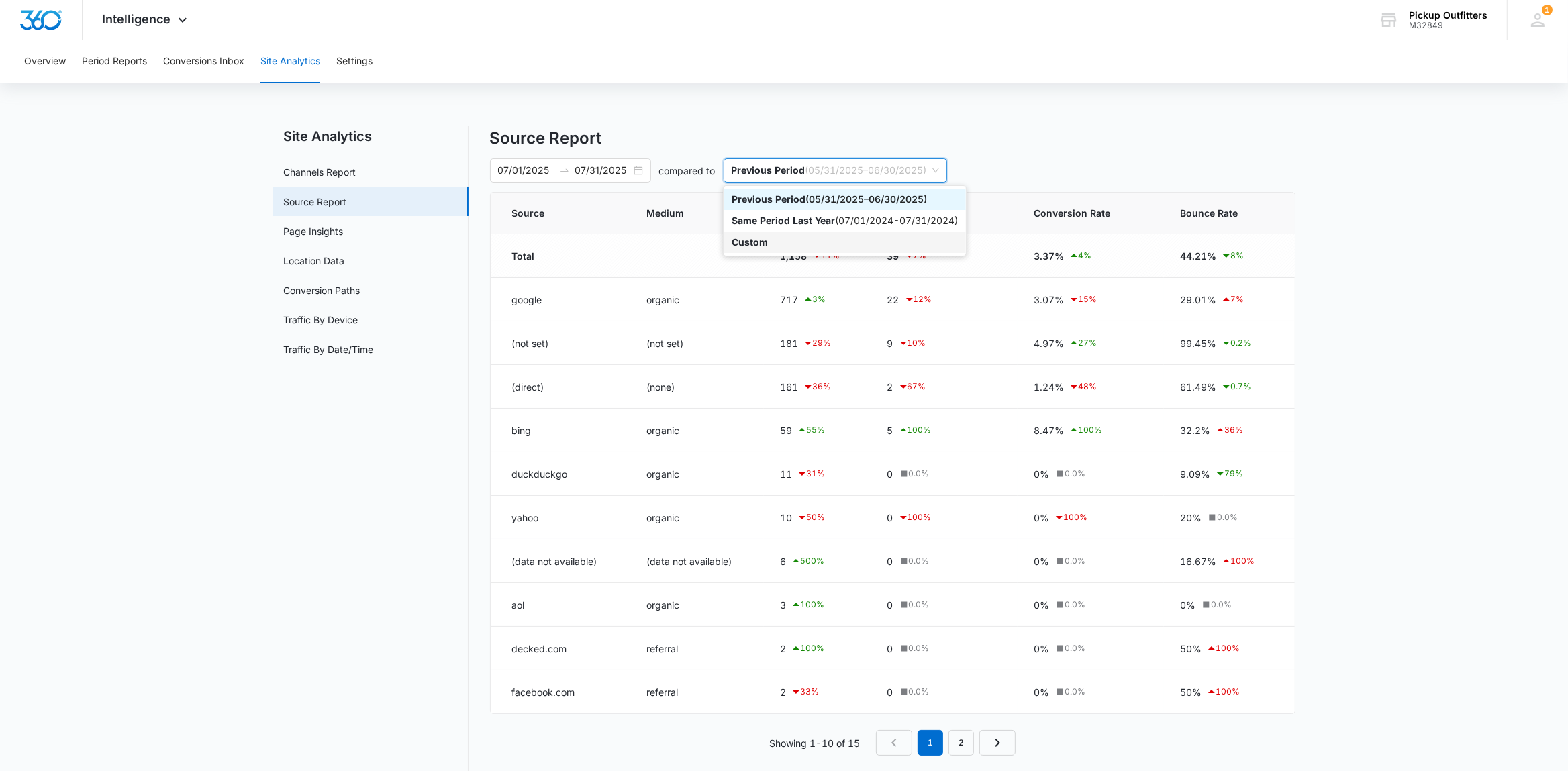 click on "Custom" at bounding box center [844, 242] 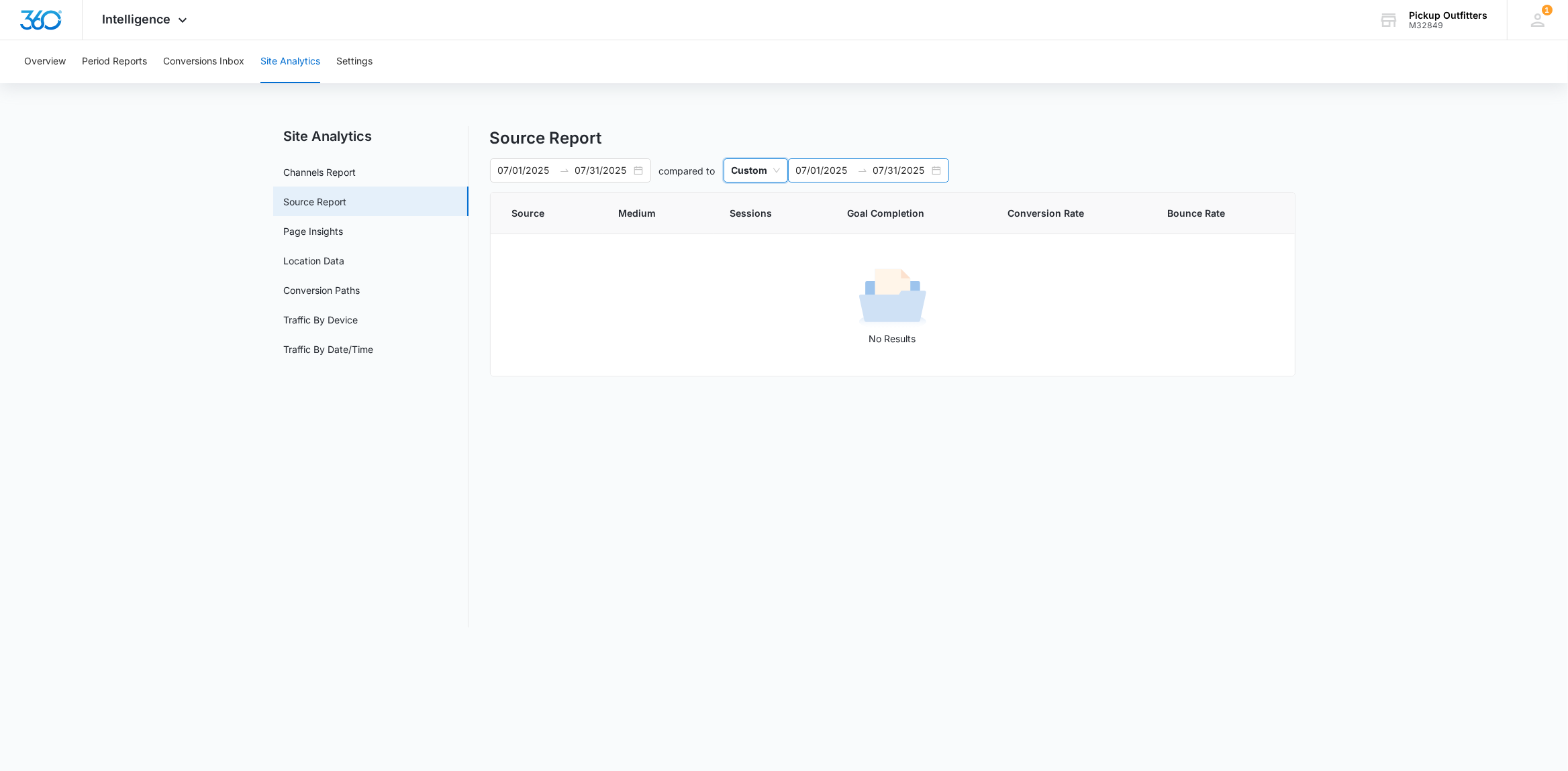 click on "07/01/2025" at bounding box center (824, 170) 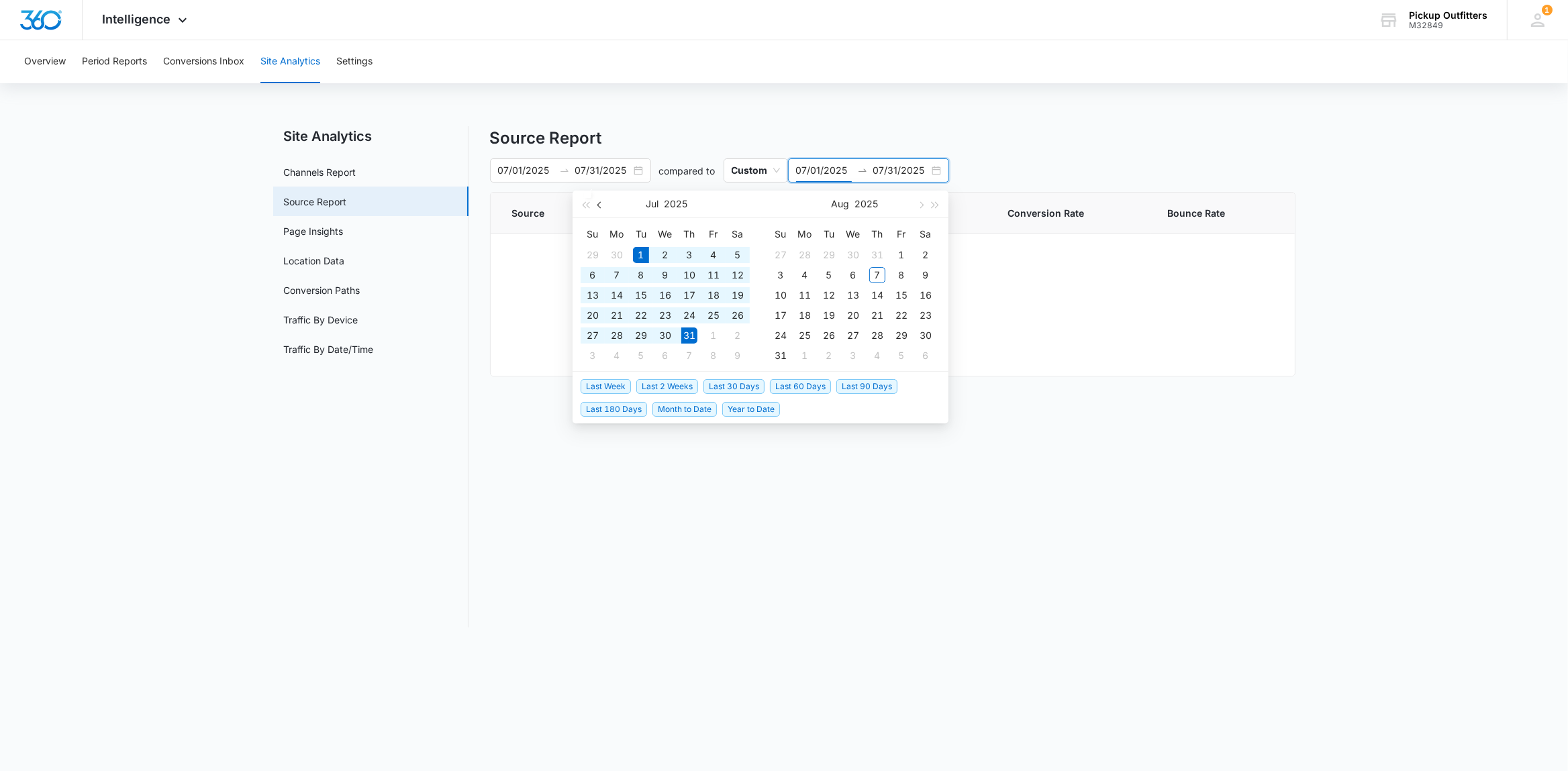 click at bounding box center [600, 204] 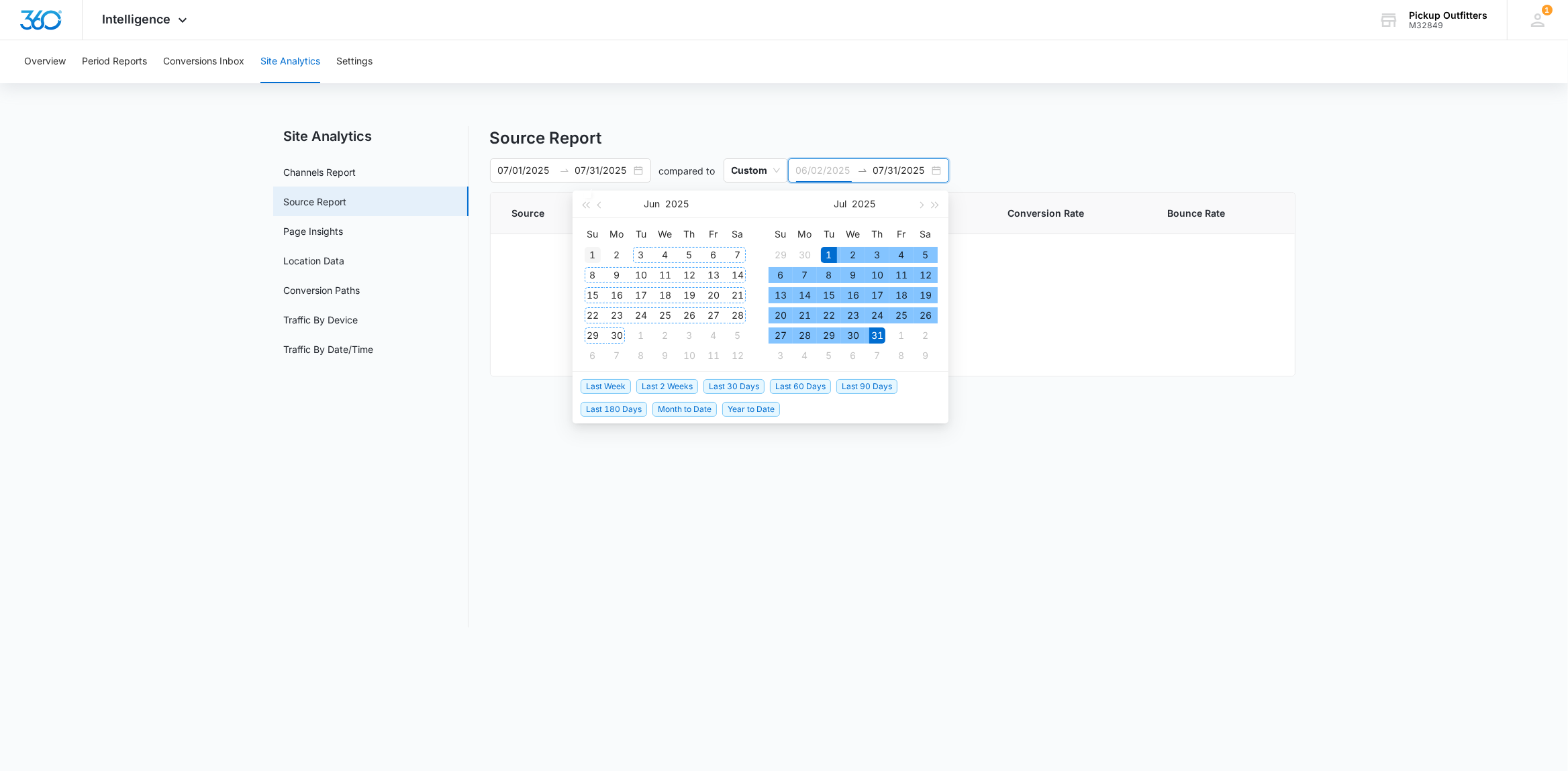 type on "06/01/2025" 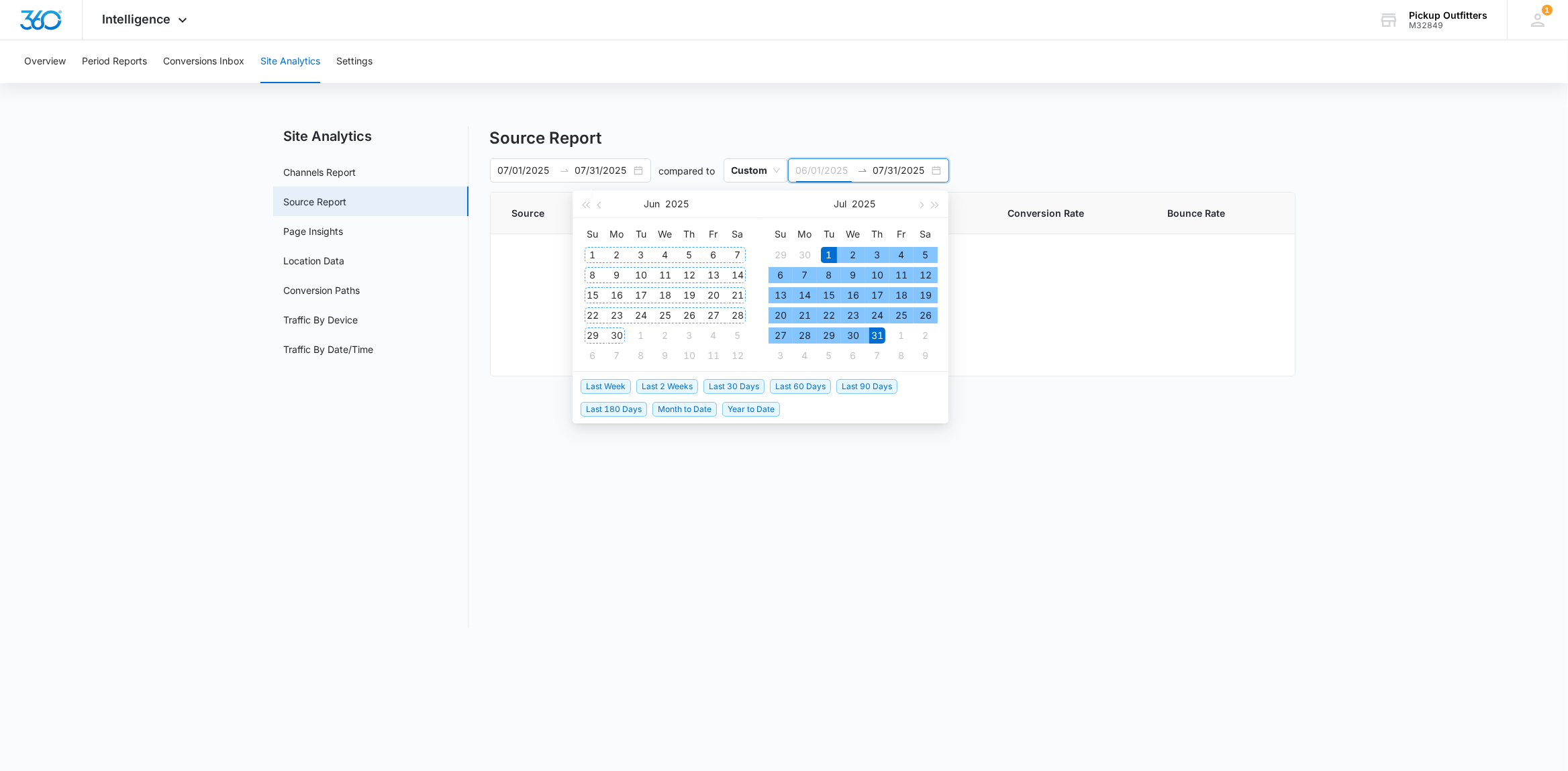 click on "1" at bounding box center [593, 255] 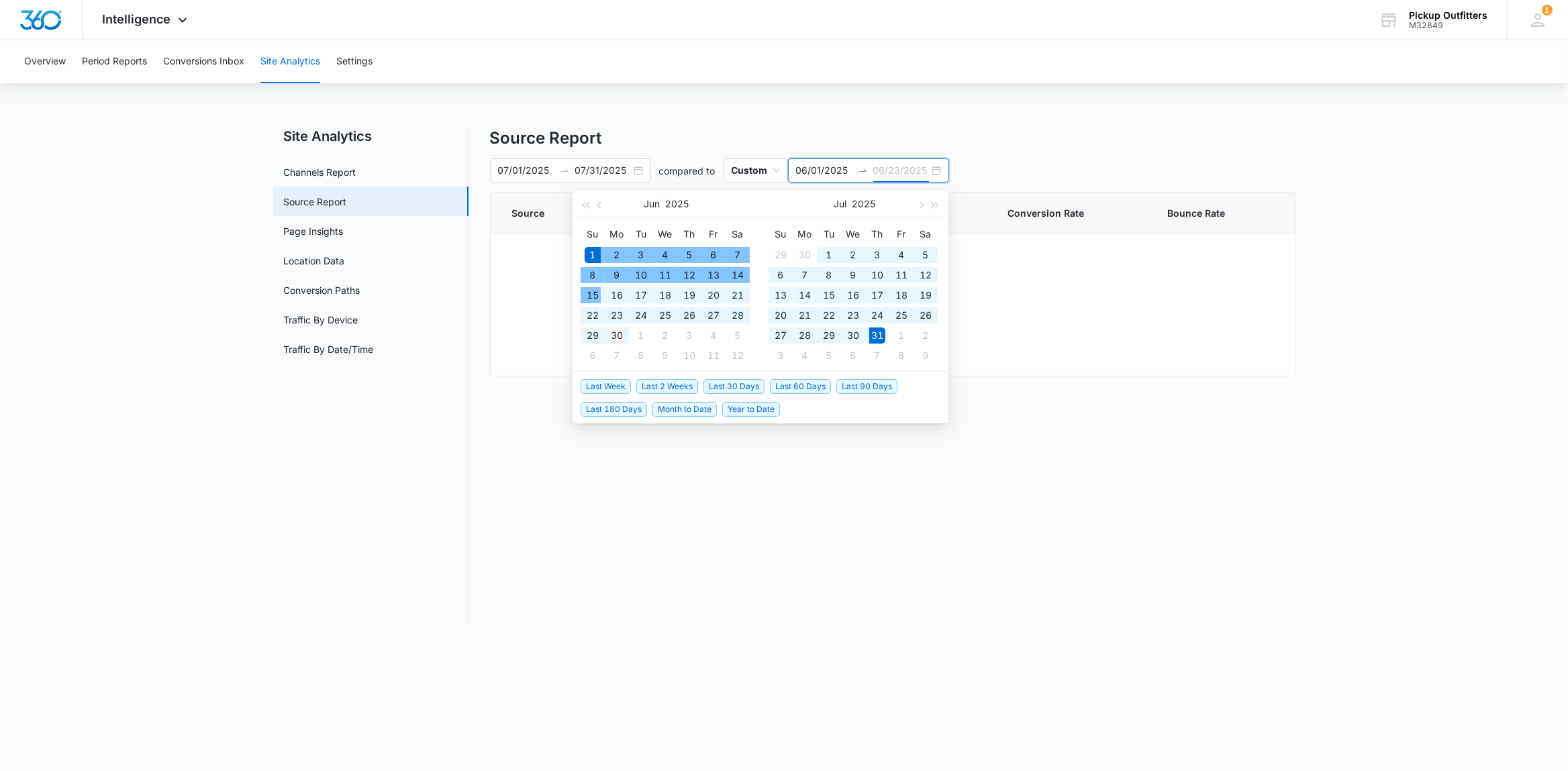 type on "06/30/2025" 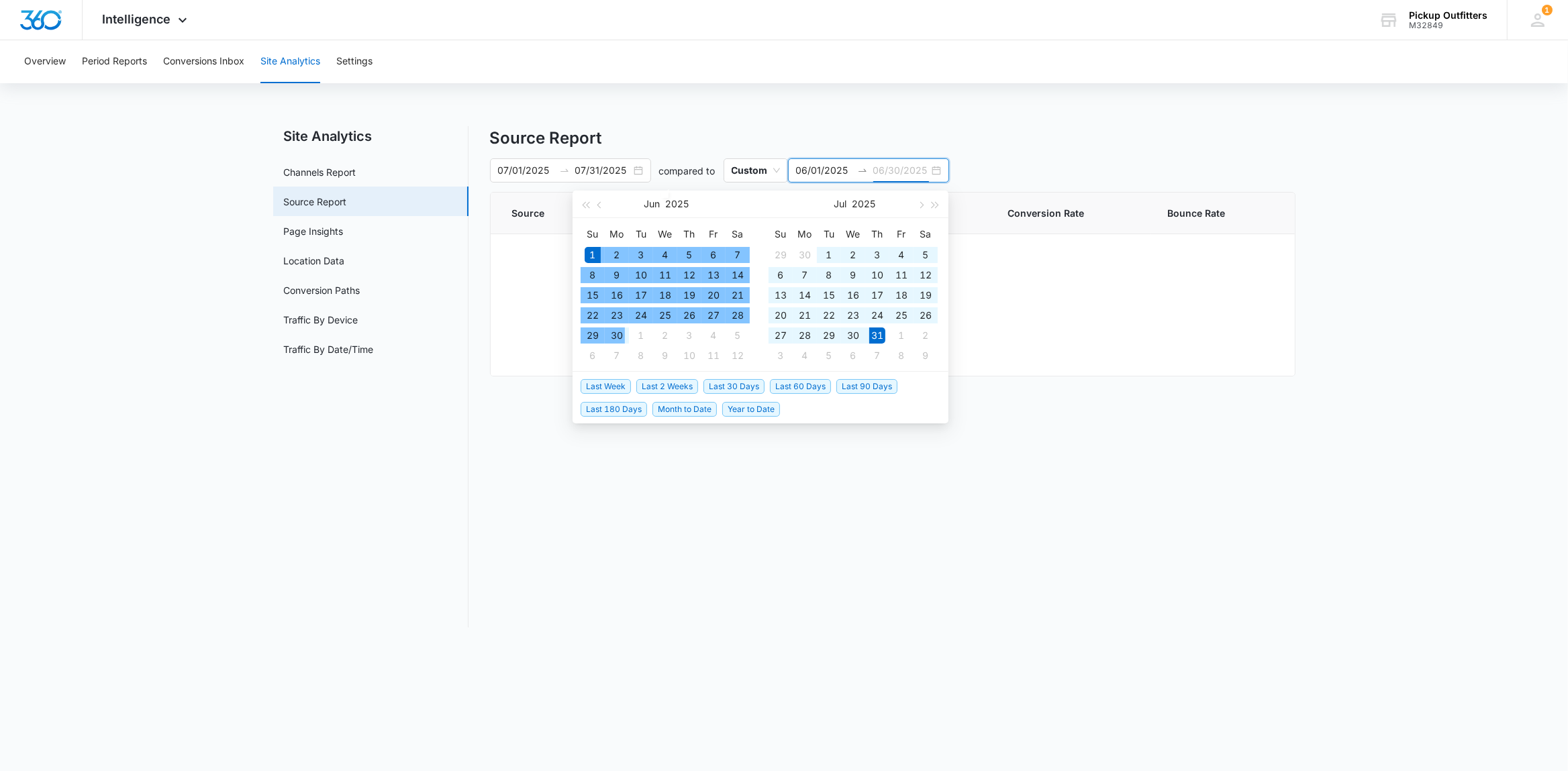 click on "30" at bounding box center [617, 336] 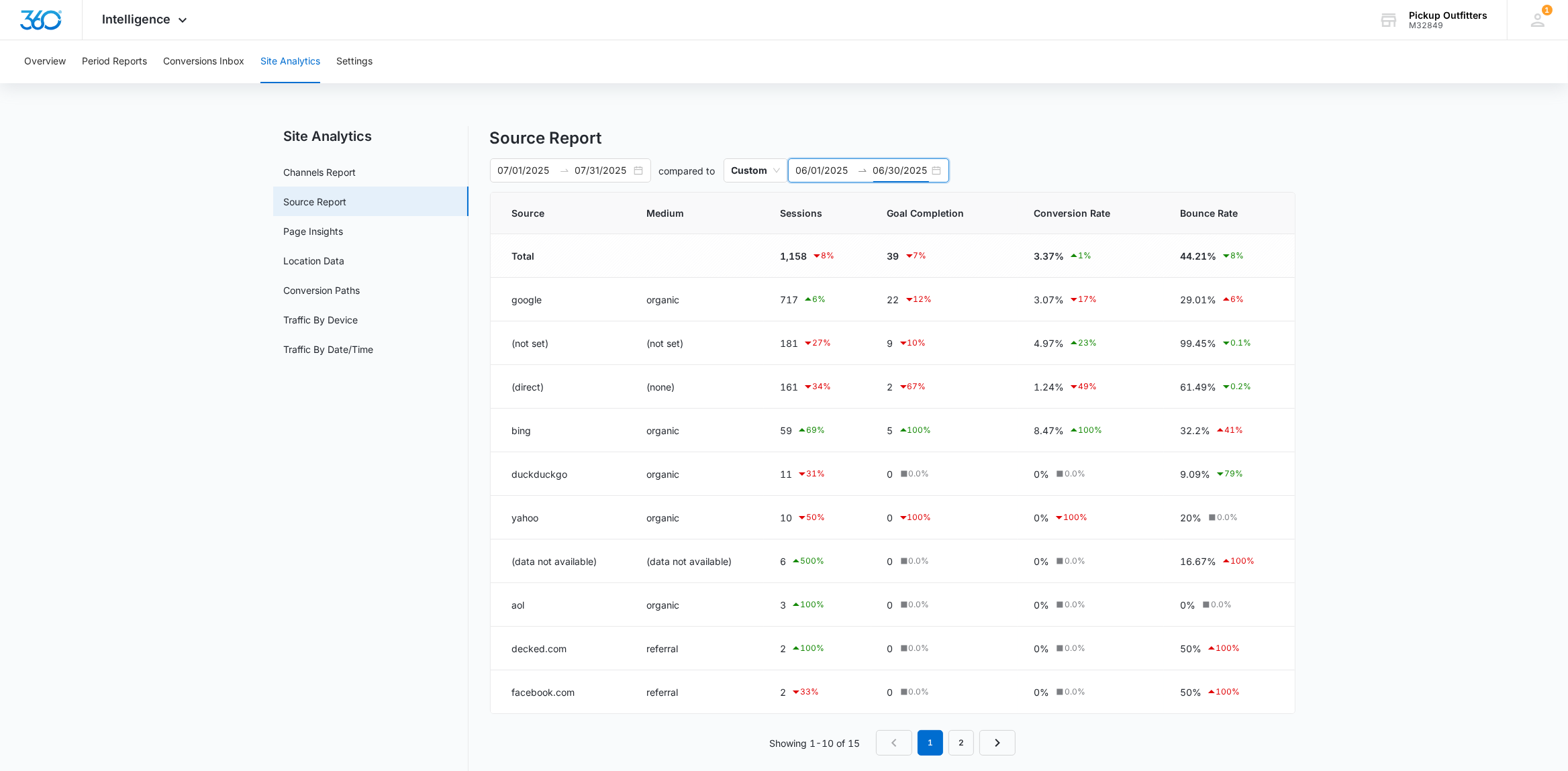 scroll, scrollTop: 19, scrollLeft: 0, axis: vertical 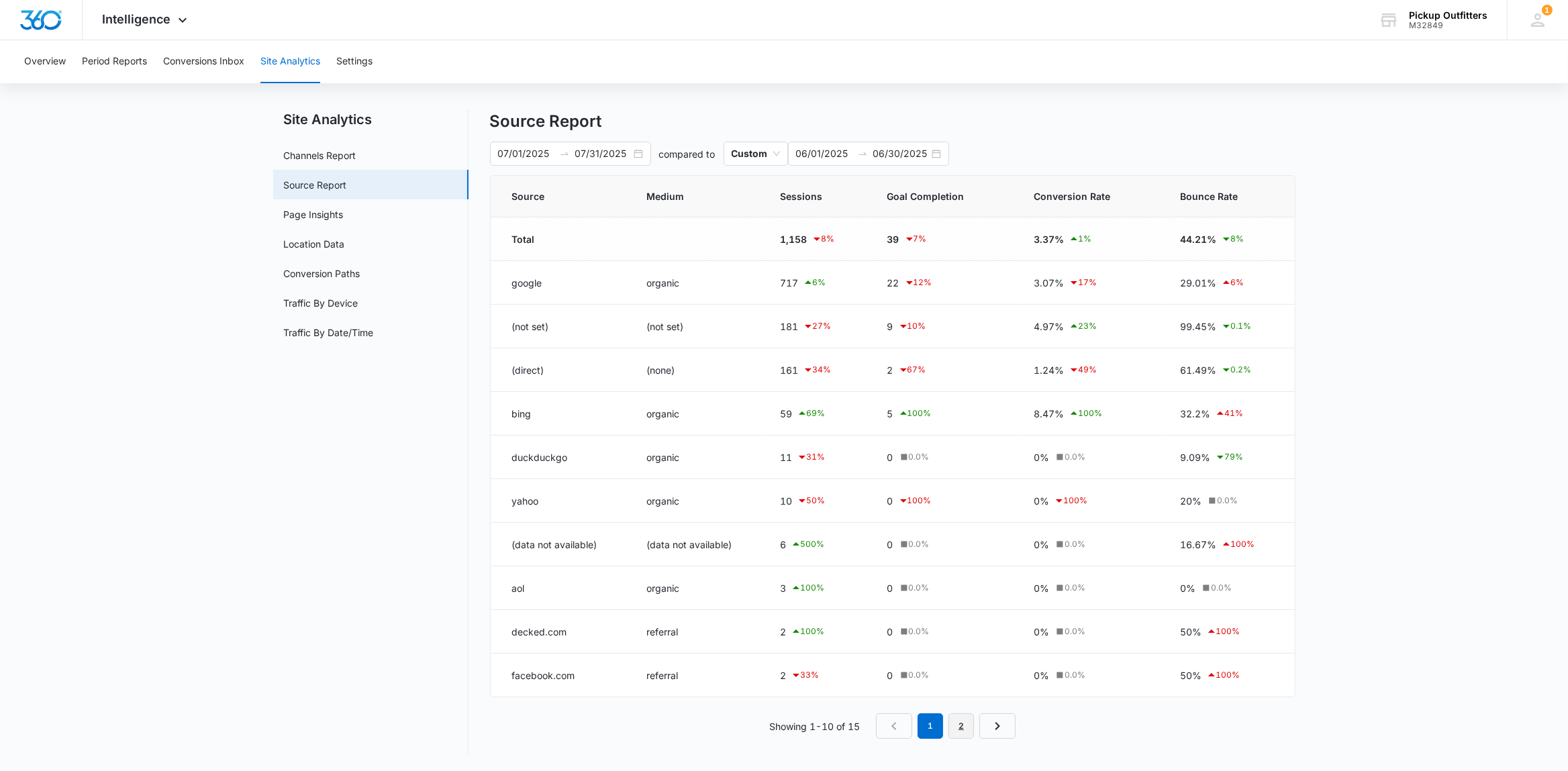 click on "2" at bounding box center [961, 726] 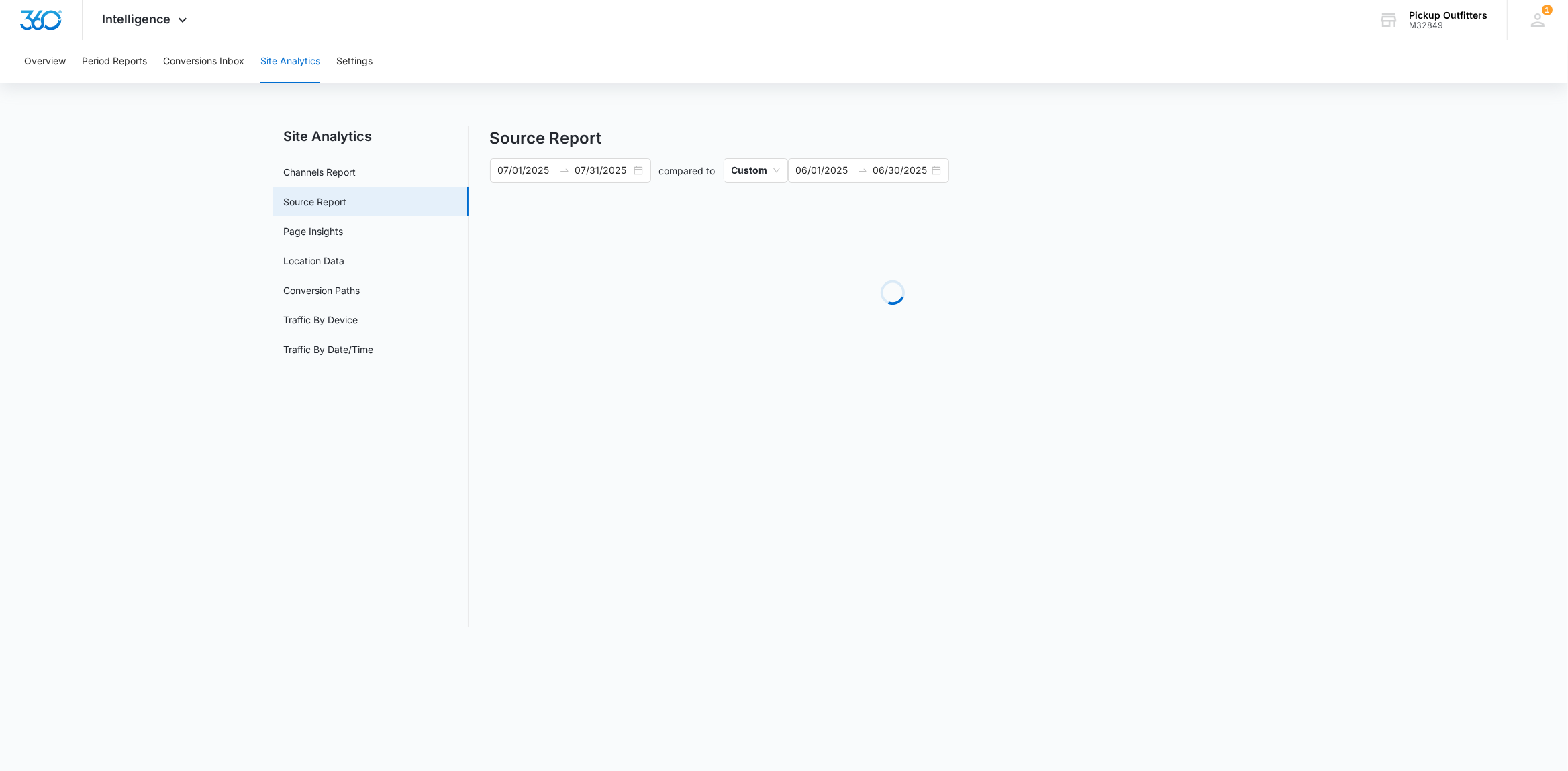 scroll, scrollTop: 0, scrollLeft: 0, axis: both 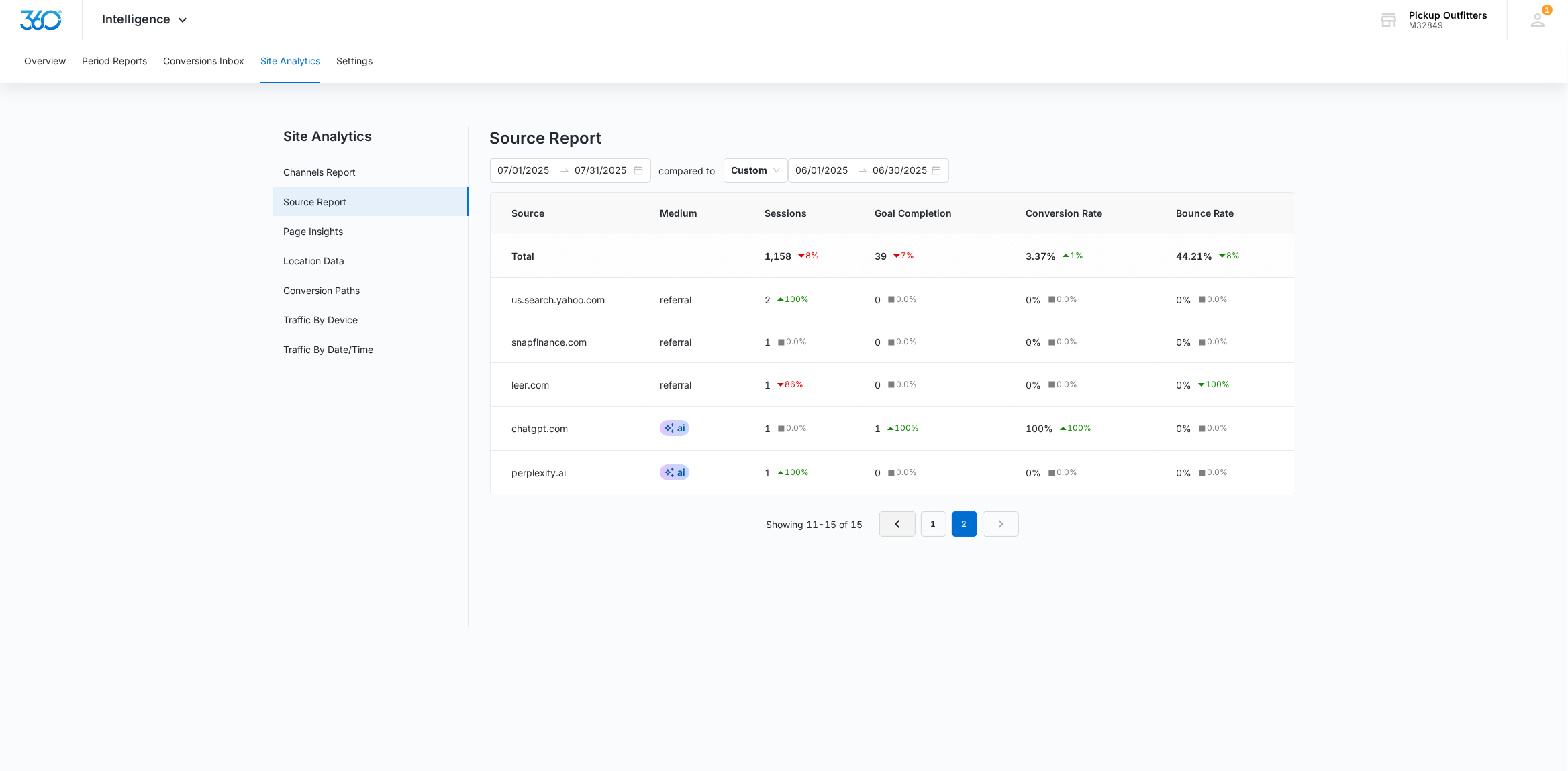 click 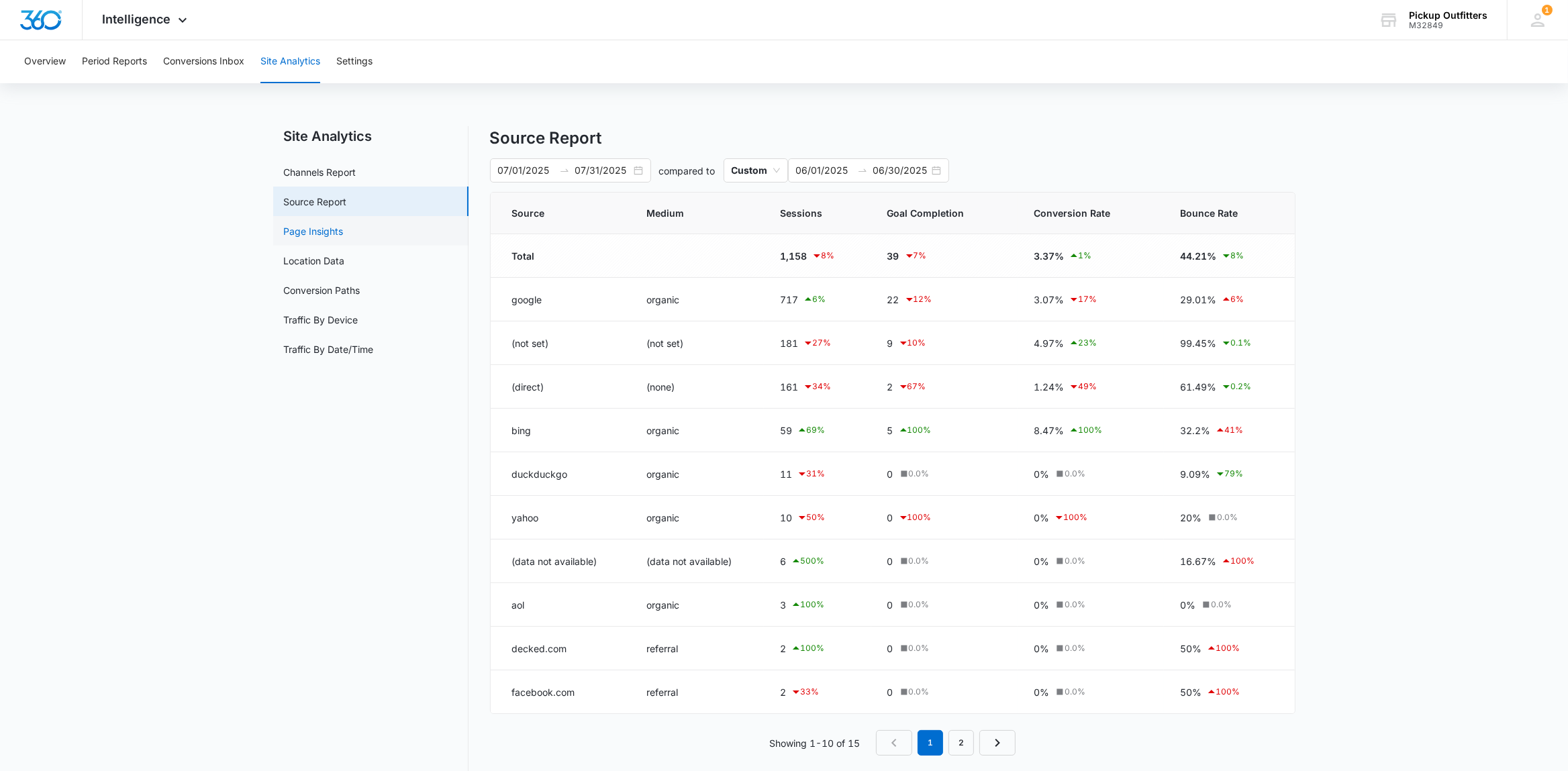 click on "Page Insights" at bounding box center (313, 231) 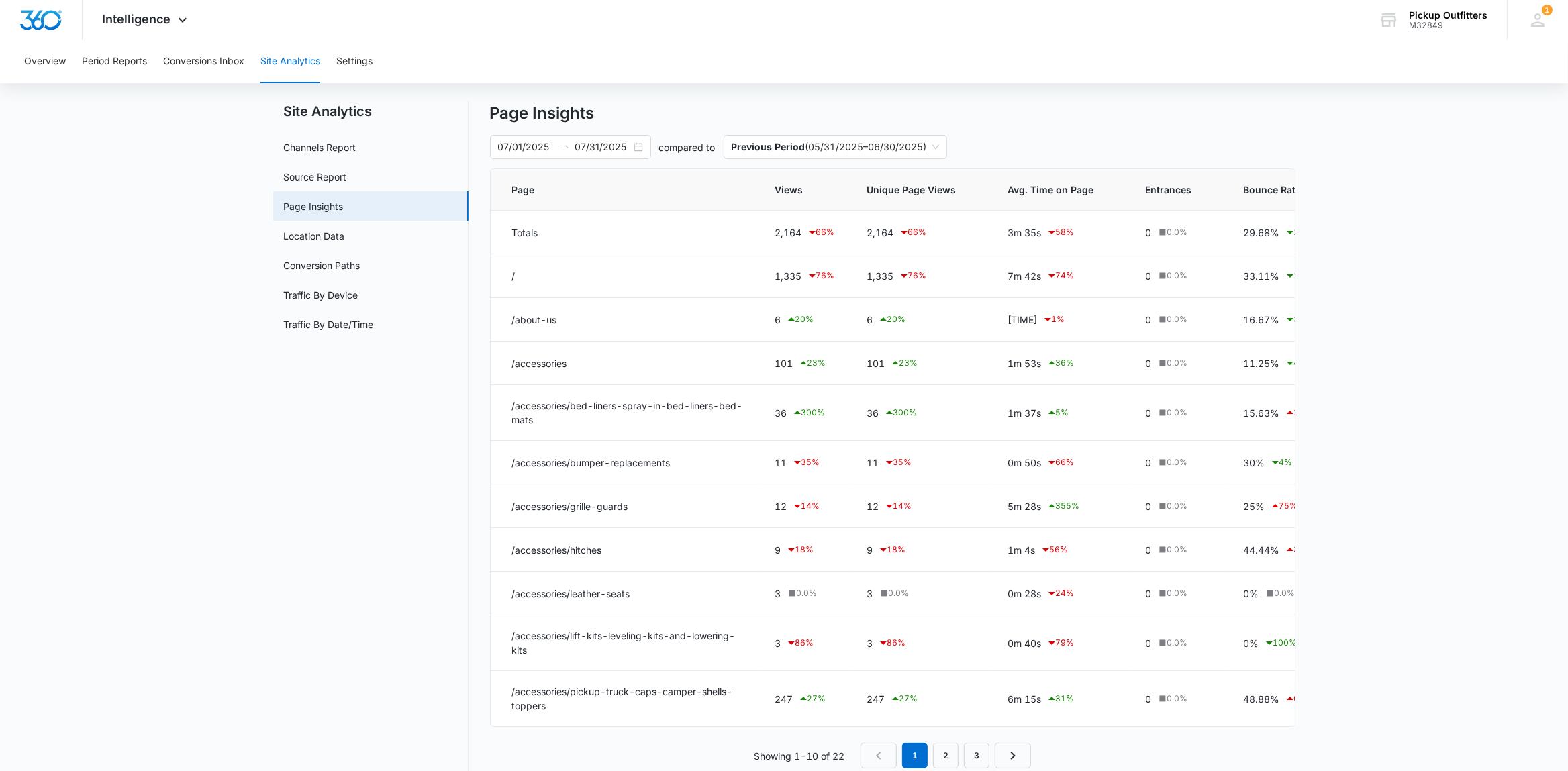 scroll, scrollTop: 0, scrollLeft: 0, axis: both 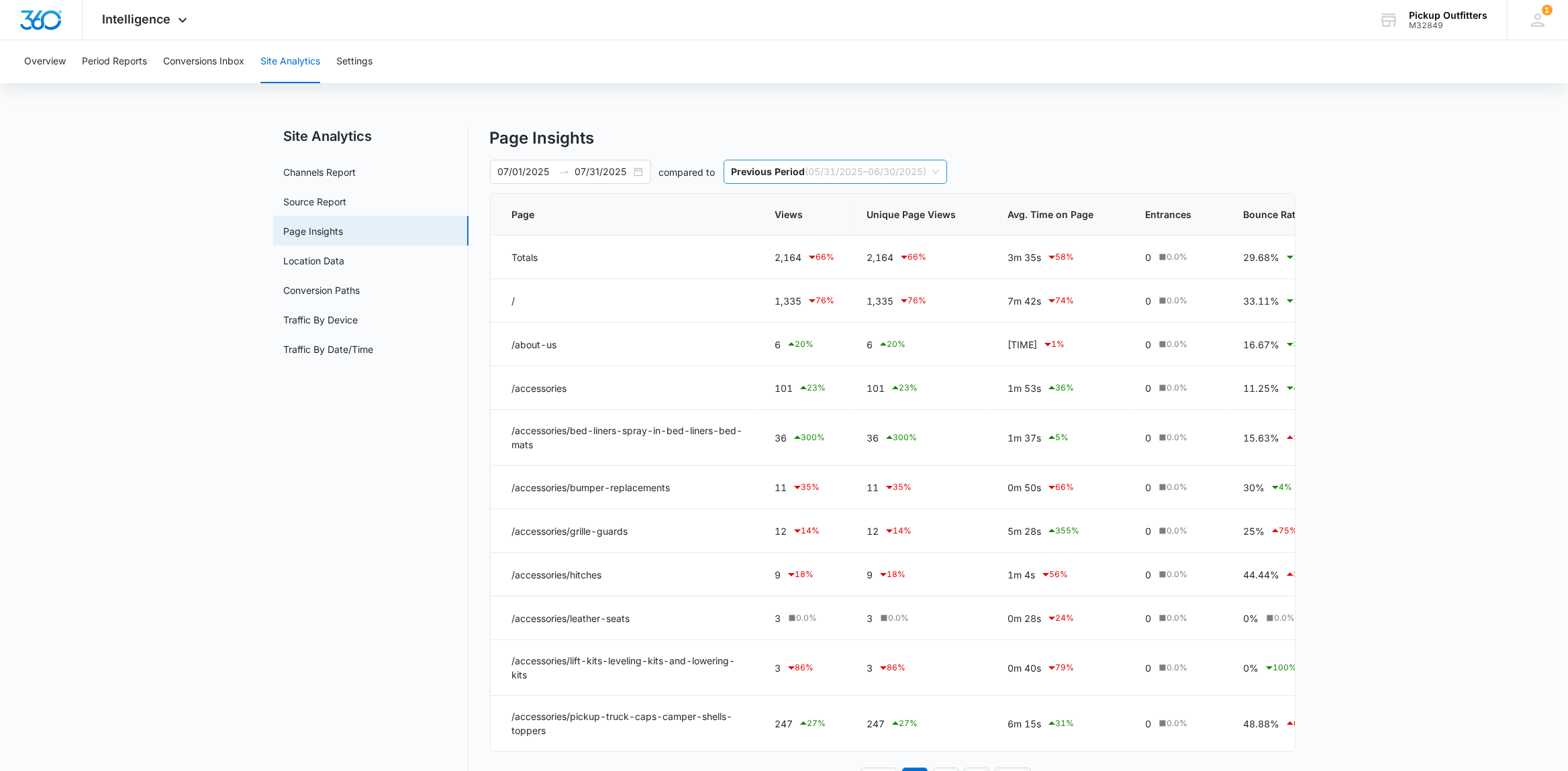 click on "Previous Period  ( 05/31/2025  –  06/30/2025 )" at bounding box center (835, 172) 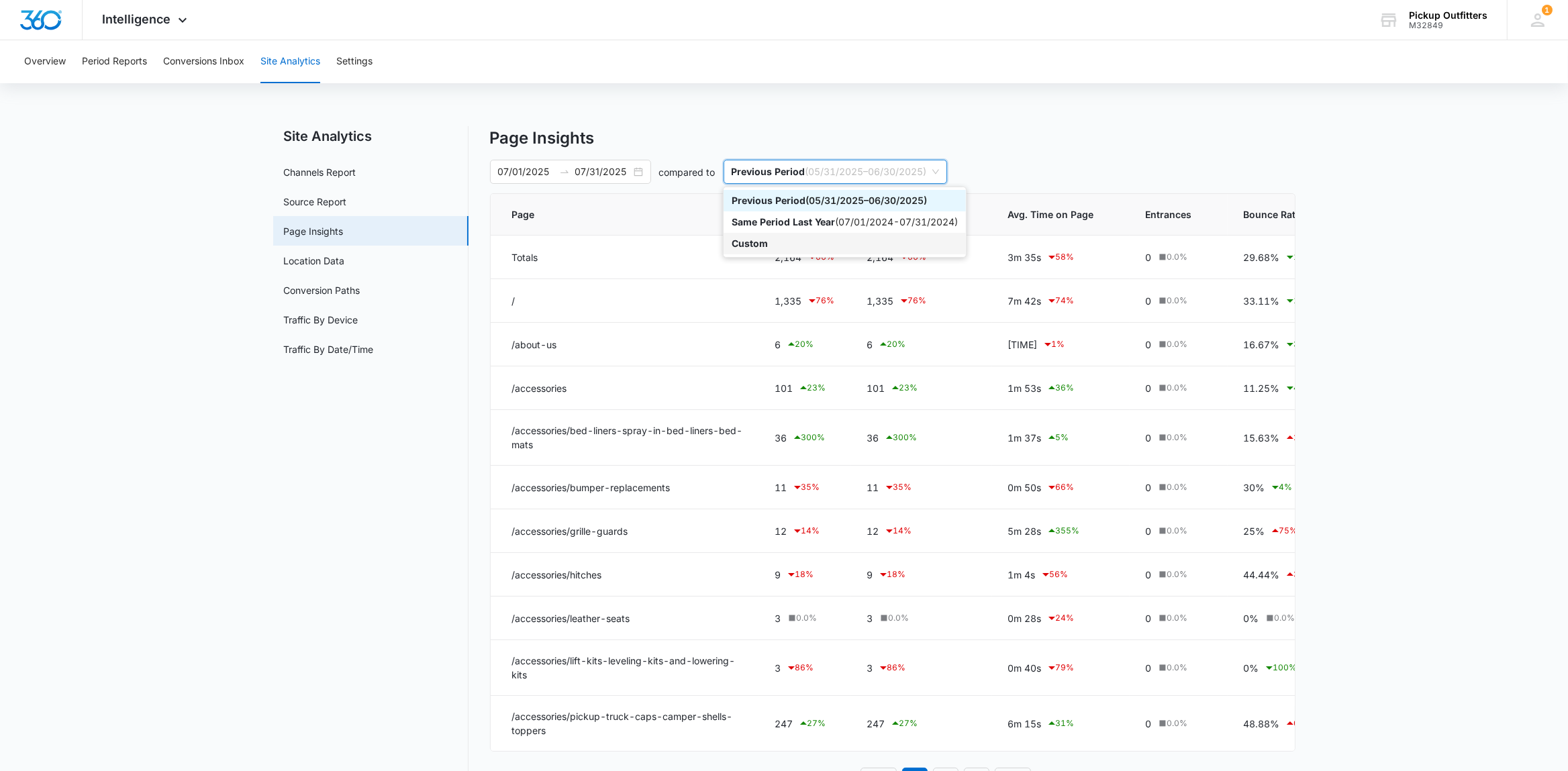 click on "Custom" at bounding box center (750, 243) 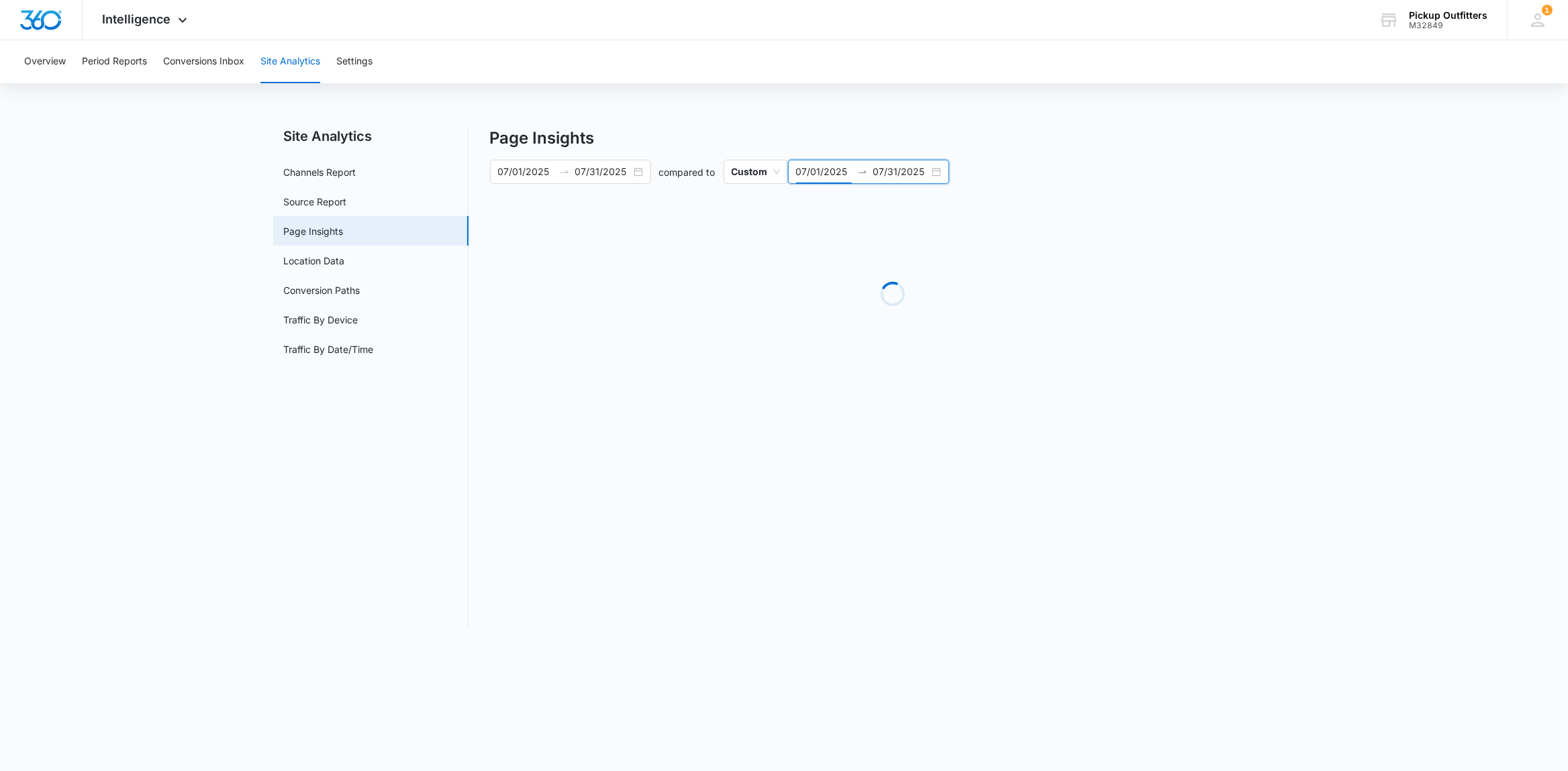 click on "07/01/2025" at bounding box center (824, 172) 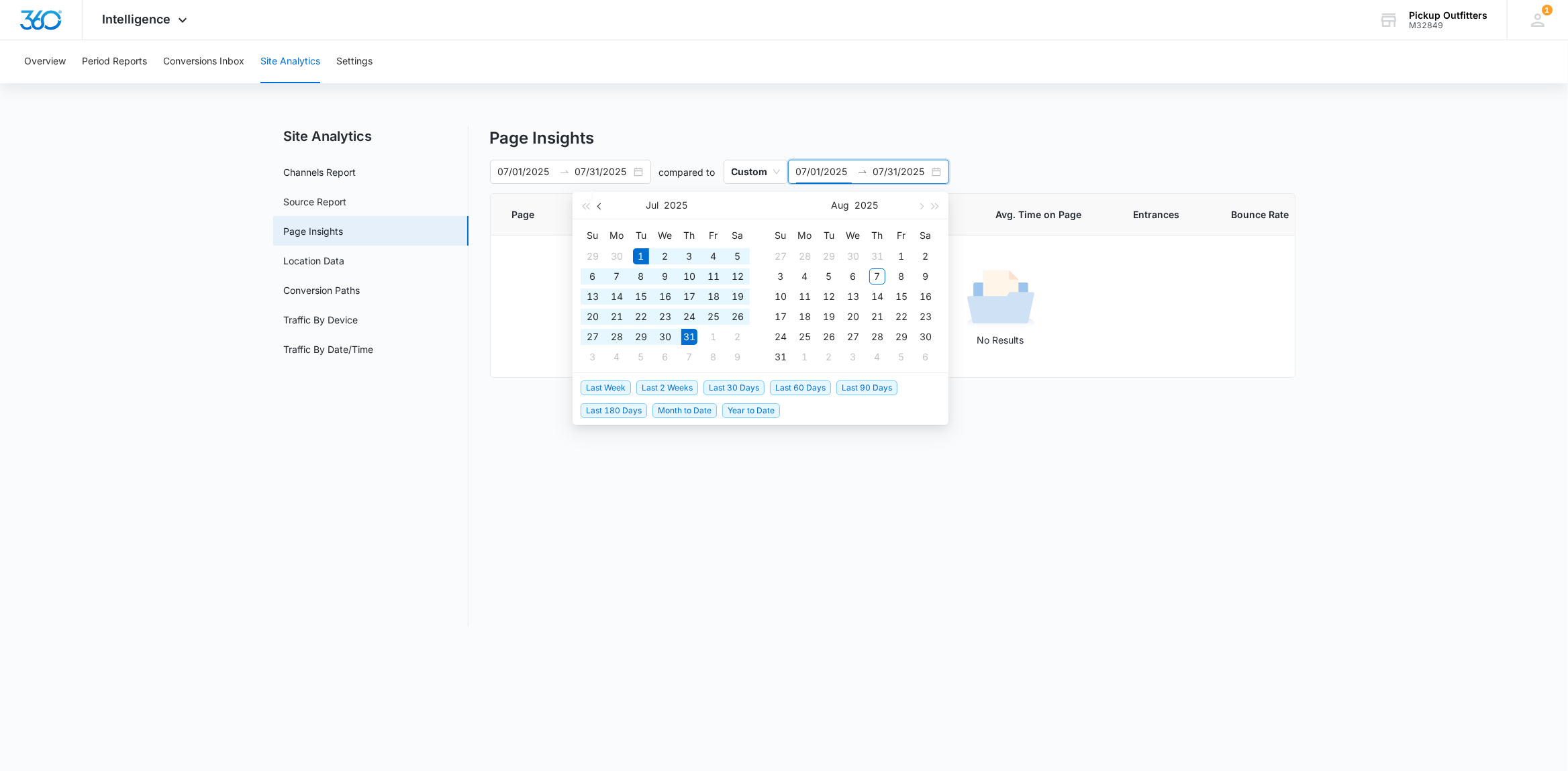 drag, startPoint x: 596, startPoint y: 202, endPoint x: 605, endPoint y: 215, distance: 15.811388 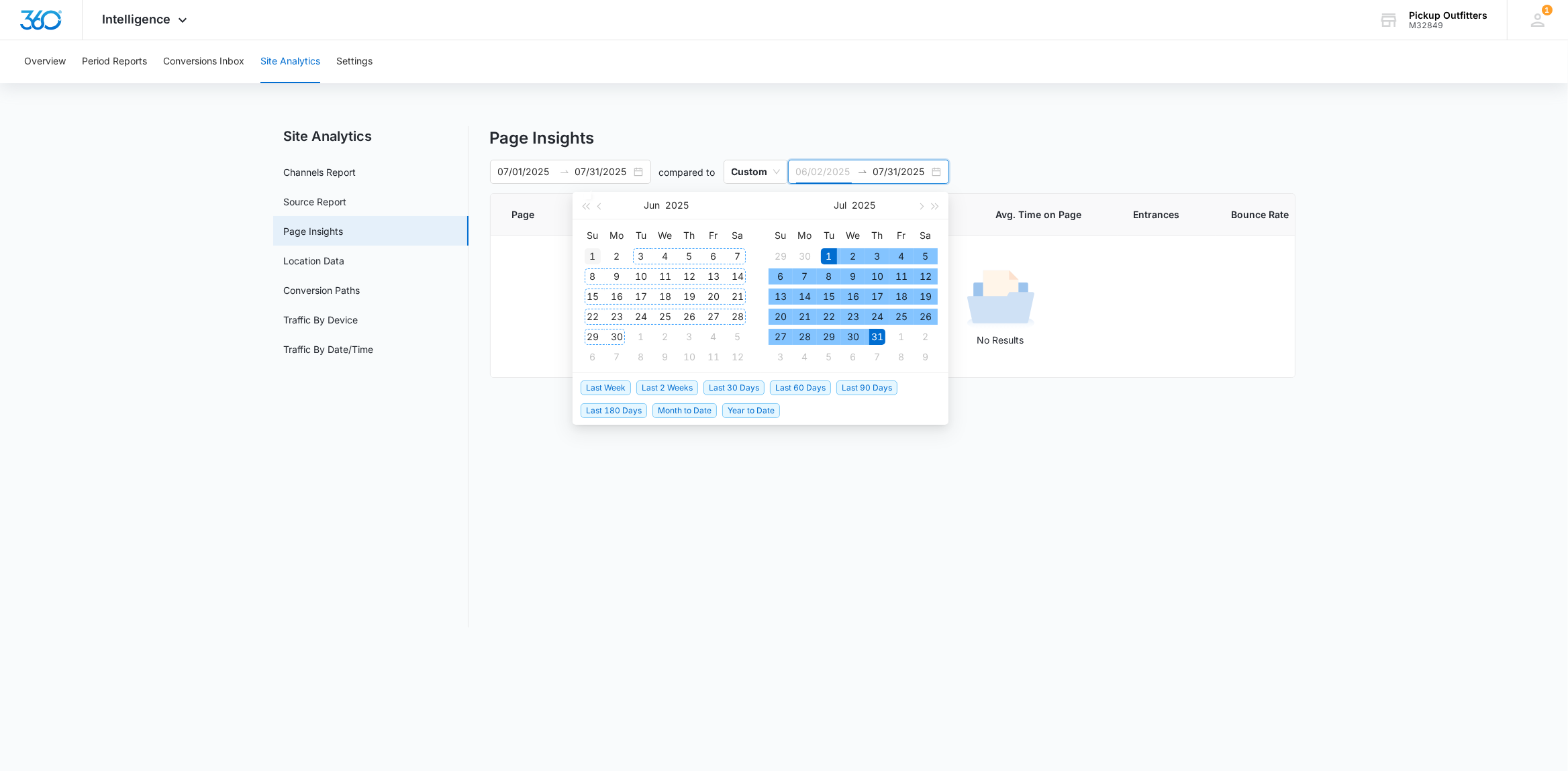 type on "06/01/2025" 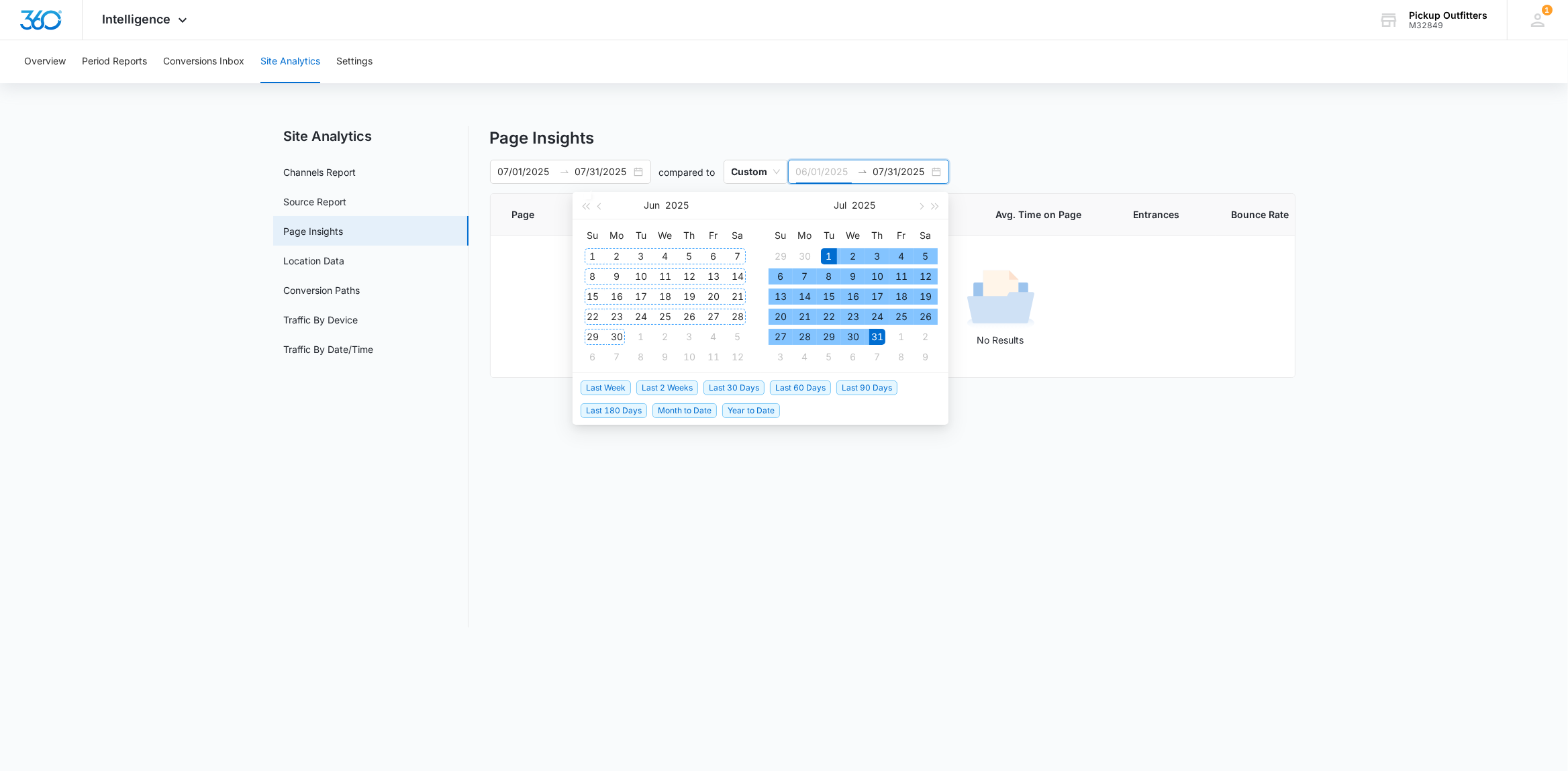 click on "1" at bounding box center [593, 256] 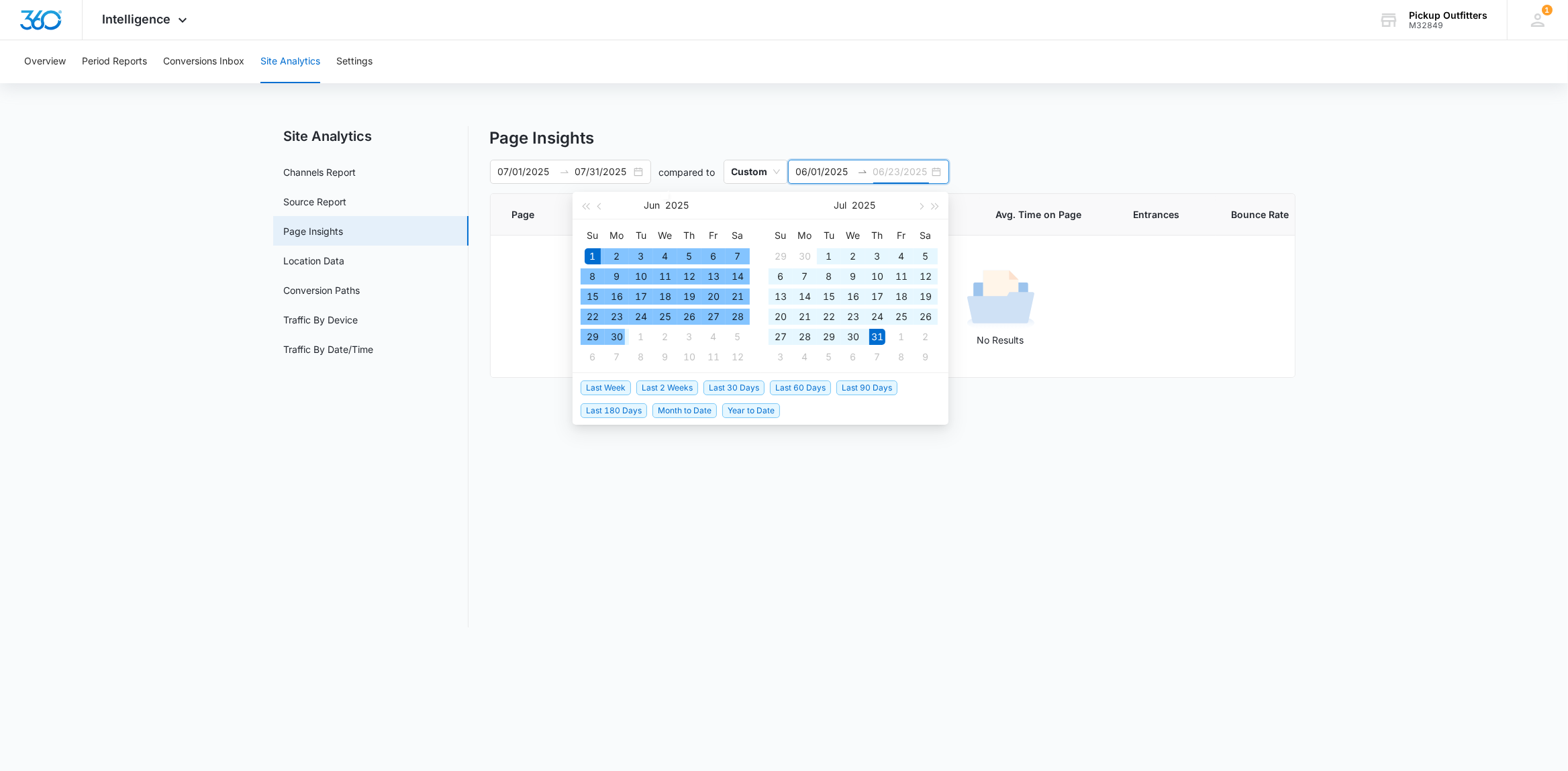 type on "06/30/2025" 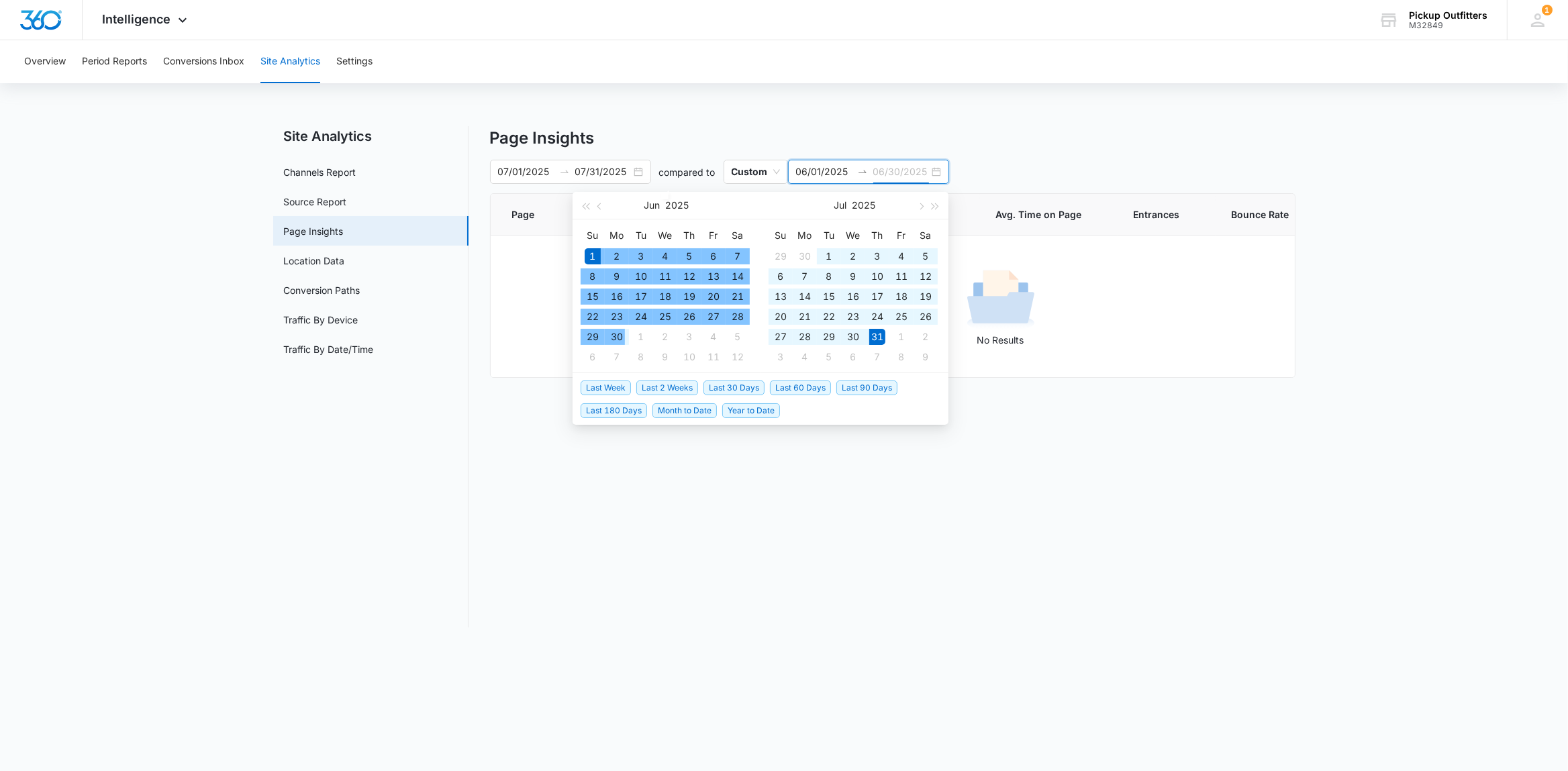 click on "30" at bounding box center [617, 337] 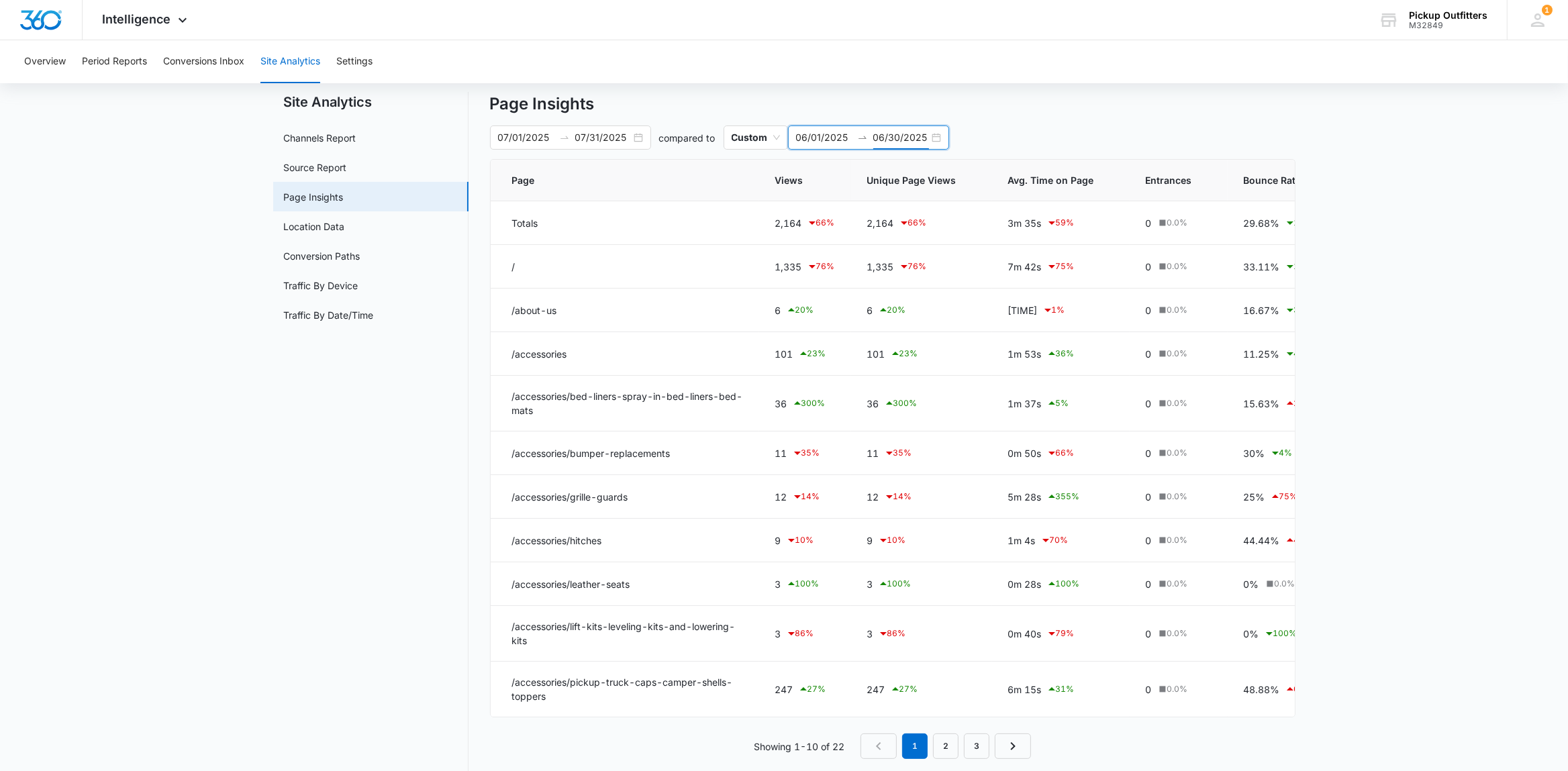 scroll, scrollTop: 57, scrollLeft: 0, axis: vertical 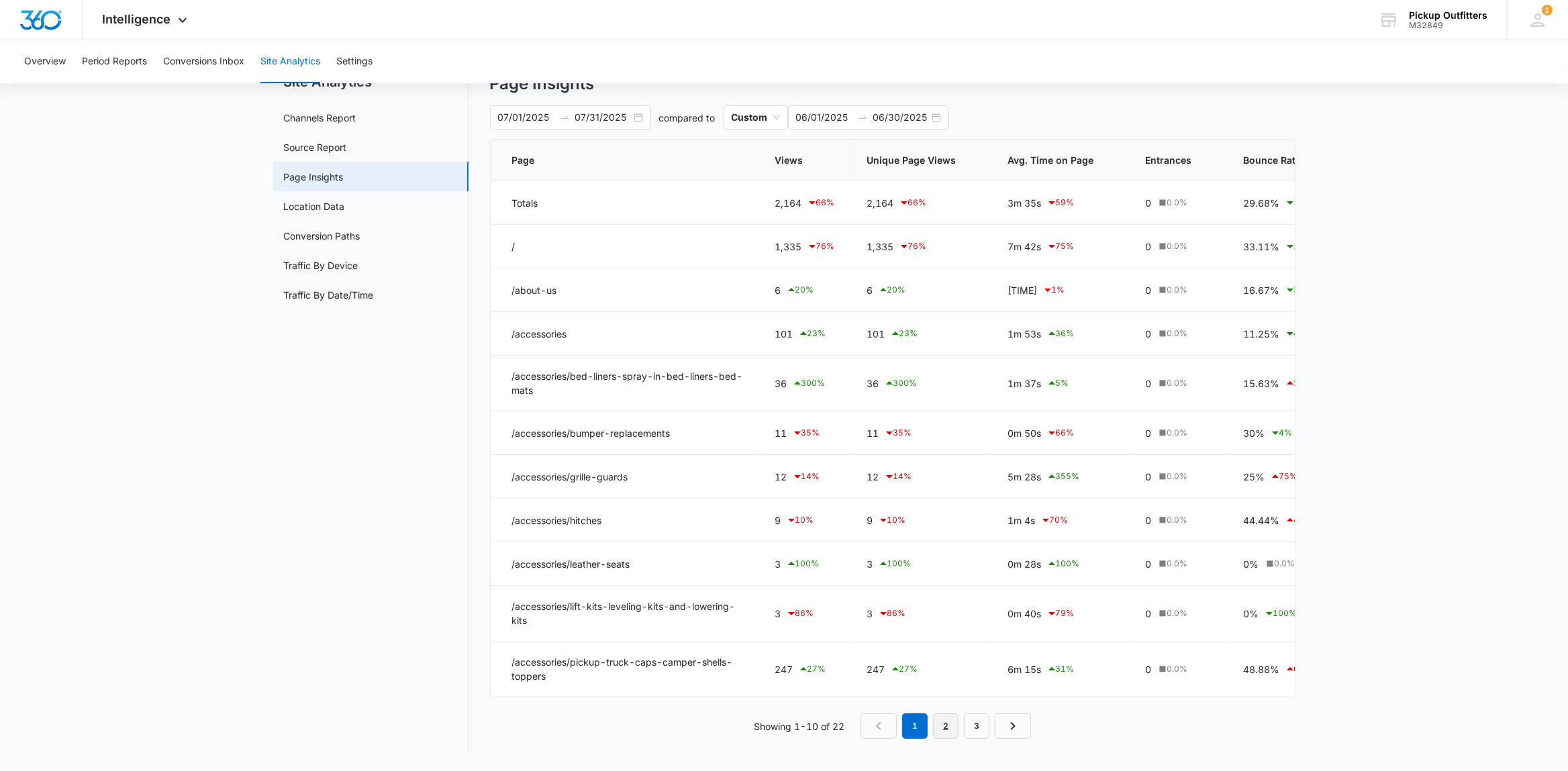 click on "2" at bounding box center (946, 726) 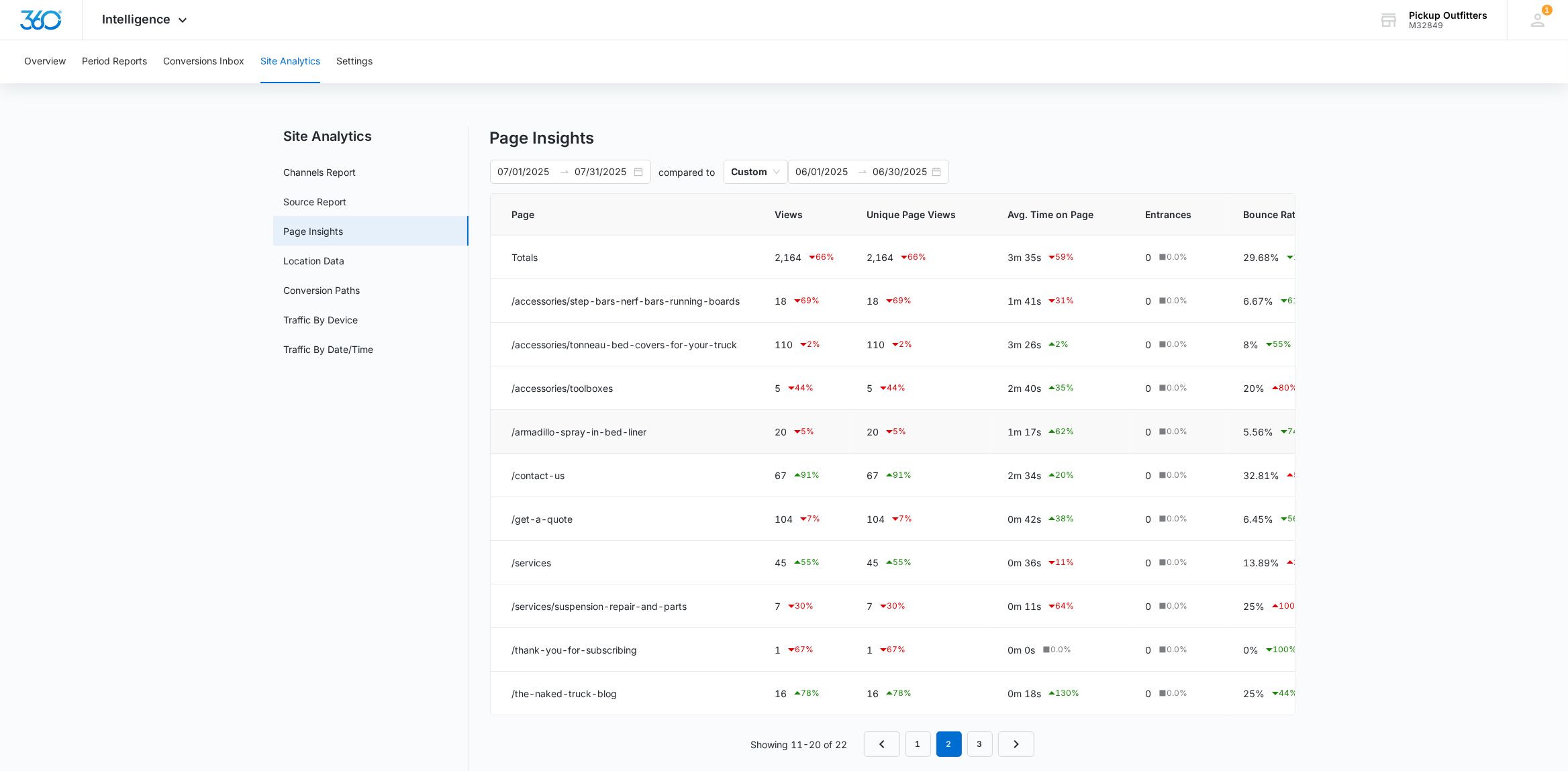 scroll, scrollTop: 32, scrollLeft: 0, axis: vertical 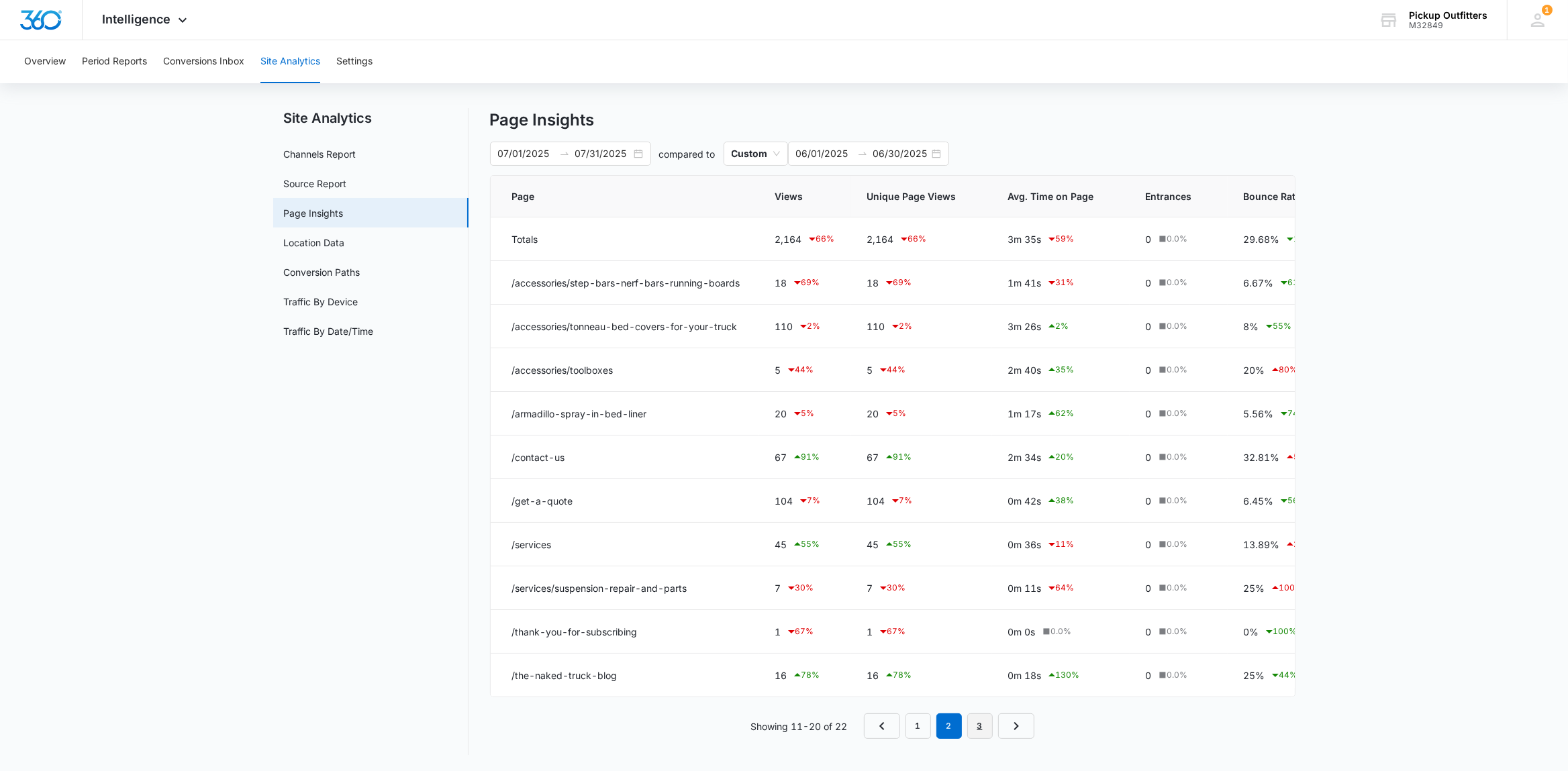click on "3" at bounding box center (980, 726) 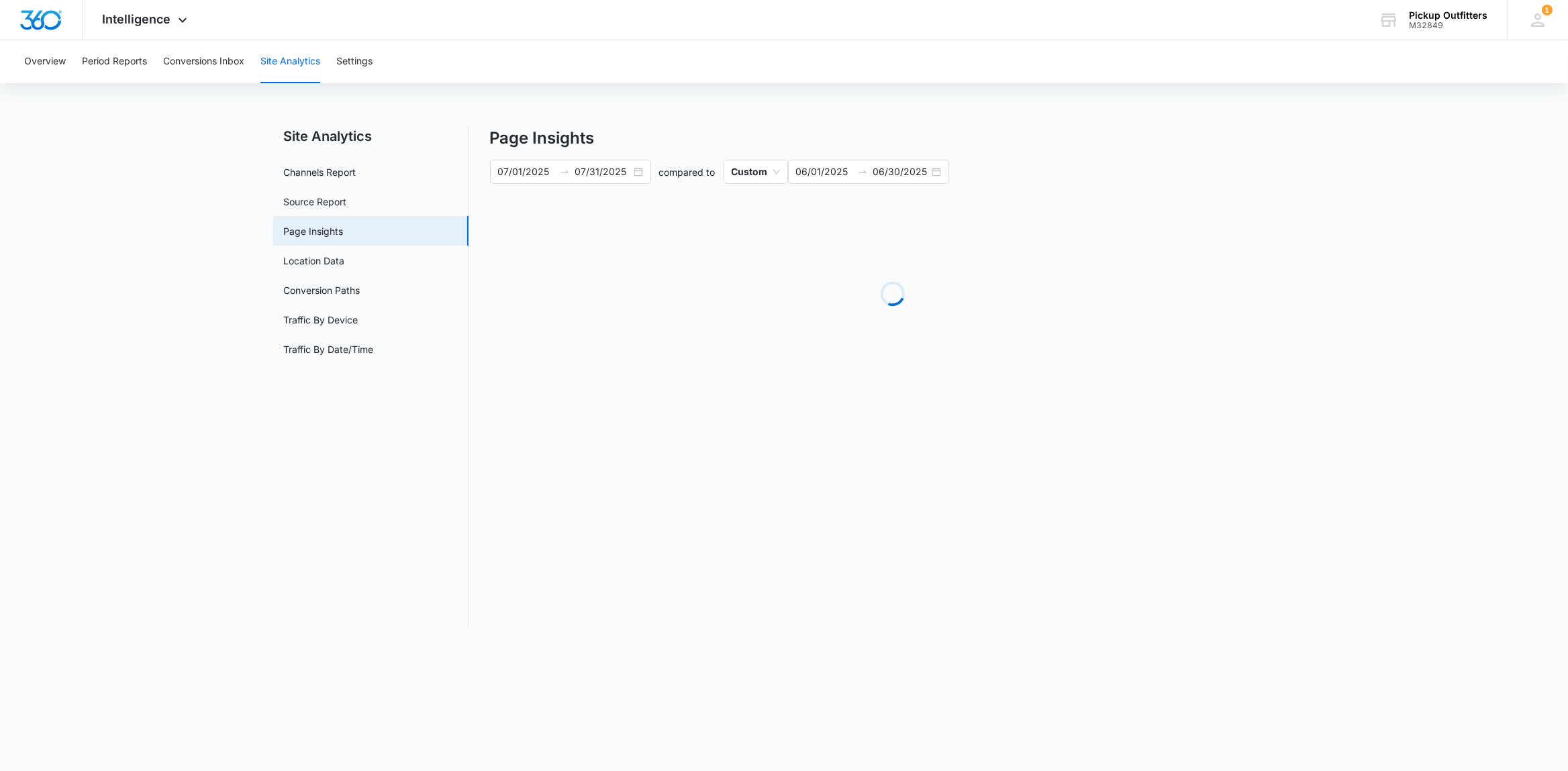 scroll, scrollTop: 0, scrollLeft: 0, axis: both 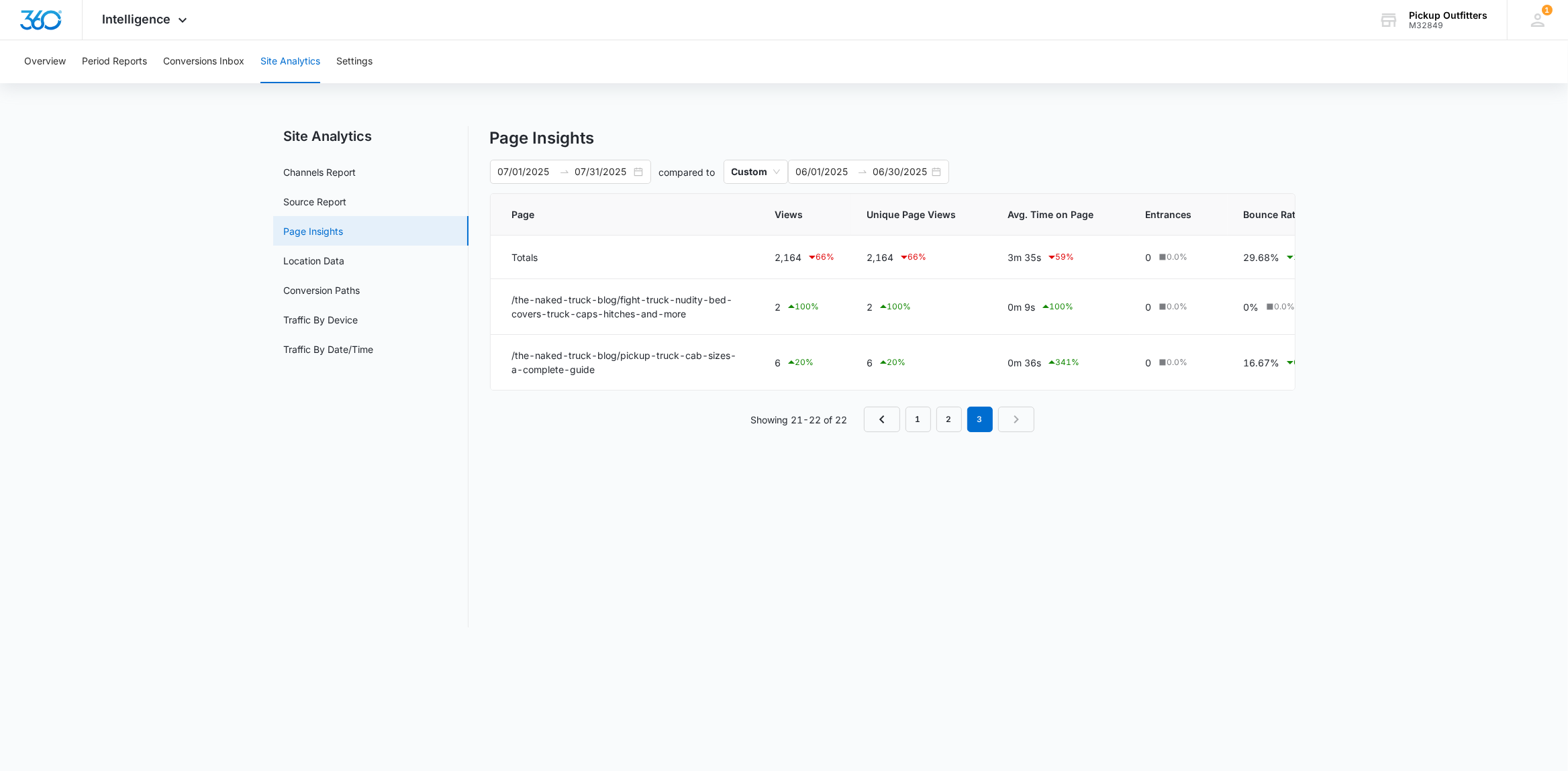 click on "Page Insights" at bounding box center (313, 231) 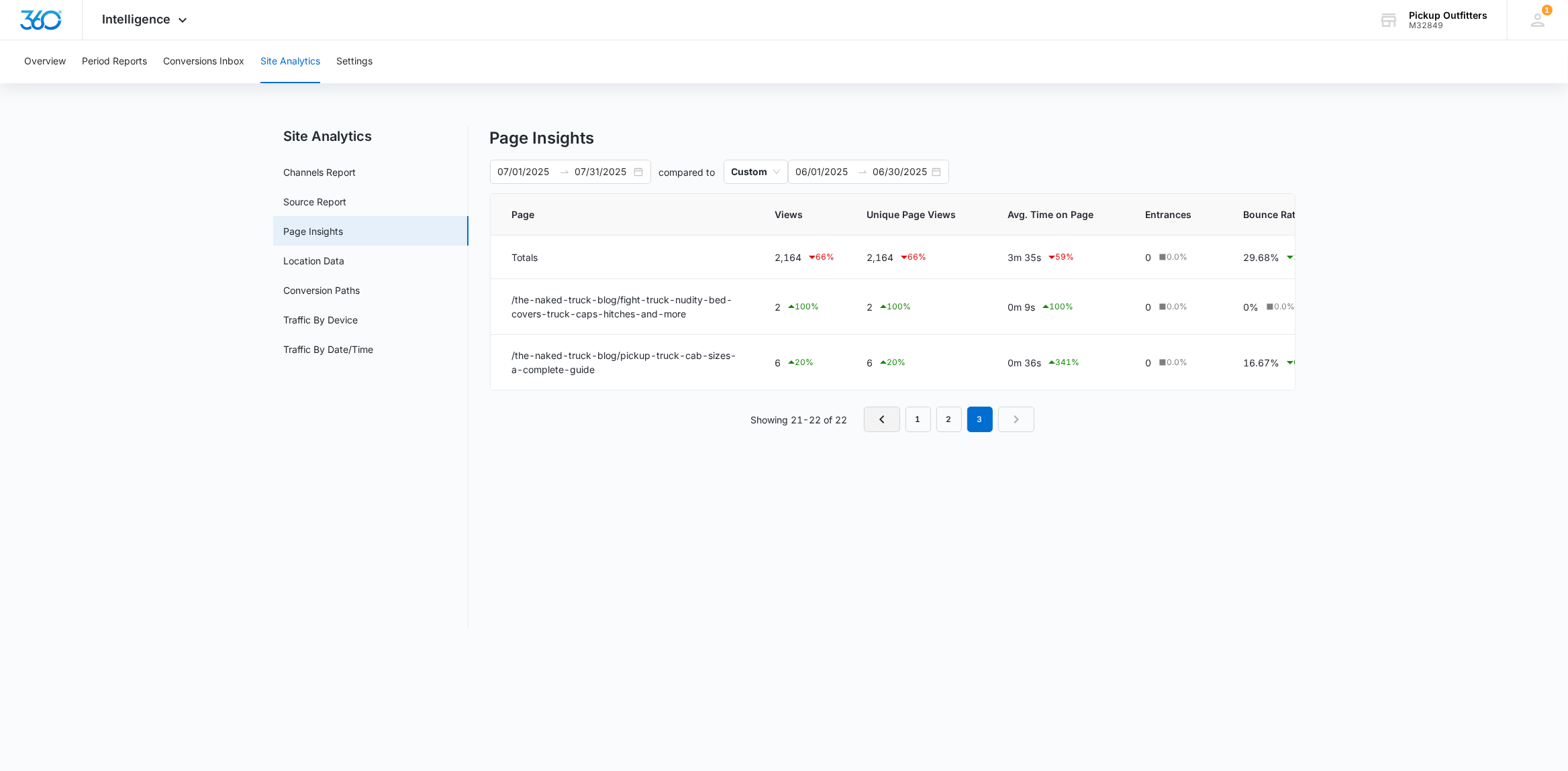 click 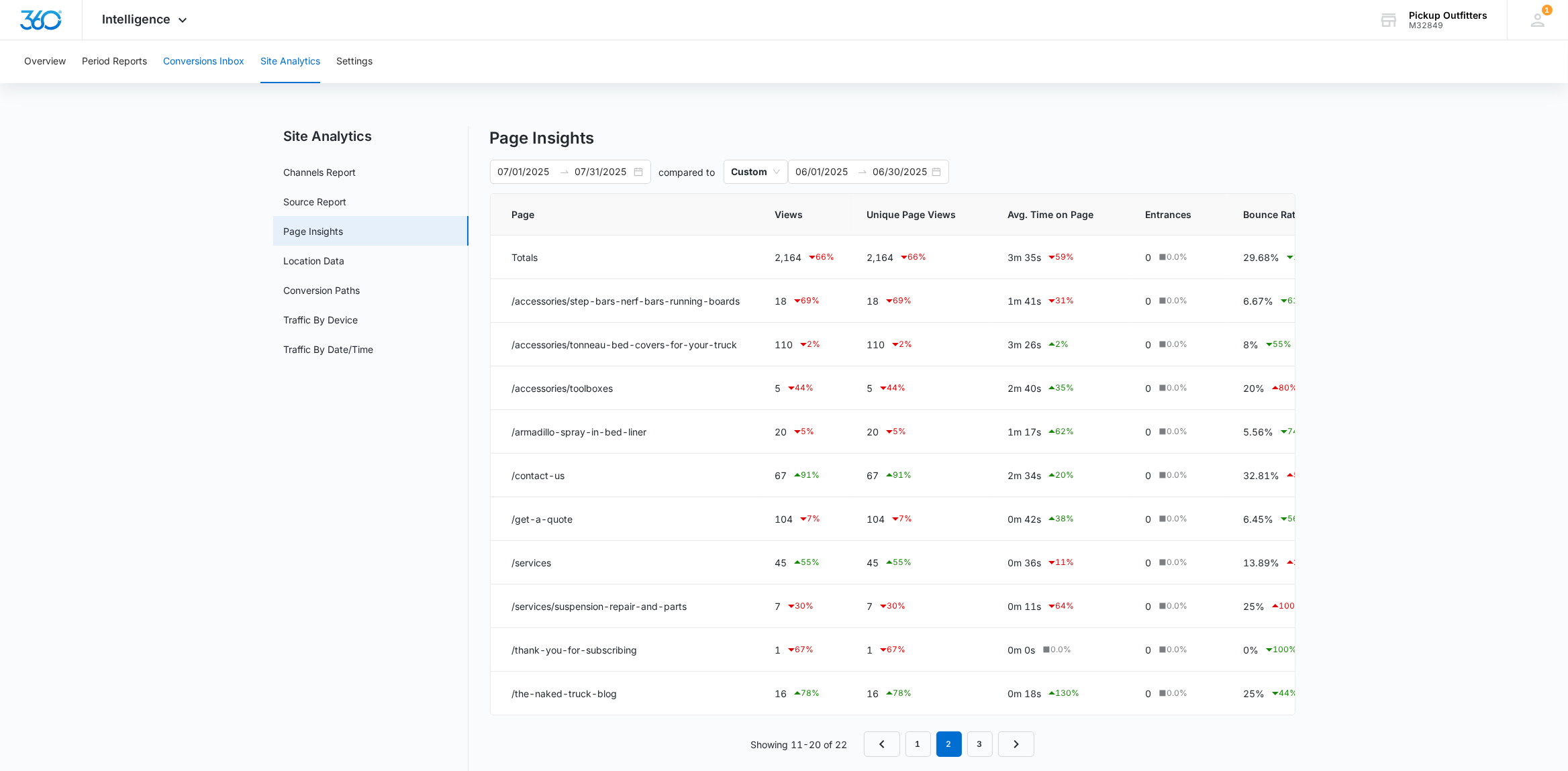 click on "Conversions Inbox" at bounding box center [203, 62] 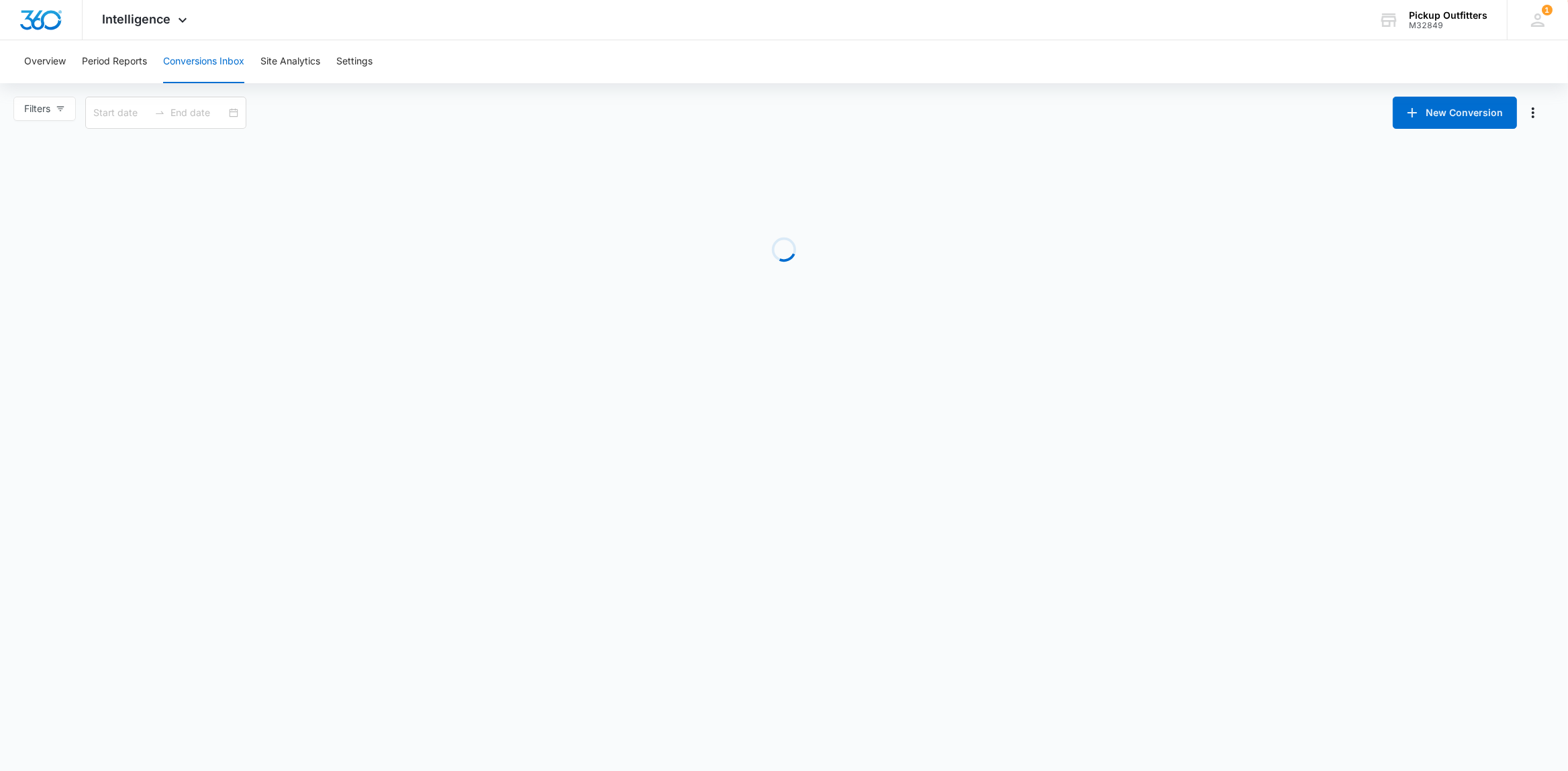 type on "07/08/2025" 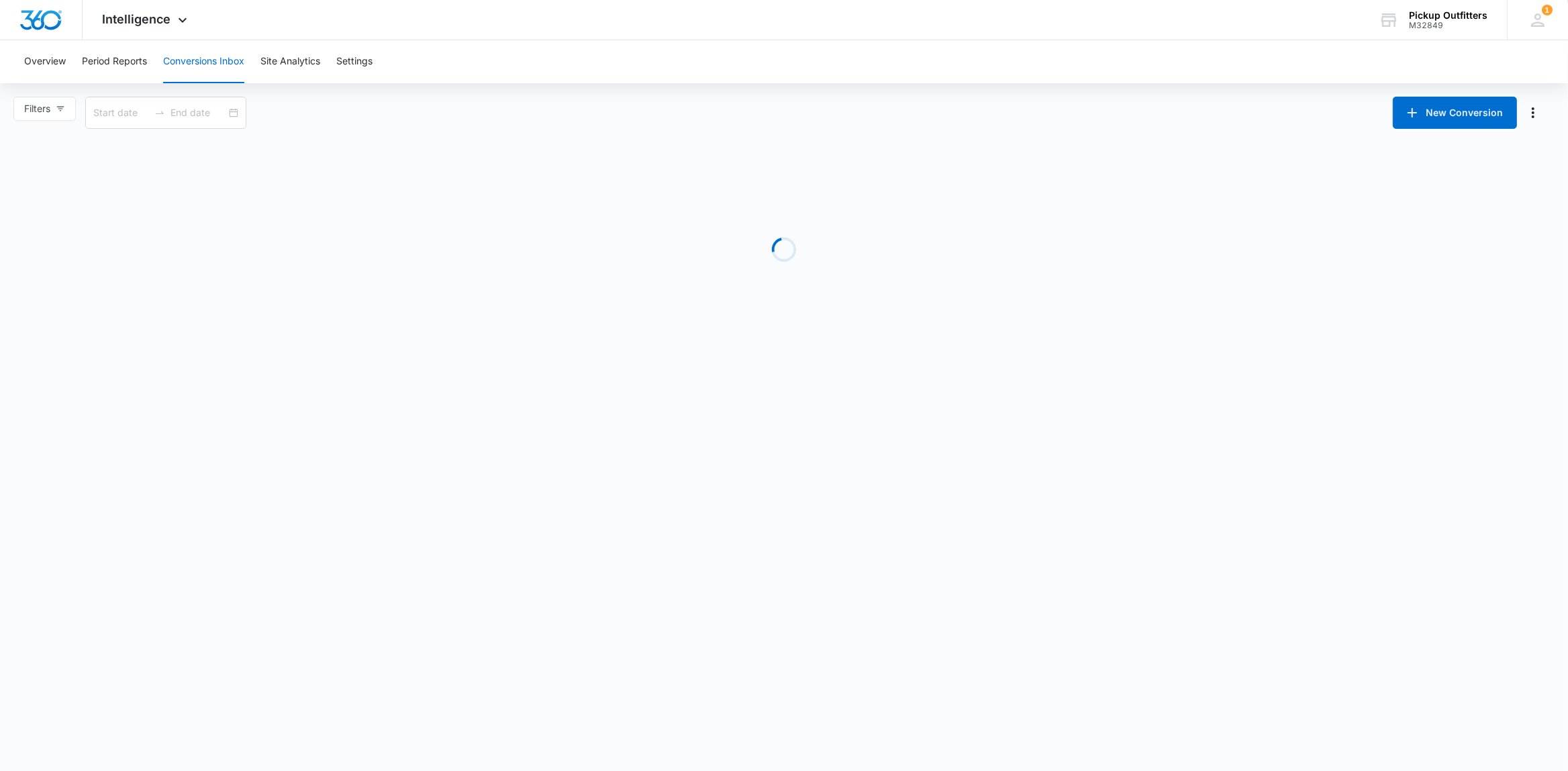type on "08/07/2025" 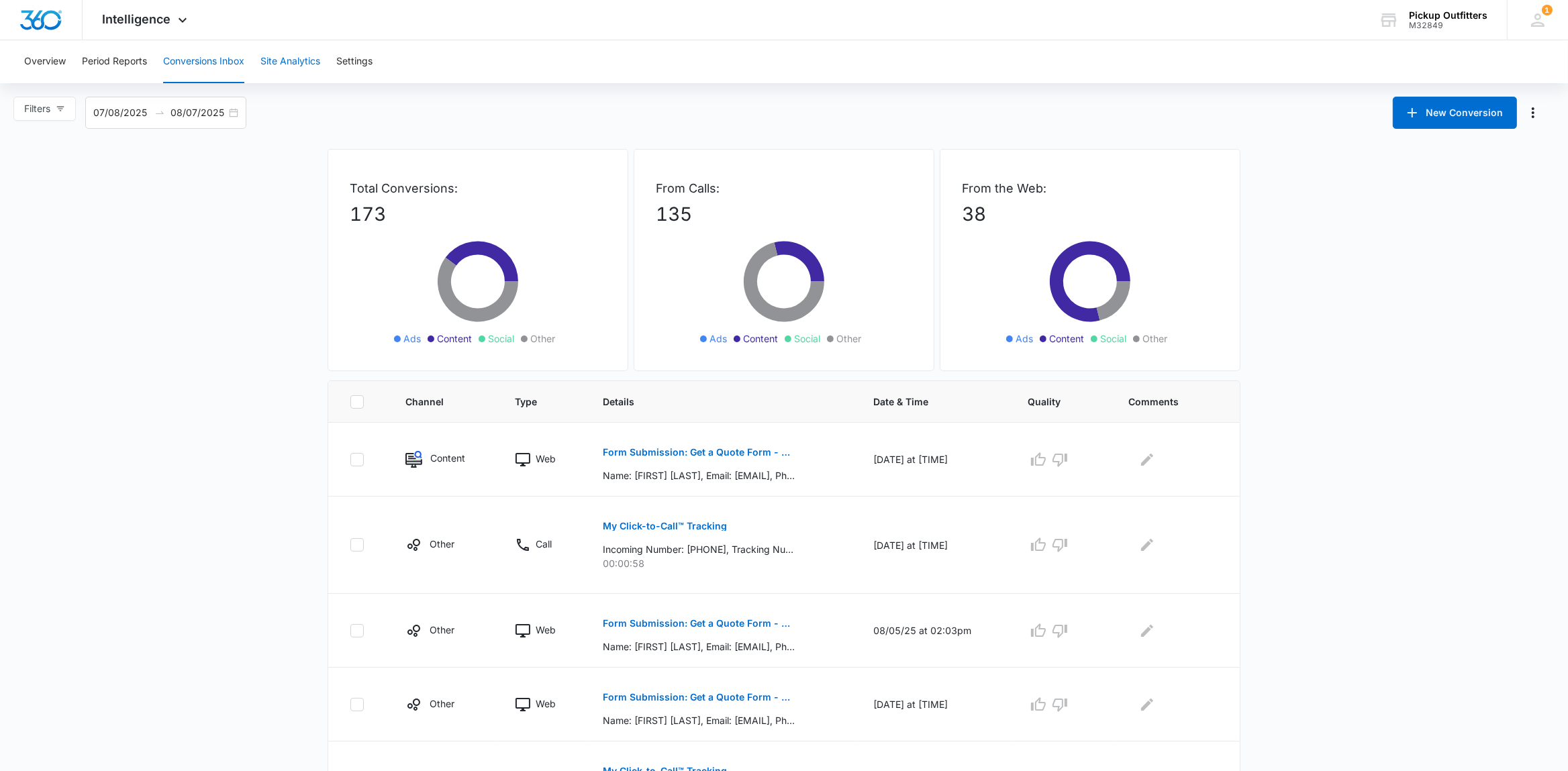 click on "Site Analytics" at bounding box center [290, 62] 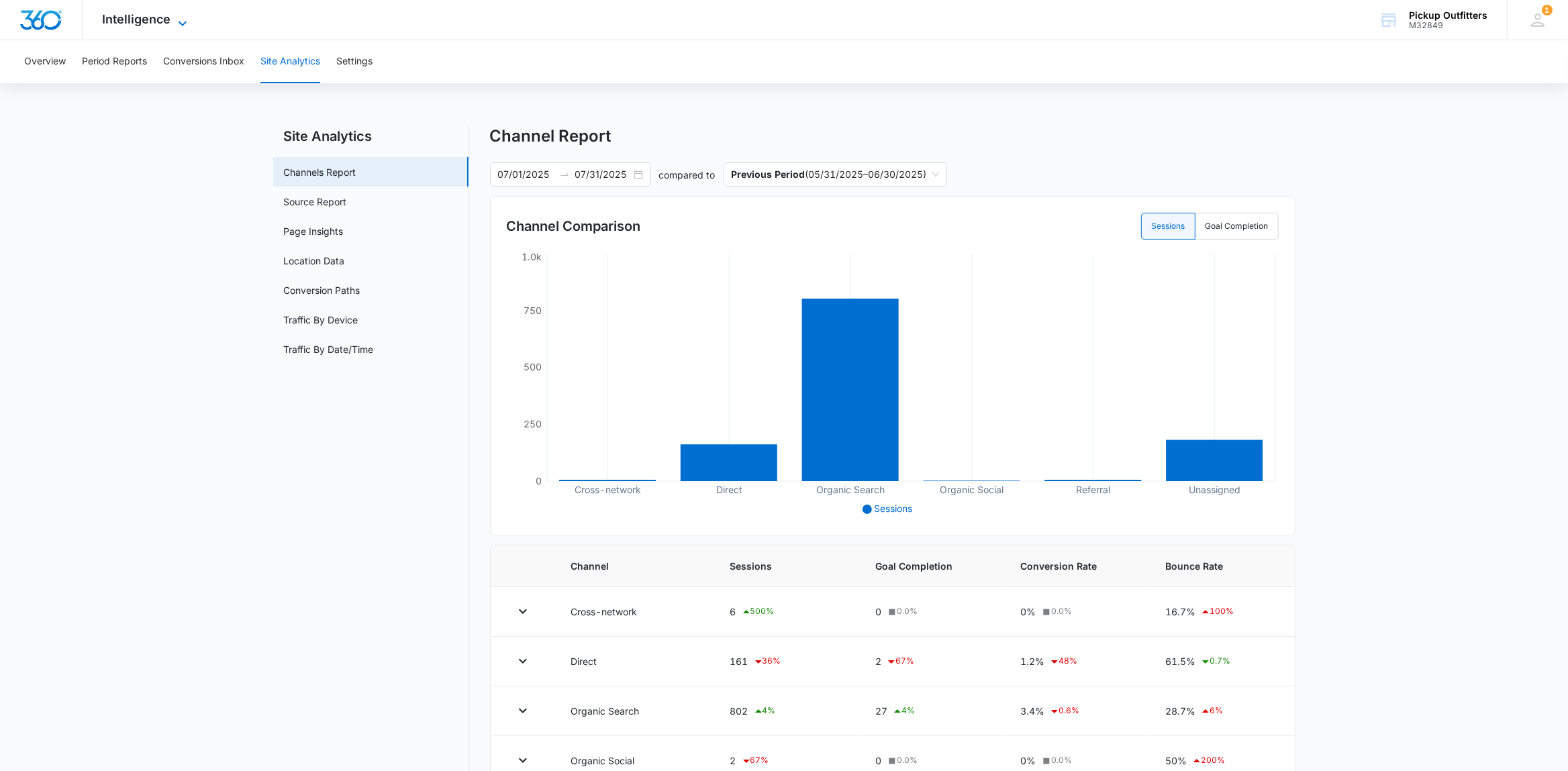 click 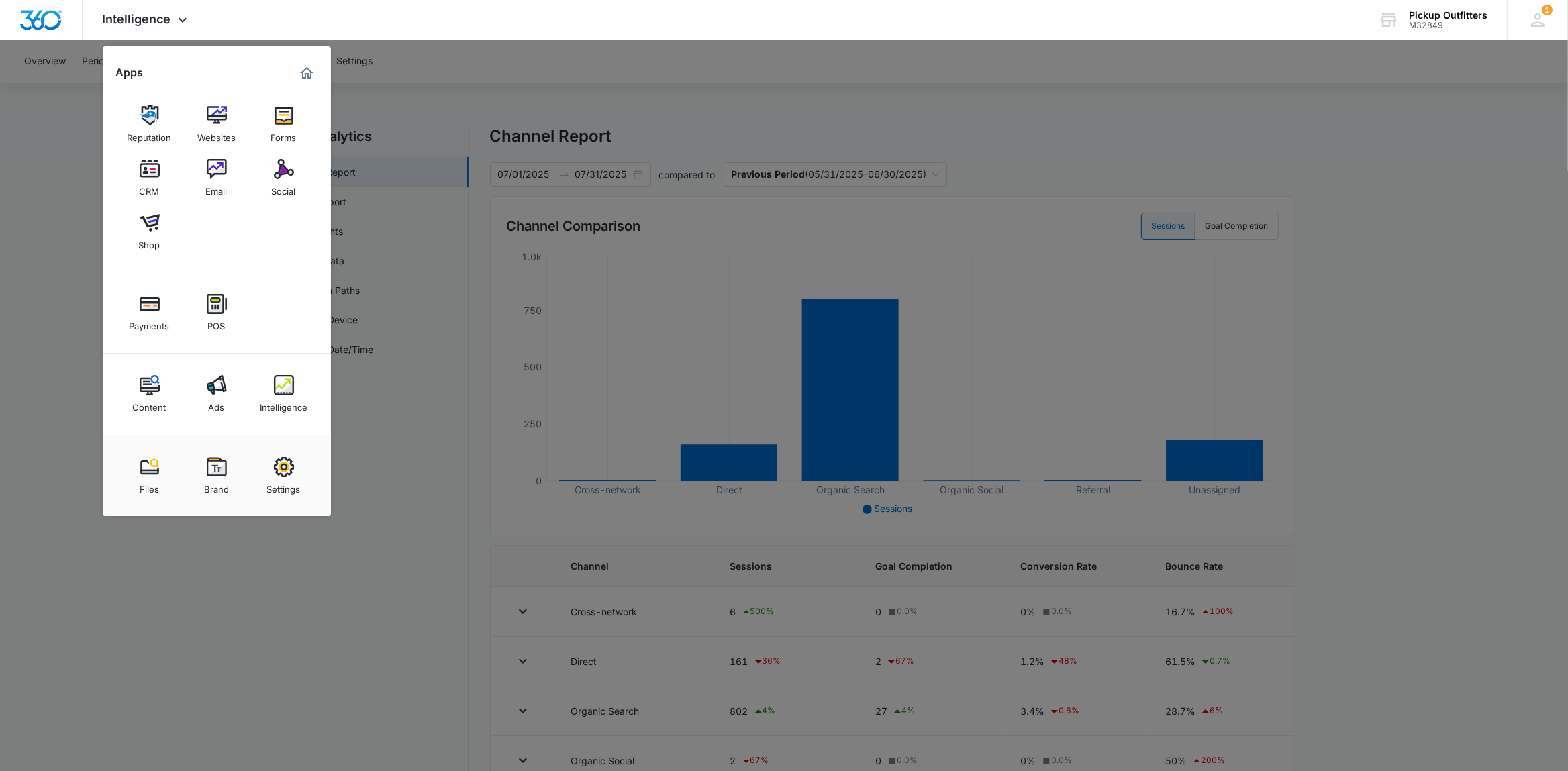 click at bounding box center (784, 385) 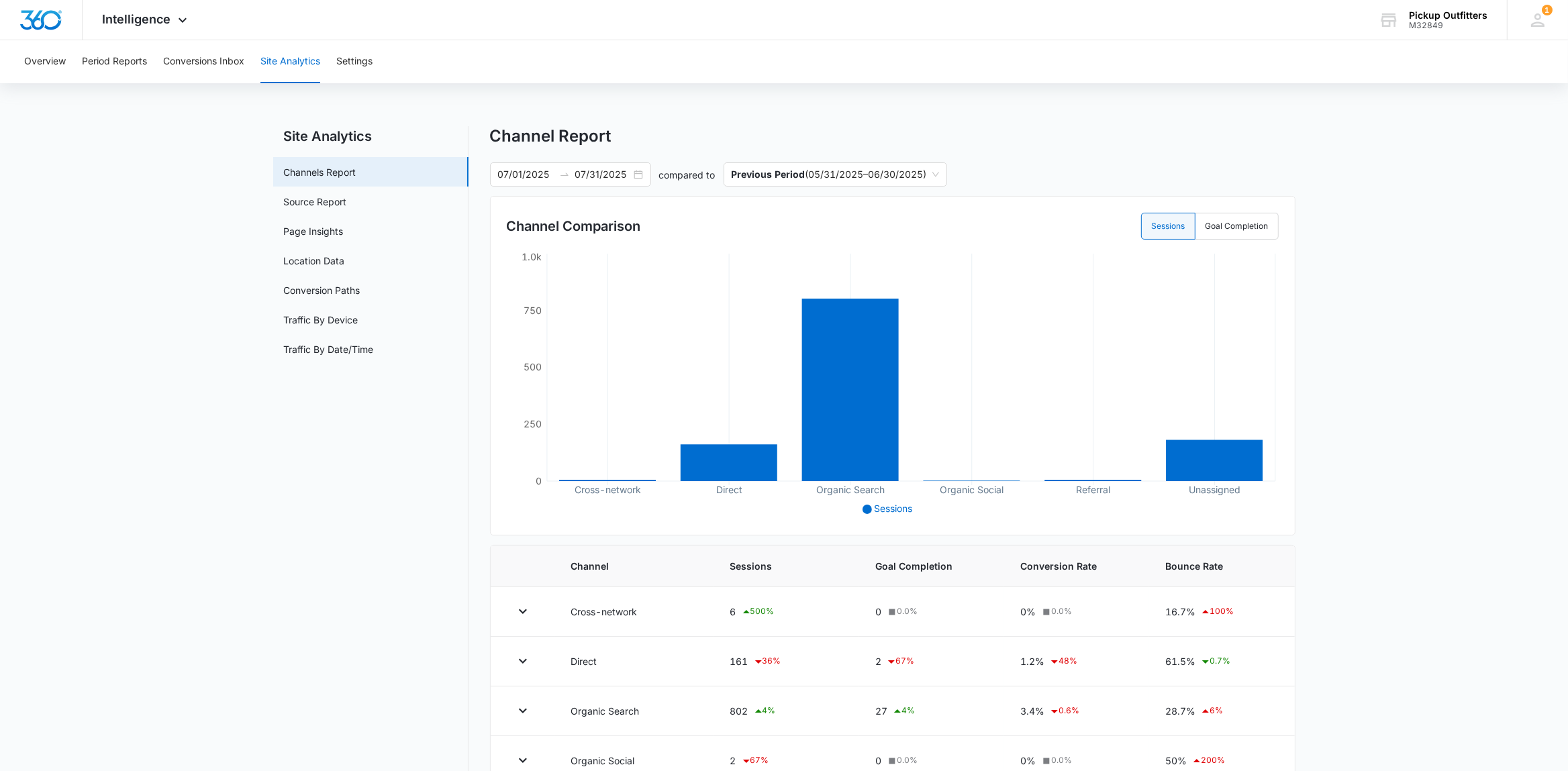 click on "Site Analytics Channels Report Source Report Page Insights Location Data Conversion Paths Traffic By Device Traffic By Date/Time" at bounding box center (371, 505) 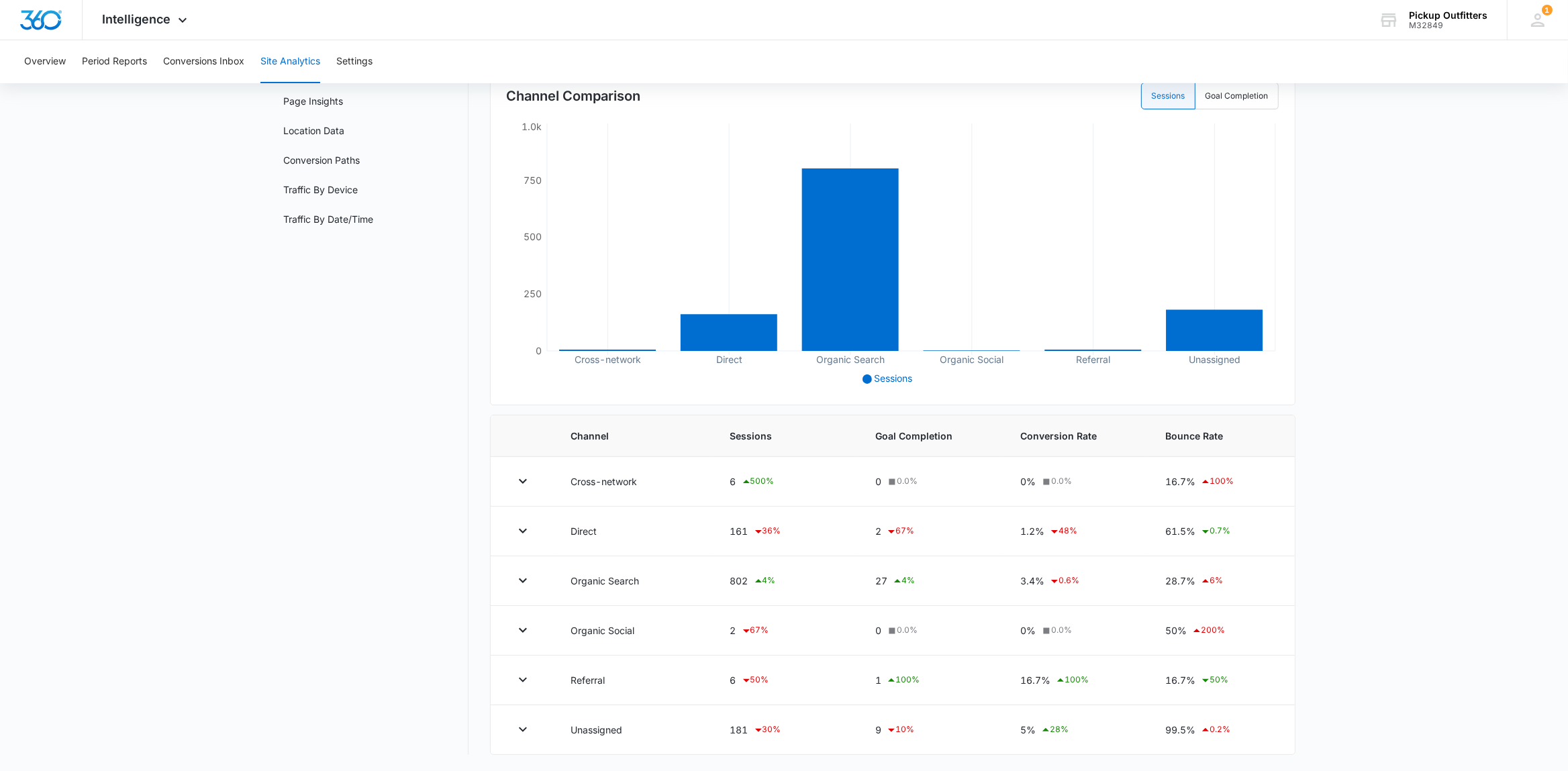 scroll, scrollTop: 0, scrollLeft: 0, axis: both 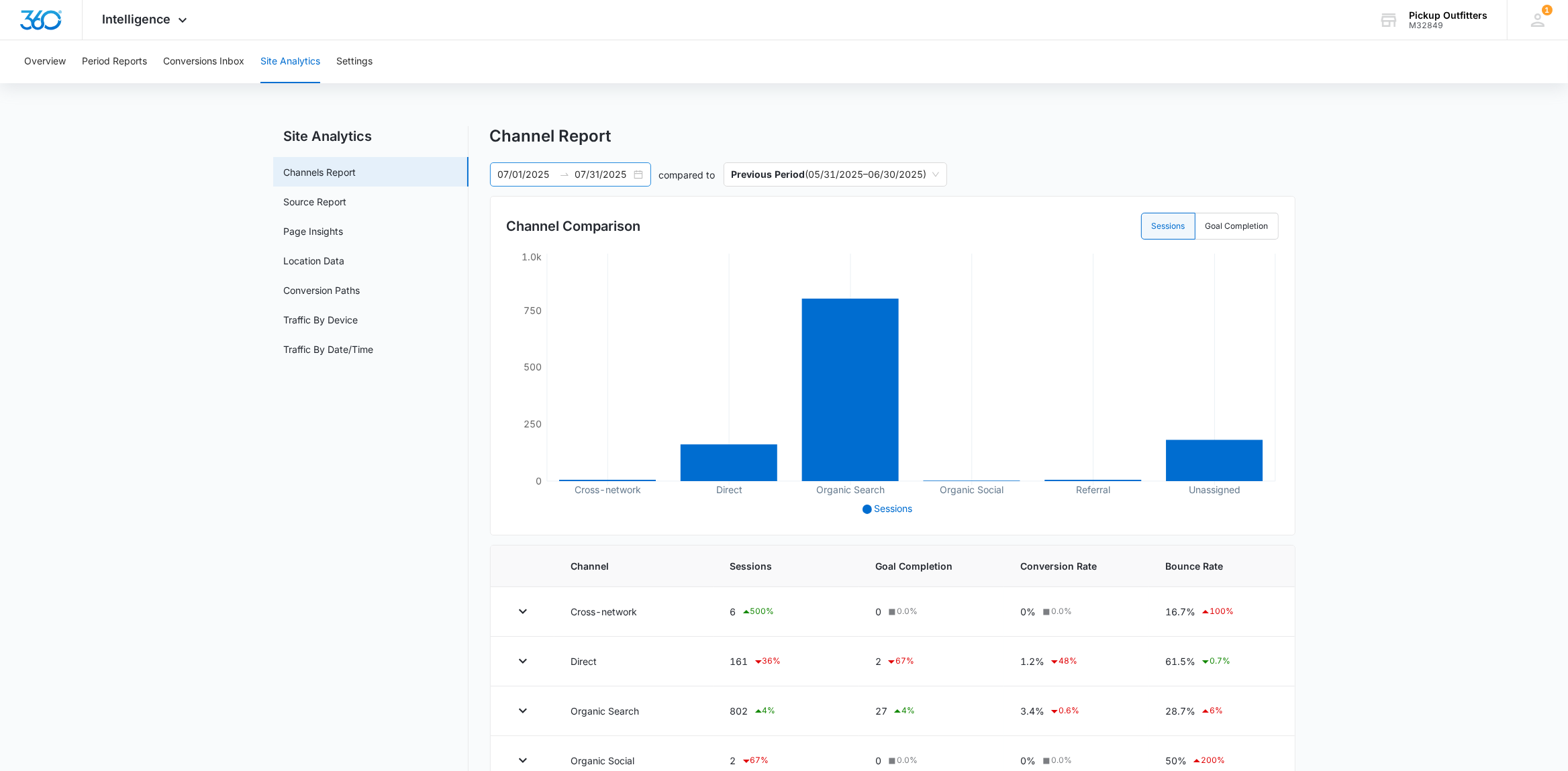 click on "07/01/2025" at bounding box center (526, 174) 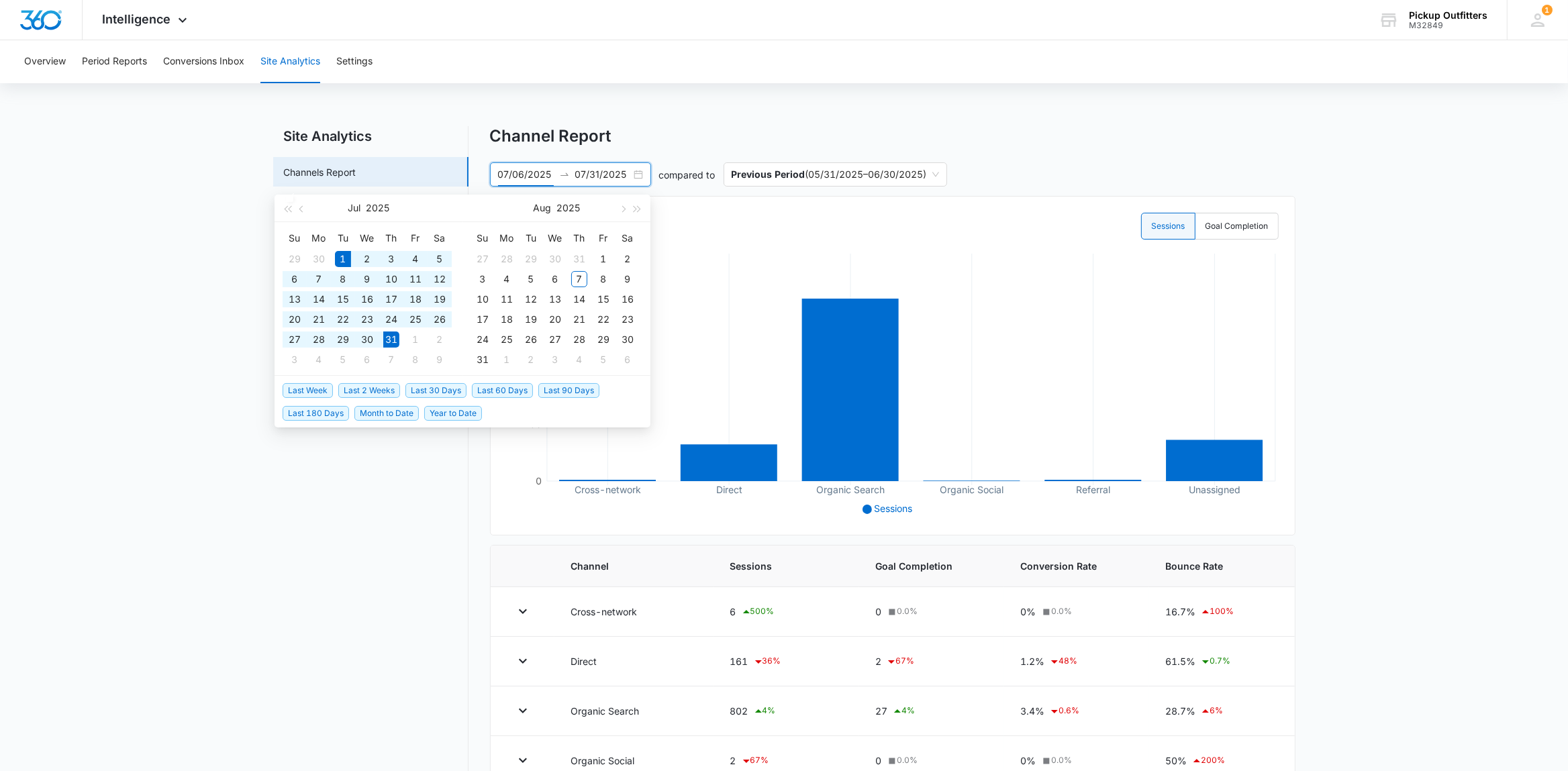 type on "07/01/2025" 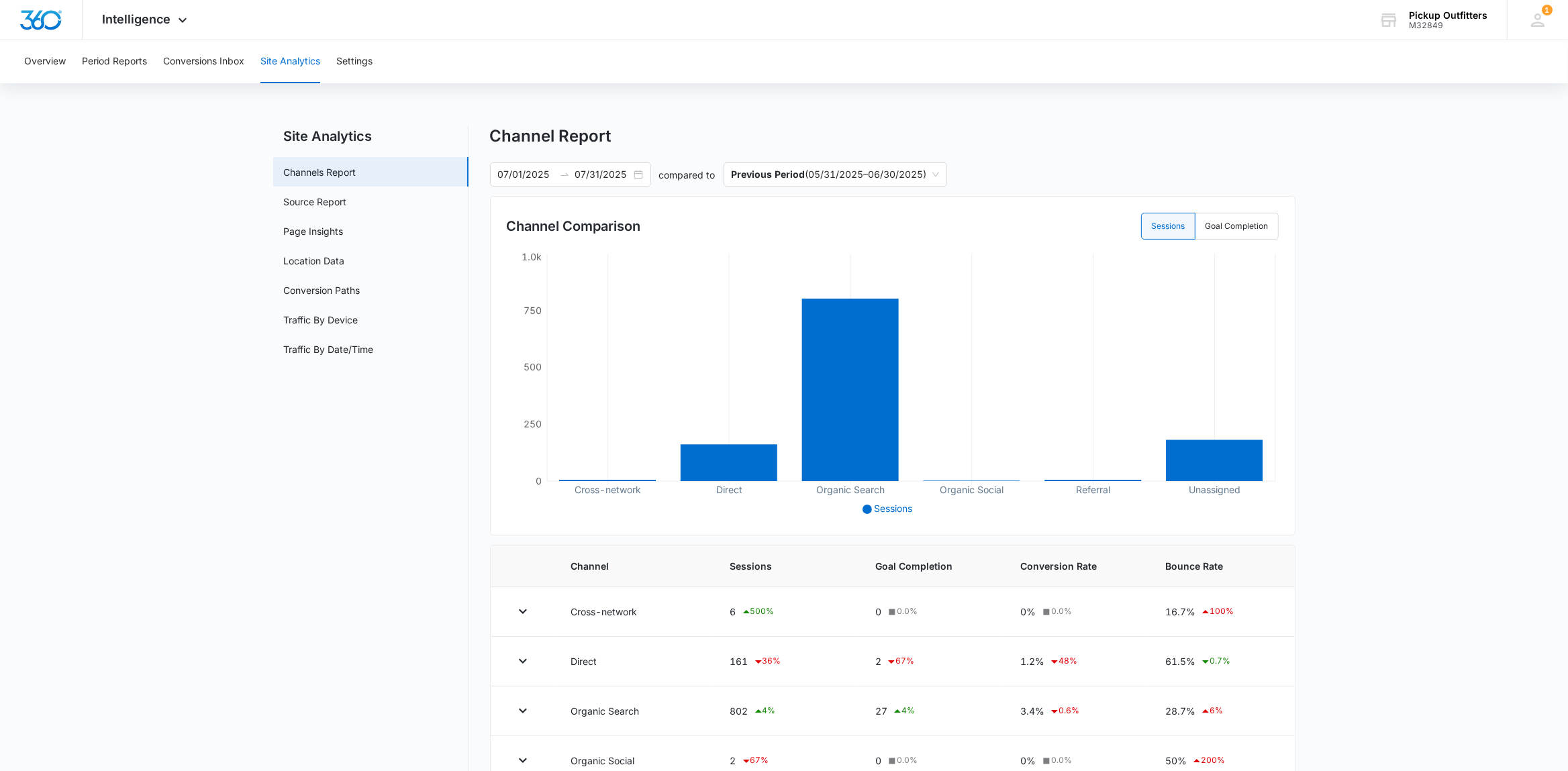click on "Site Analytics Channels Report Source Report Page Insights Location Data Conversion Paths Traffic By Device Traffic By Date/Time Channel Report [DATE] [DATE] compared to Previous Period  ( [DATE]  –  [DATE] ) [MONTH] [YEAR] Su Mo Tu We Th Fr Sa 29 30 1 2 3 4 5 6 7 8 9 10 11 12 13 14 15 16 17 18 19 20 21 22 23 24 25 26 27 28 29 30 31 1 2 3 4 5 6 7 [MONTH] [YEAR] Su Mo Tu We Th Fr Sa 27 28 29 30 31 1 2 3 4 5 6 7 8 9 10 11 12 13 14 15 16 17 18 19 20 21 22 23 24 25 26 27 28 29 30 31 1 2 3 4 5 6 Last  Week Last 2 Weeks Last 30 Days Last 60 Days Last 90 Days Last 180 Days Month to Date Year to Date Channel Comparison Sessions Goal Completion Cross-network Direct Organic Search Organic Social Referral Unassigned 0 250 500 750 1.0k Sessions   Channel Sessions Goal Completion Conversion Rate Bounce Rate Cross-network 6 500 % 0 0.0 % 0% 0.0 % 16.7% 100 % Direct 161 36 % 2 67 % 1.2% 48 % 61.5% 0.7 % Organic Search 802 4 % 27 4 % 3.4% 0.6 % 28.7% 6 % Organic Social 2 67 % 0 0.0 % 0% 0.0 % 50% 200 % Referral 6" at bounding box center [784, 513] 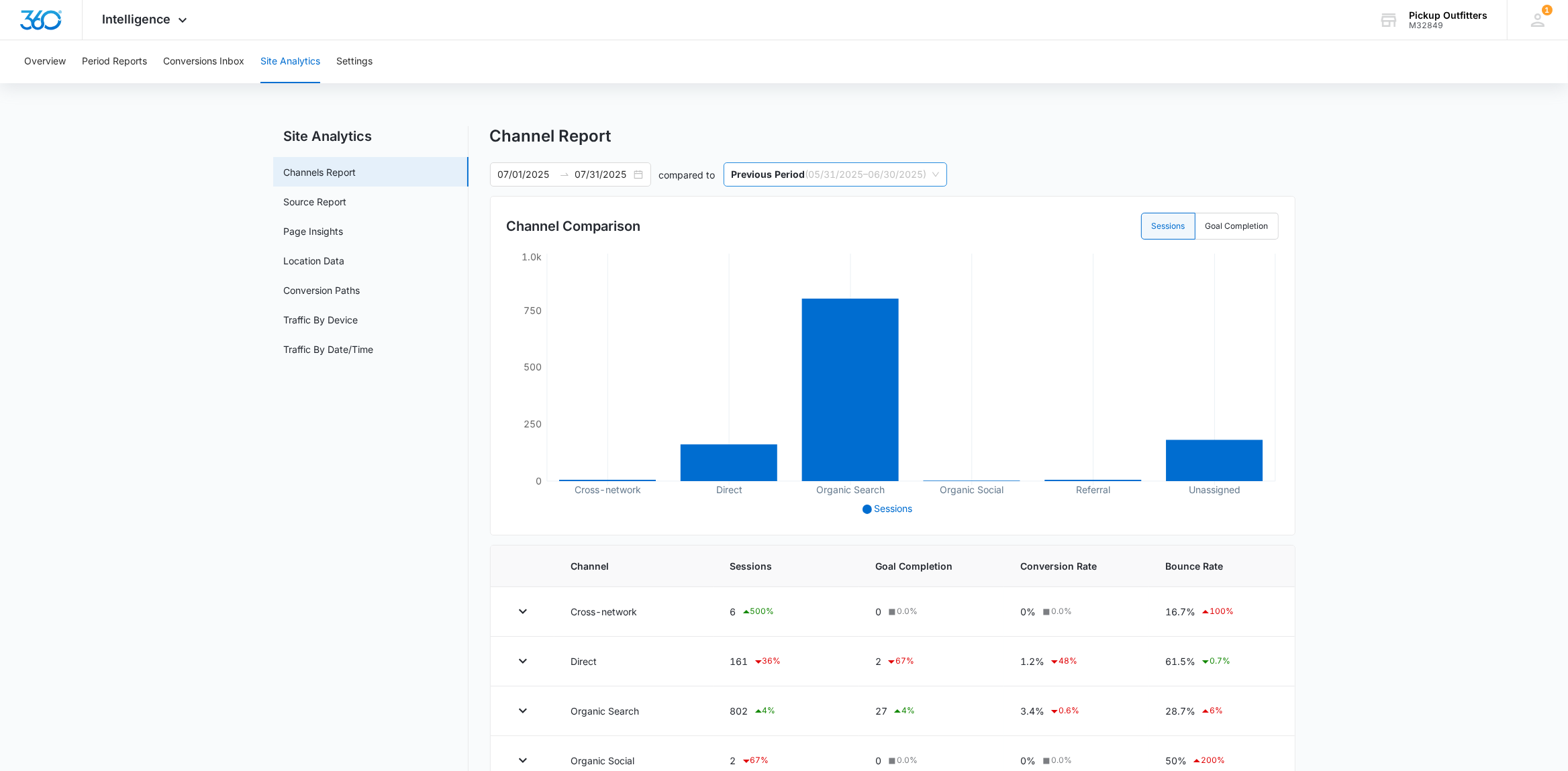 click on "Previous Period  ( 05/31/2025  –  06/30/2025 )" at bounding box center [835, 174] 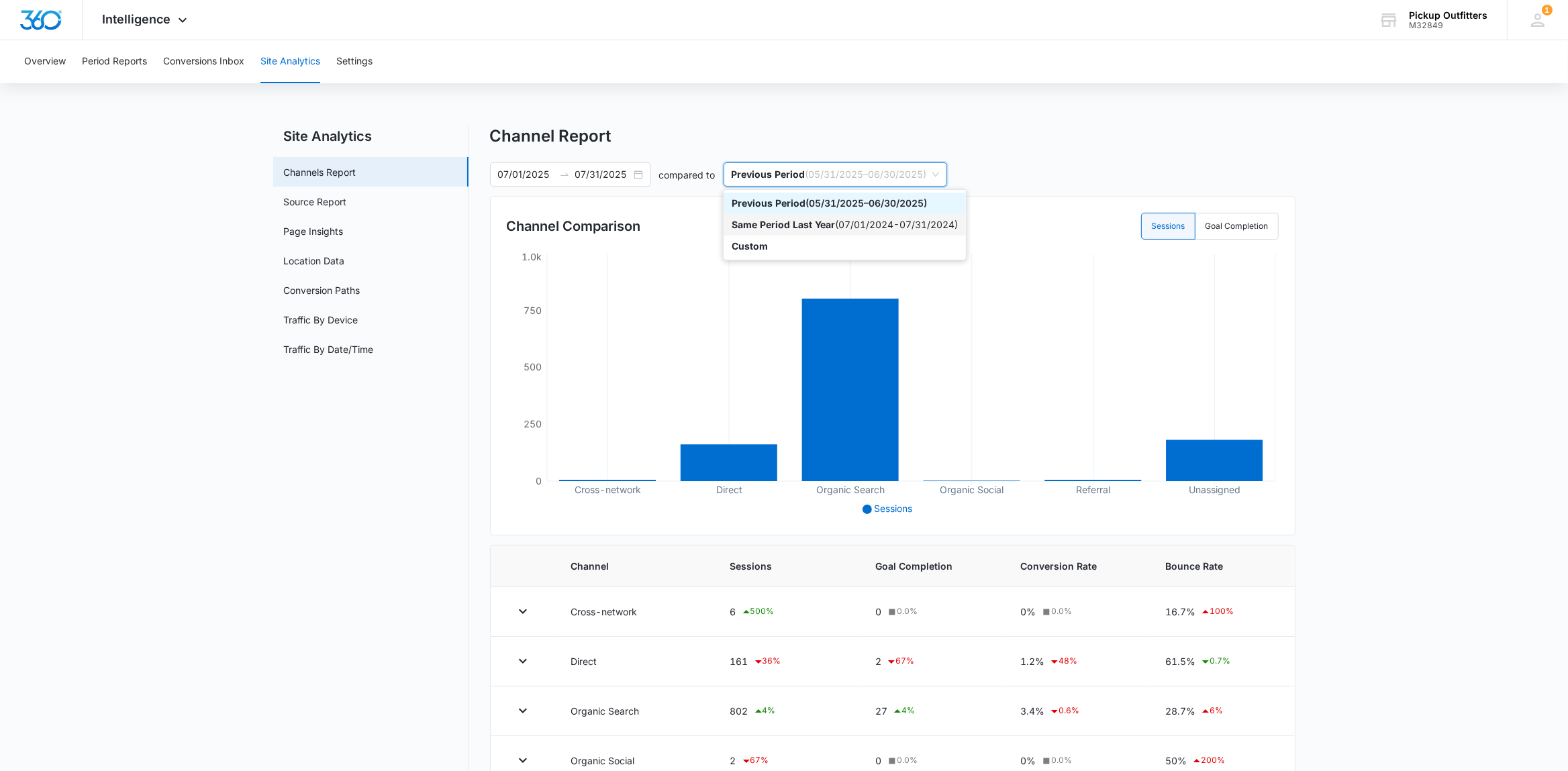 click on "Same Period Last Year" at bounding box center (783, 224) 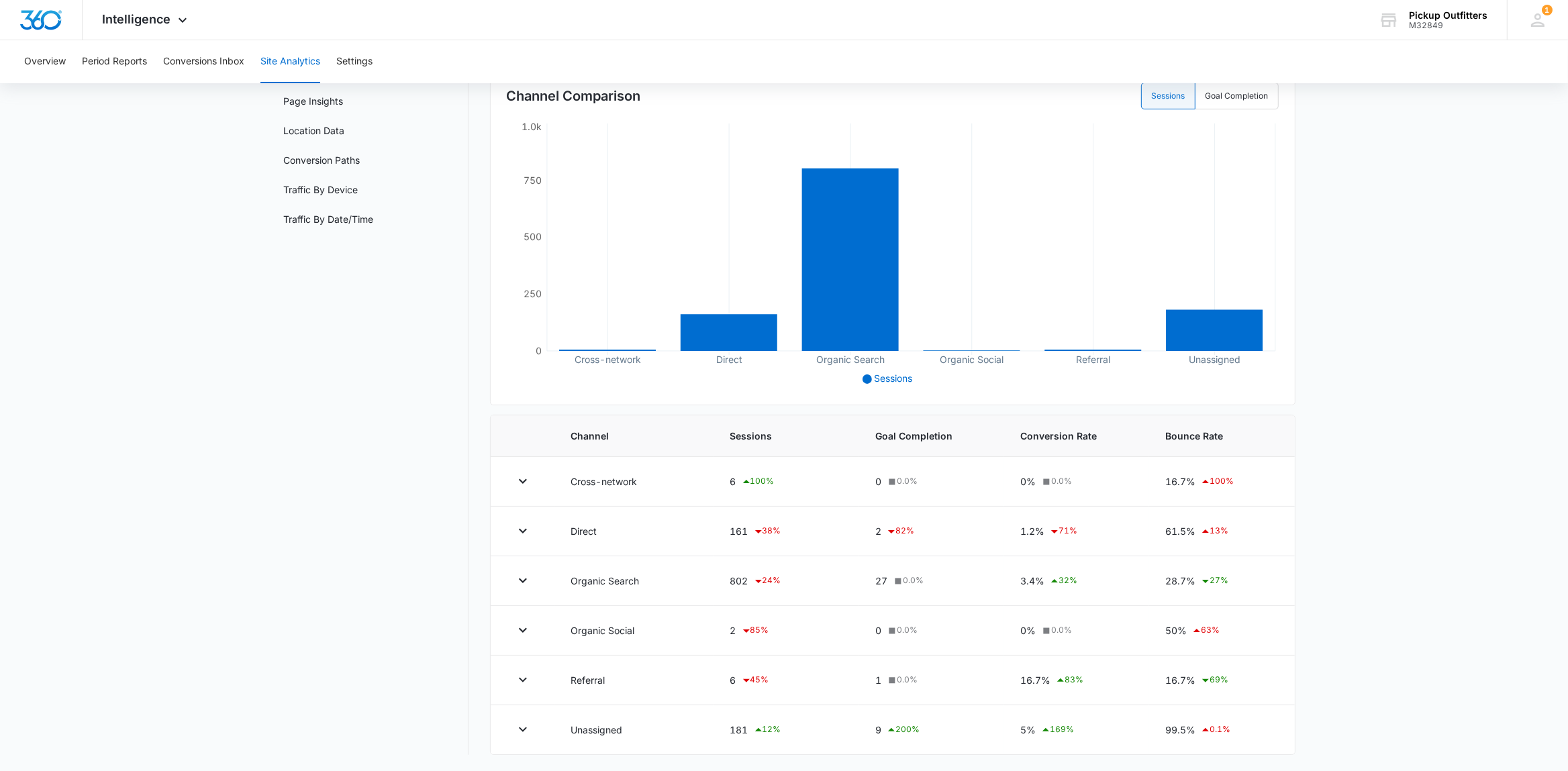 scroll, scrollTop: 0, scrollLeft: 0, axis: both 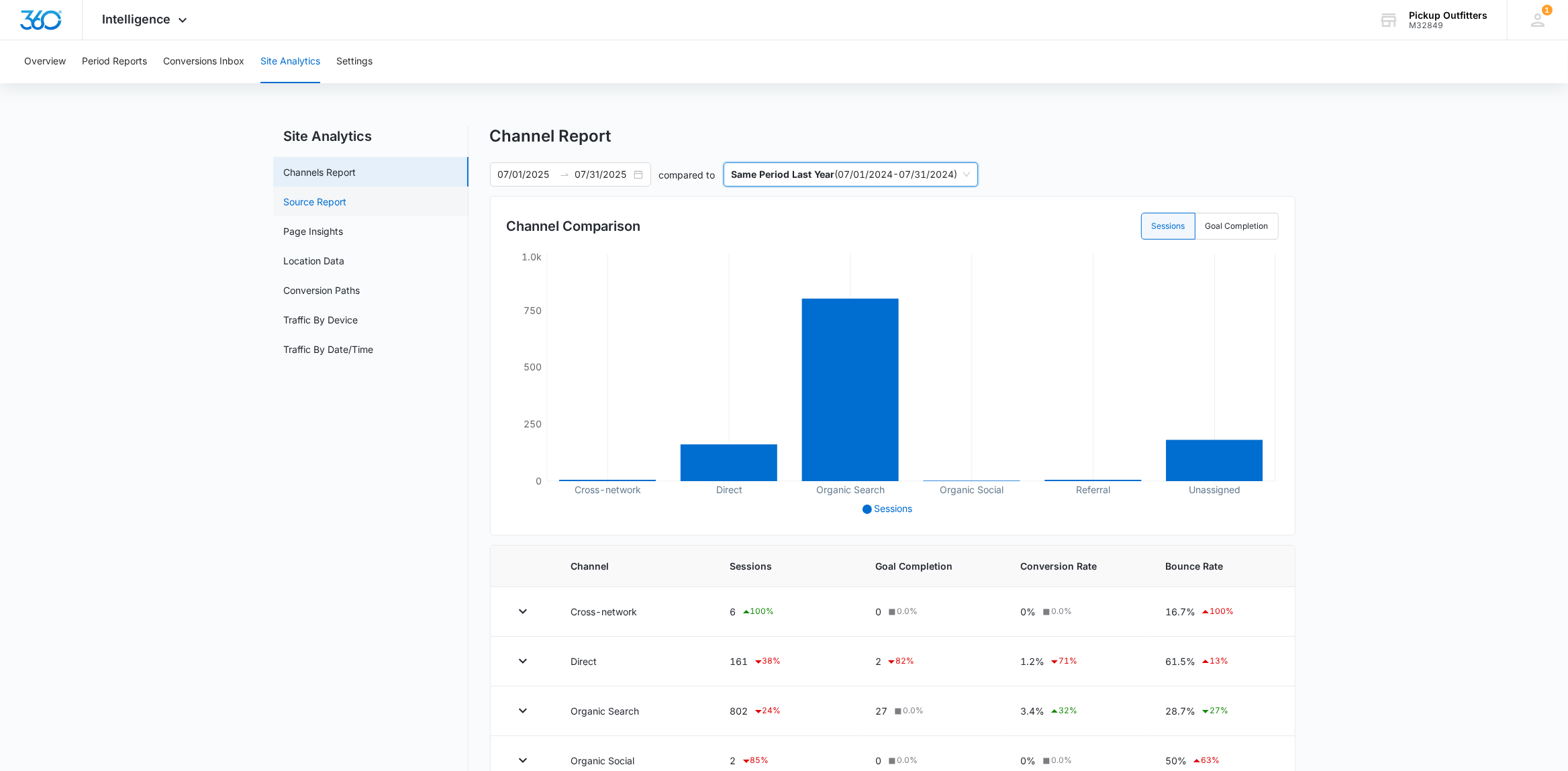 click on "Source Report" at bounding box center (315, 201) 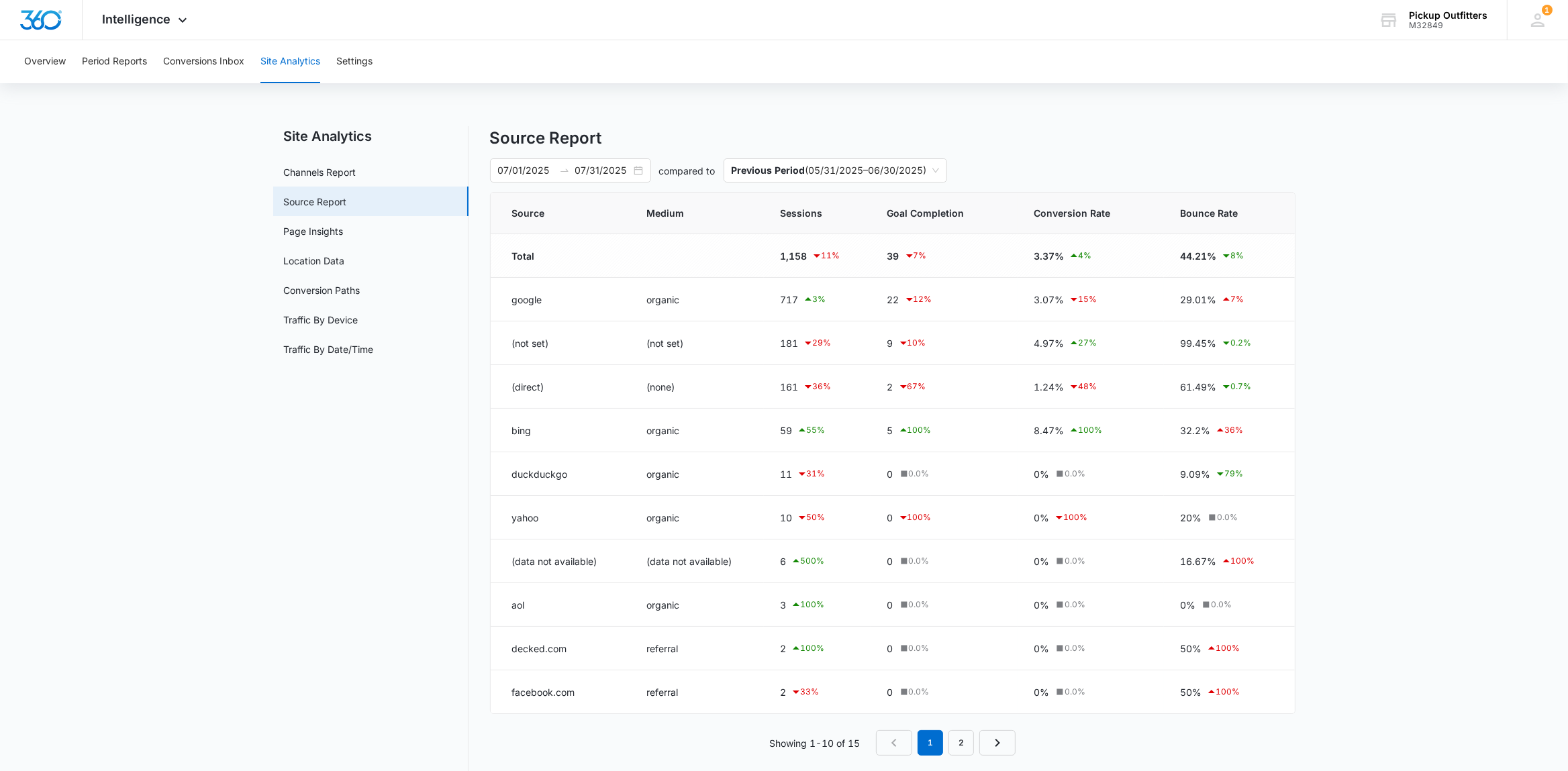 scroll, scrollTop: 19, scrollLeft: 0, axis: vertical 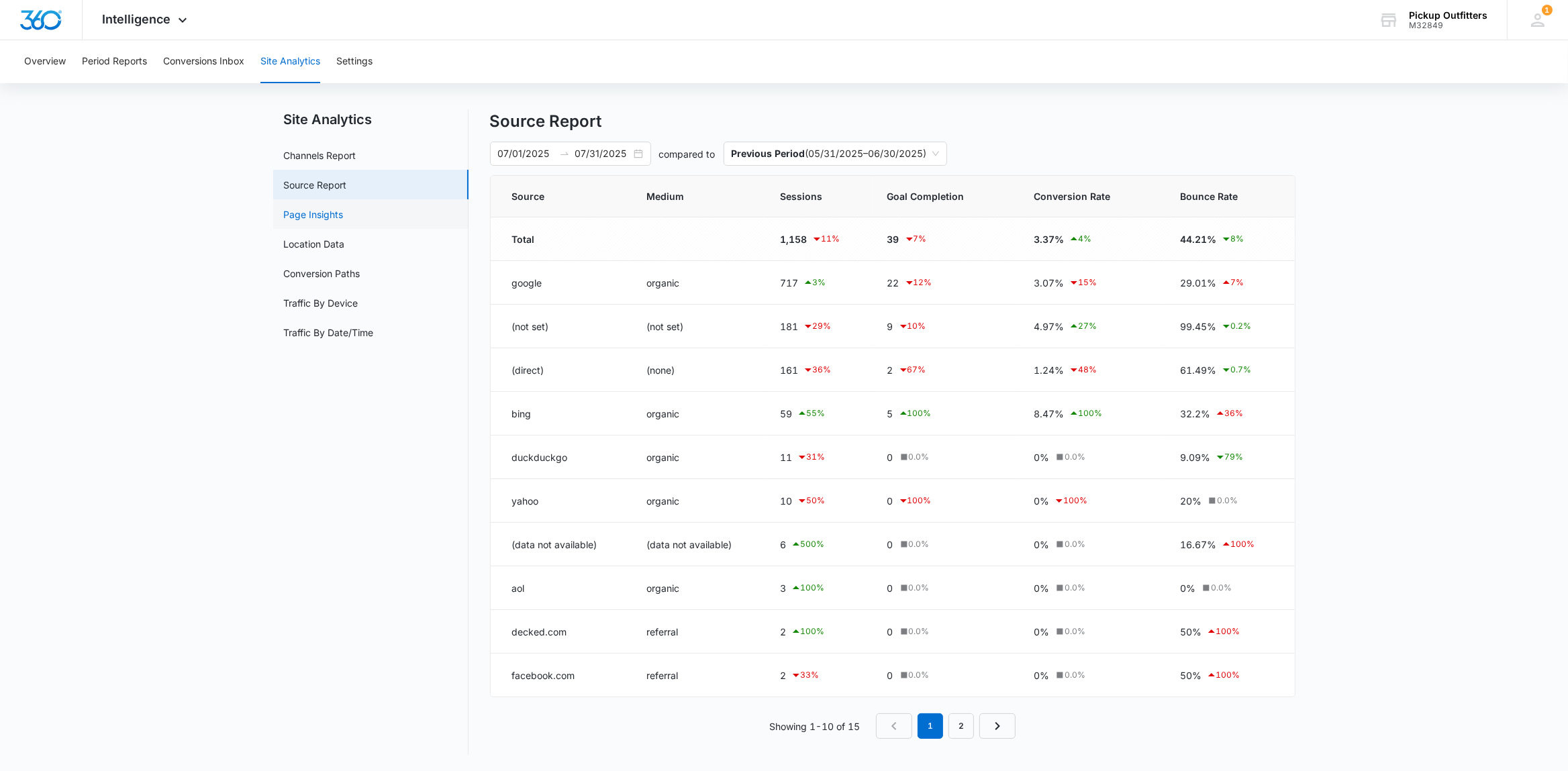 click on "Page Insights" at bounding box center [313, 214] 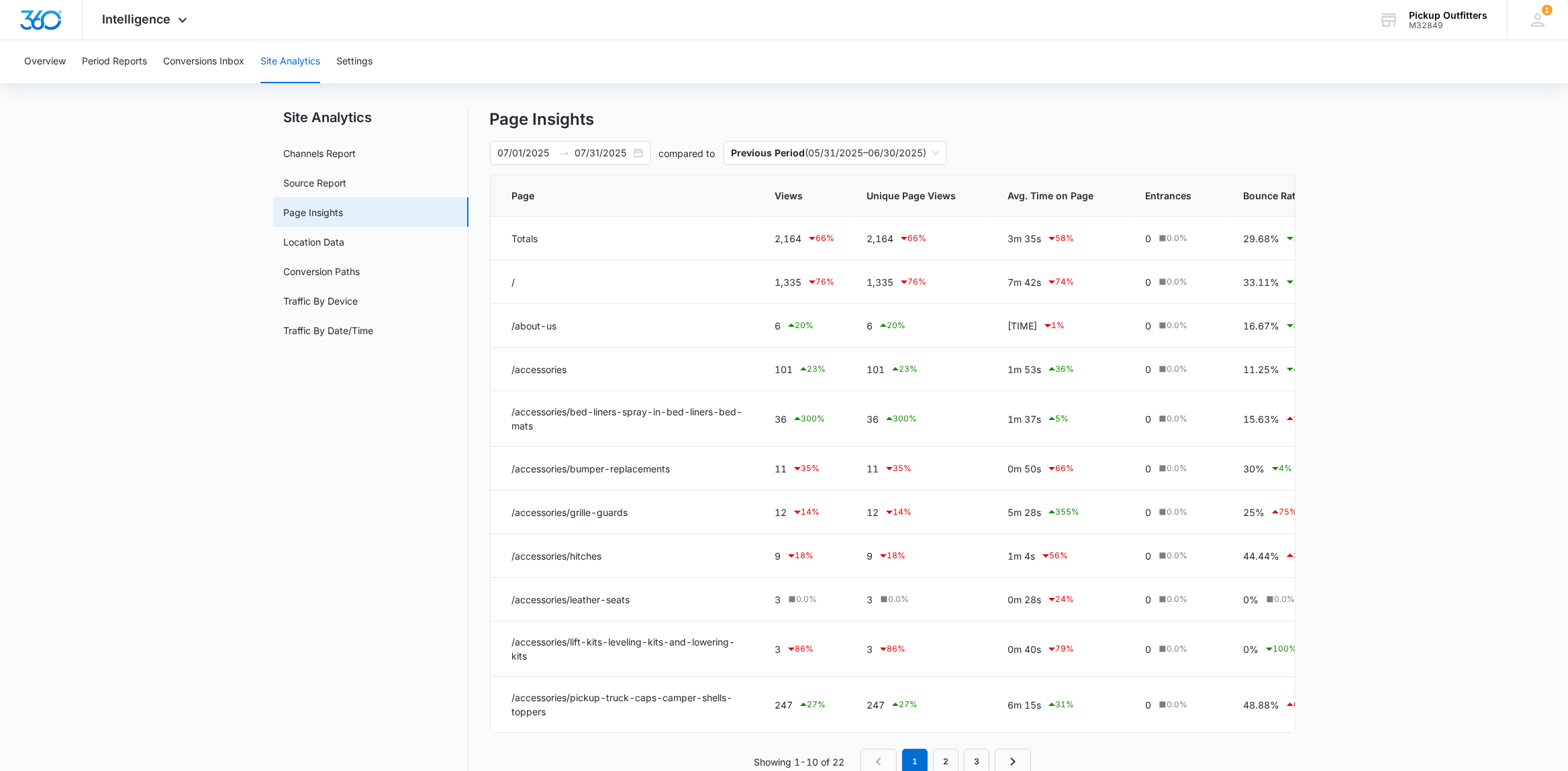 scroll, scrollTop: 0, scrollLeft: 0, axis: both 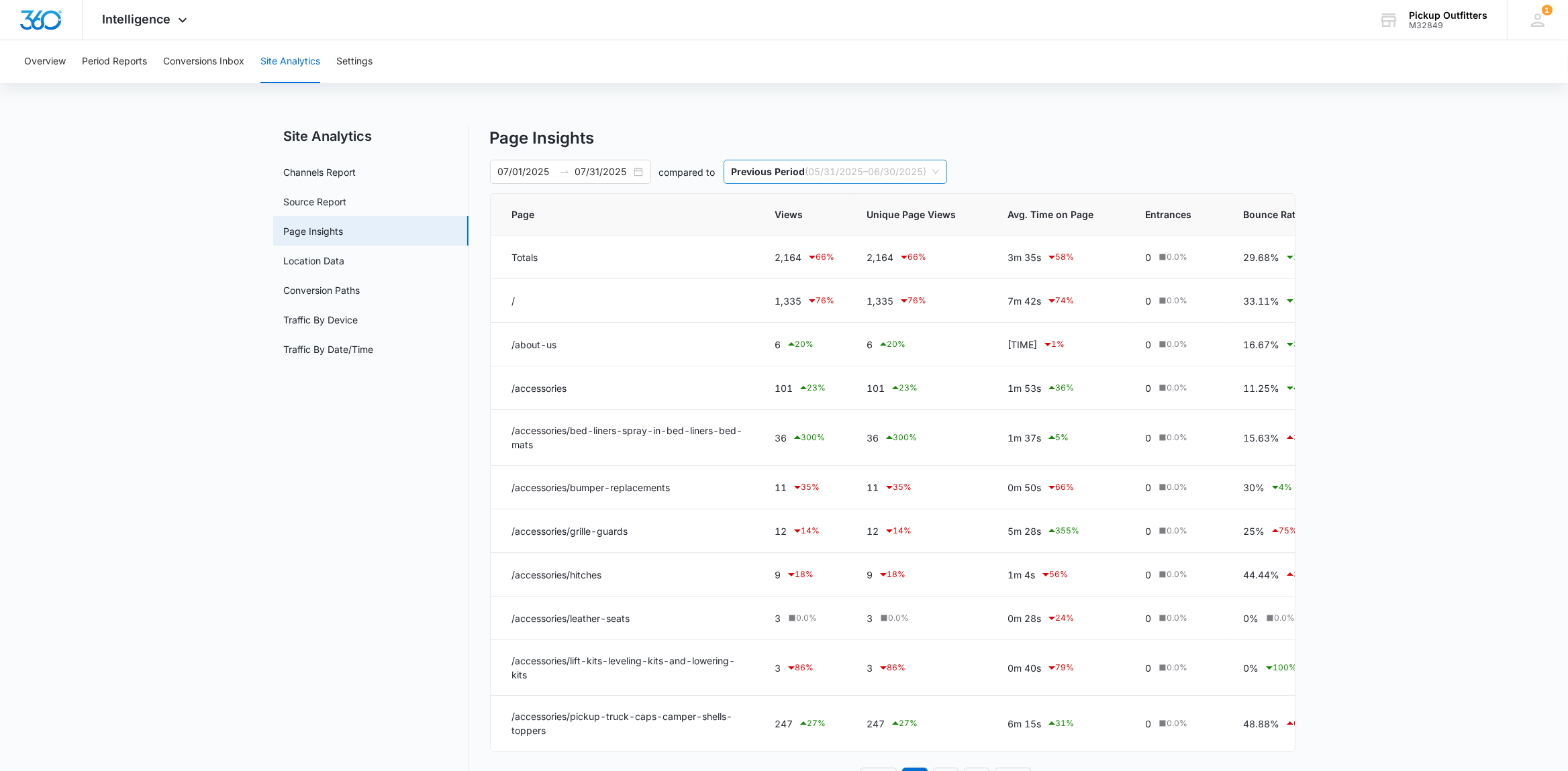 click on "Previous Period  ( 05/31/2025  –  06/30/2025 )" at bounding box center [835, 172] 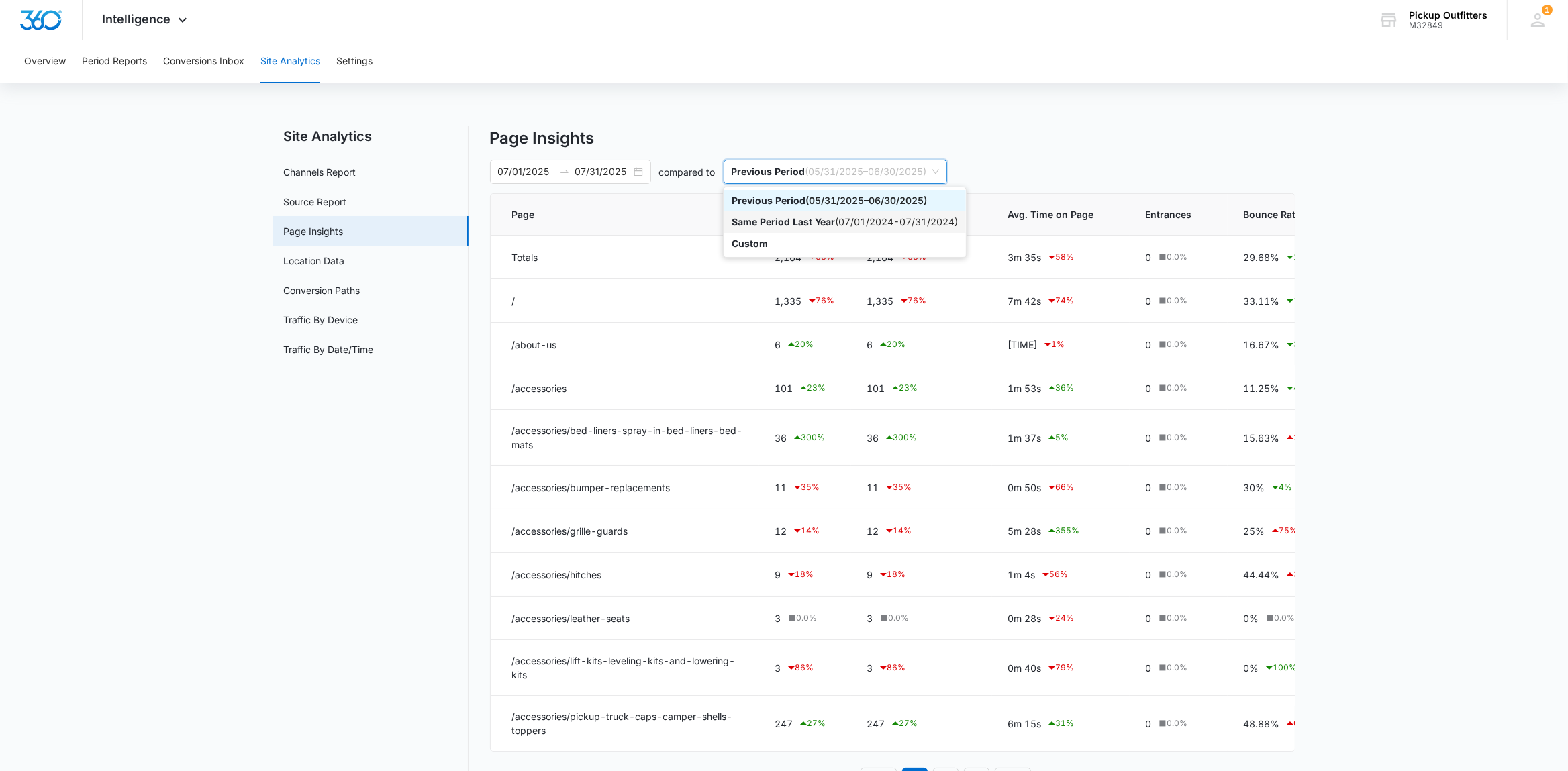click on "Same Period Last Year" at bounding box center (783, 221) 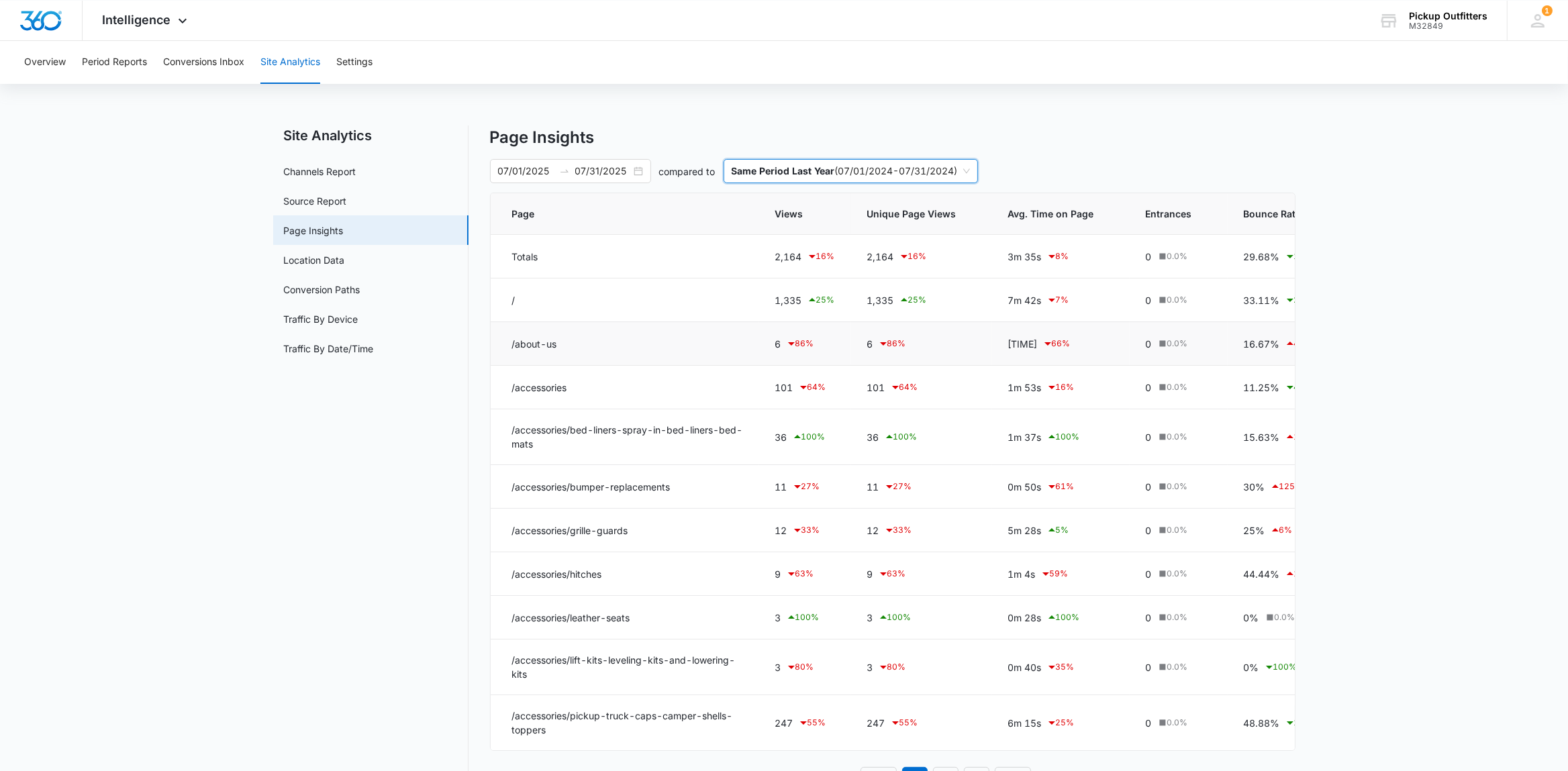scroll, scrollTop: 57, scrollLeft: 0, axis: vertical 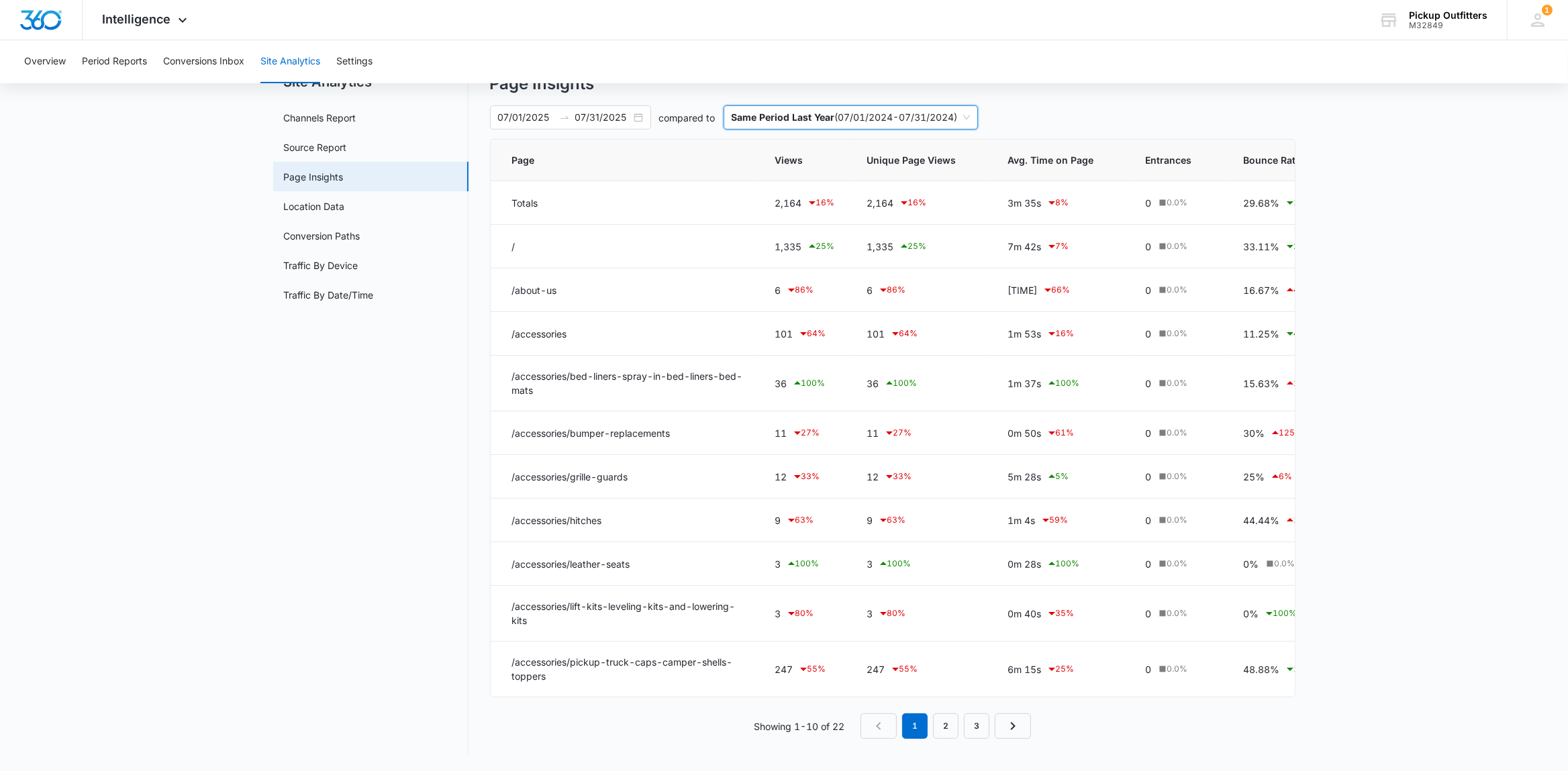 click on "Same Period Last Year  ( [DATE]  -  [DATE] )" at bounding box center (850, 117) 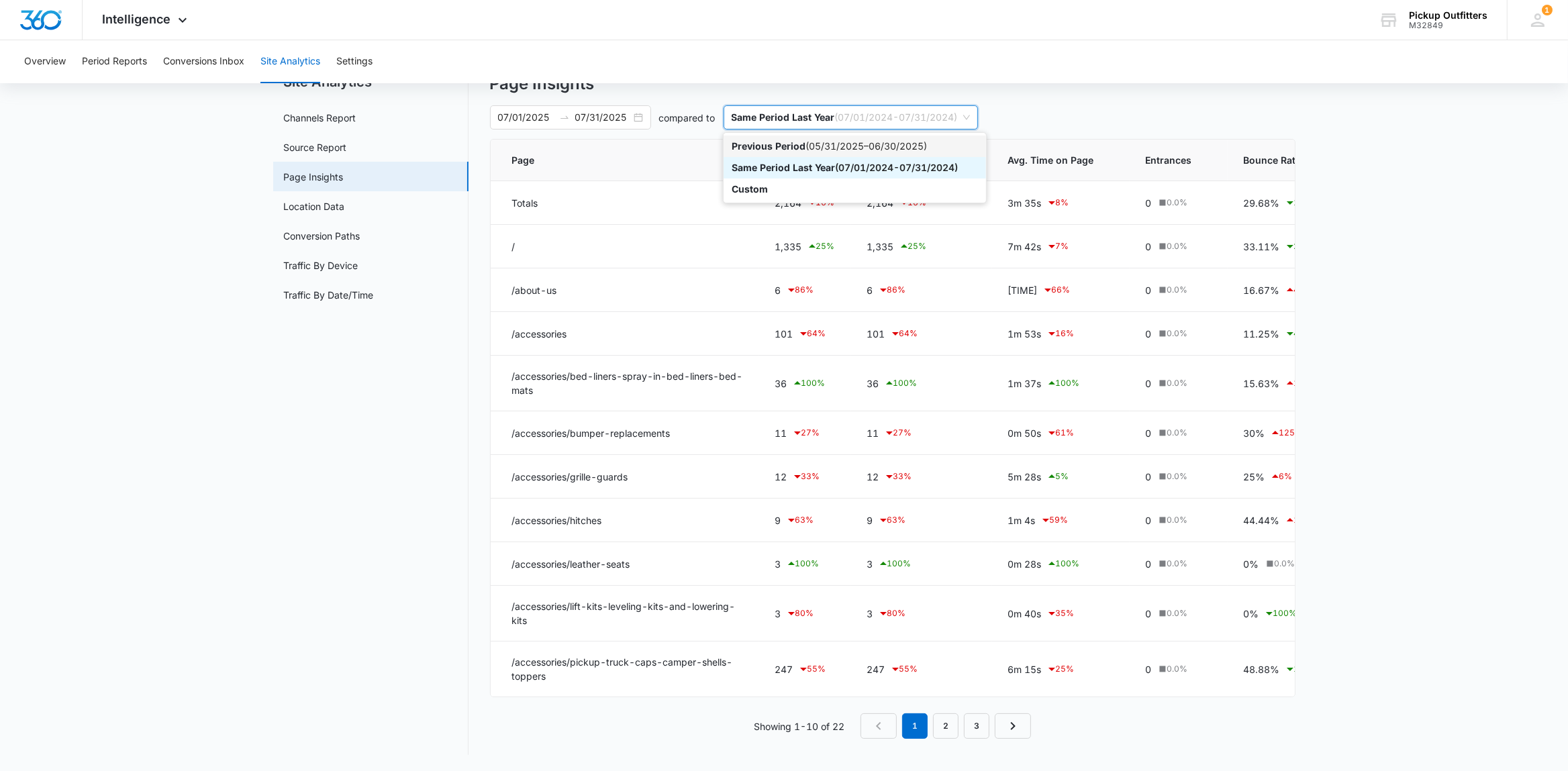 click on "Previous Period" at bounding box center [769, 146] 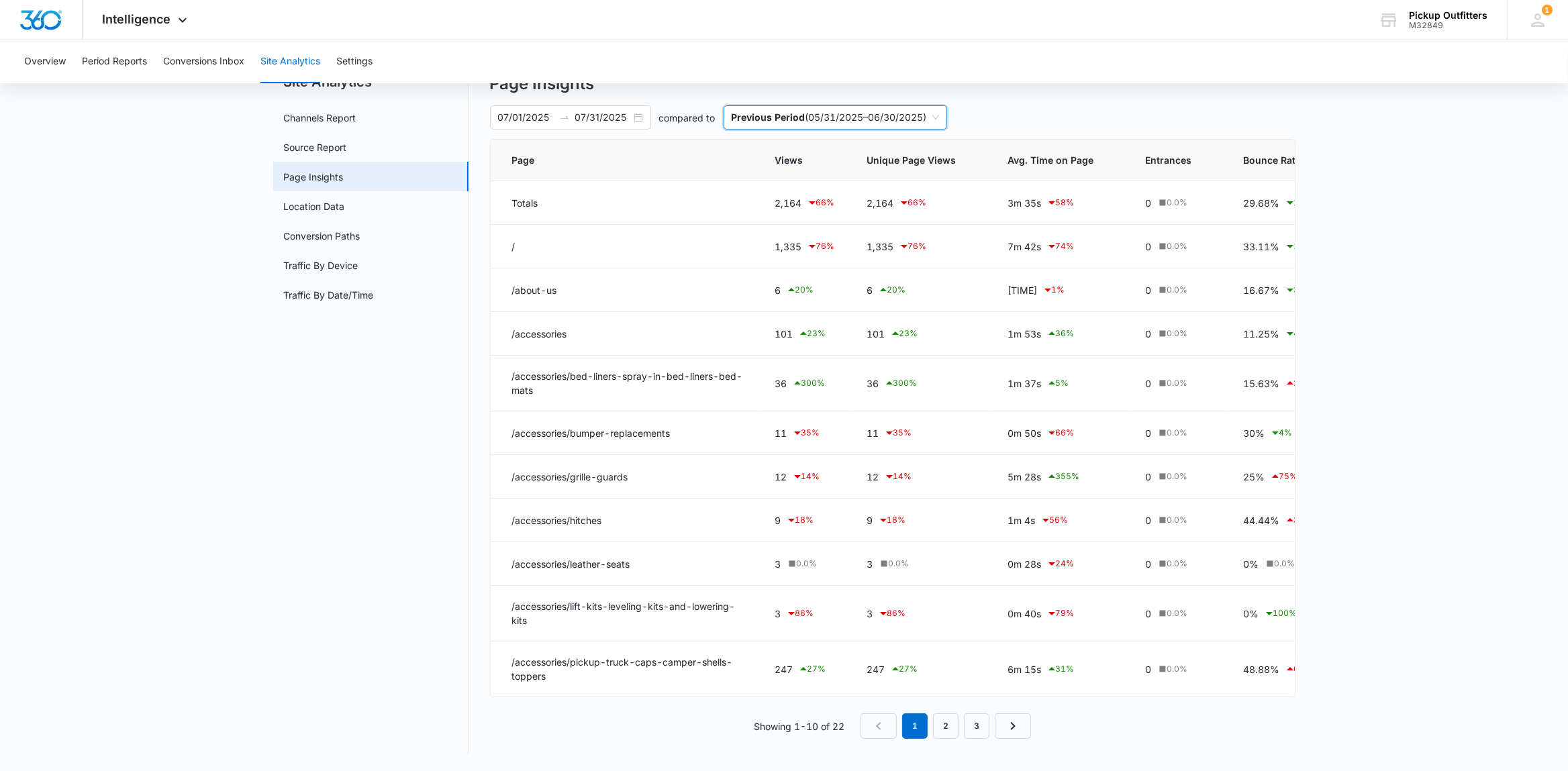 click on "Previous Period  ( 05/31/2025  –  06/30/2025 )" at bounding box center (835, 117) 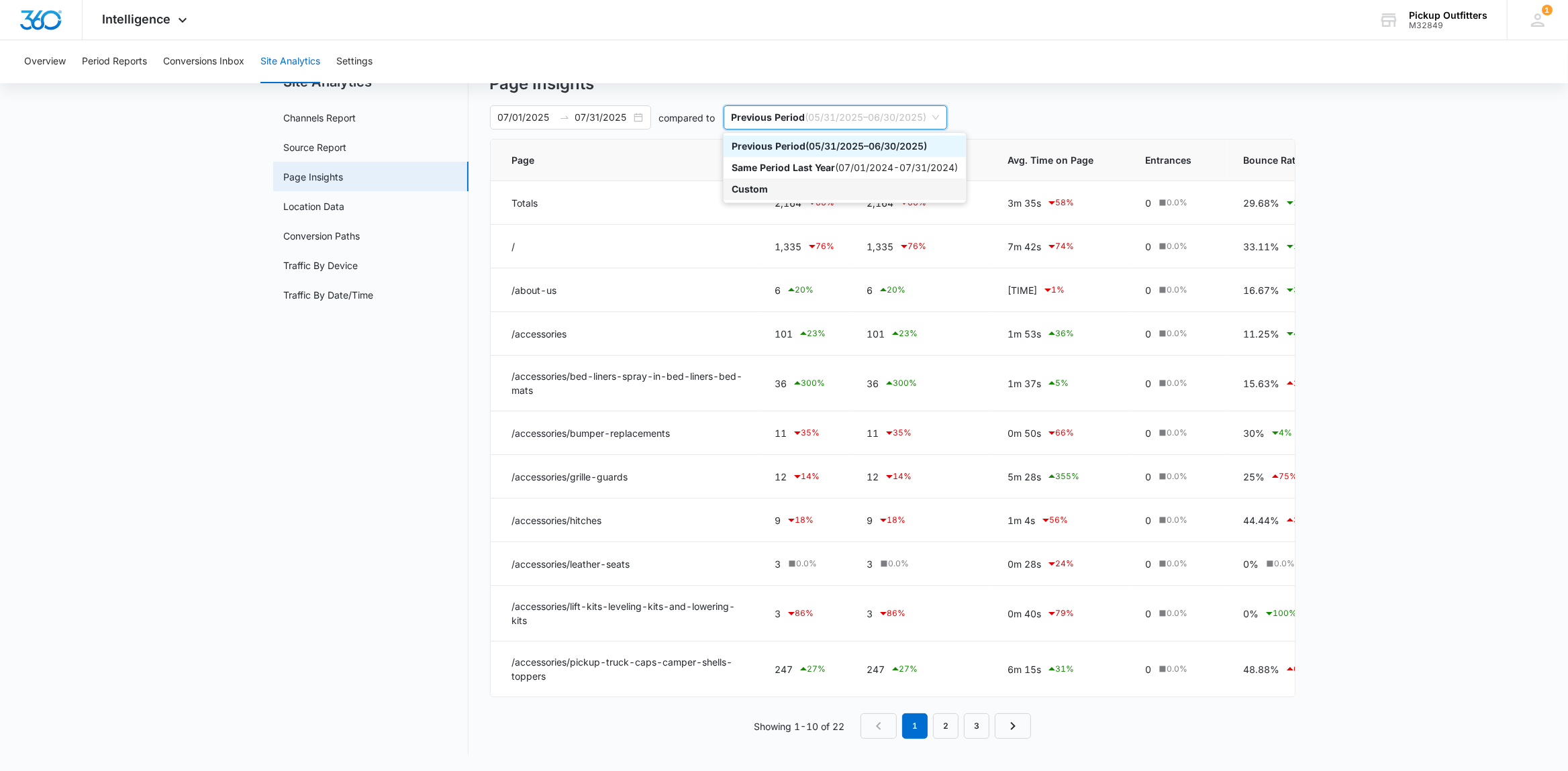 click on "Custom" at bounding box center (750, 189) 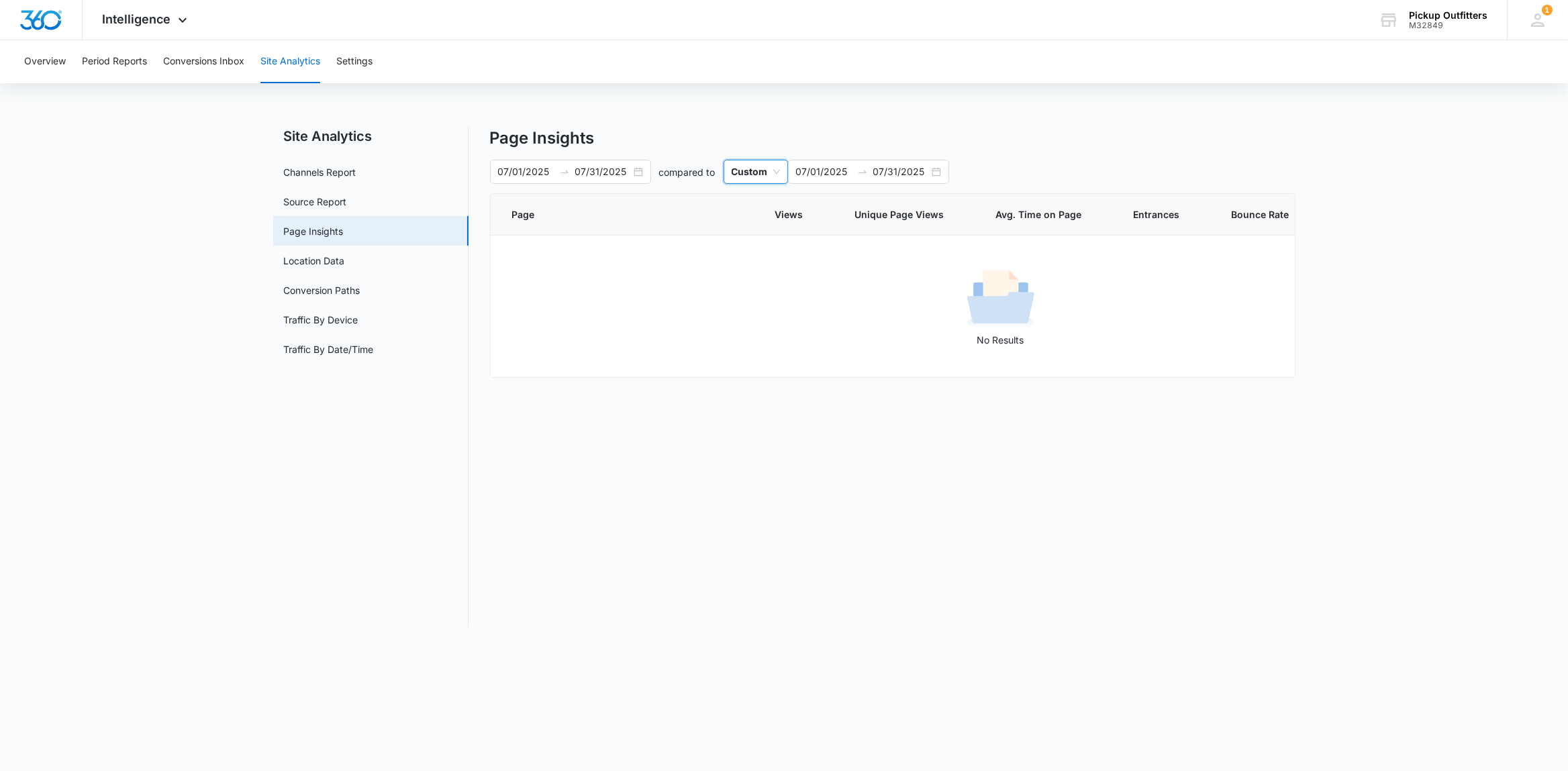 click on "Custom" at bounding box center [756, 172] 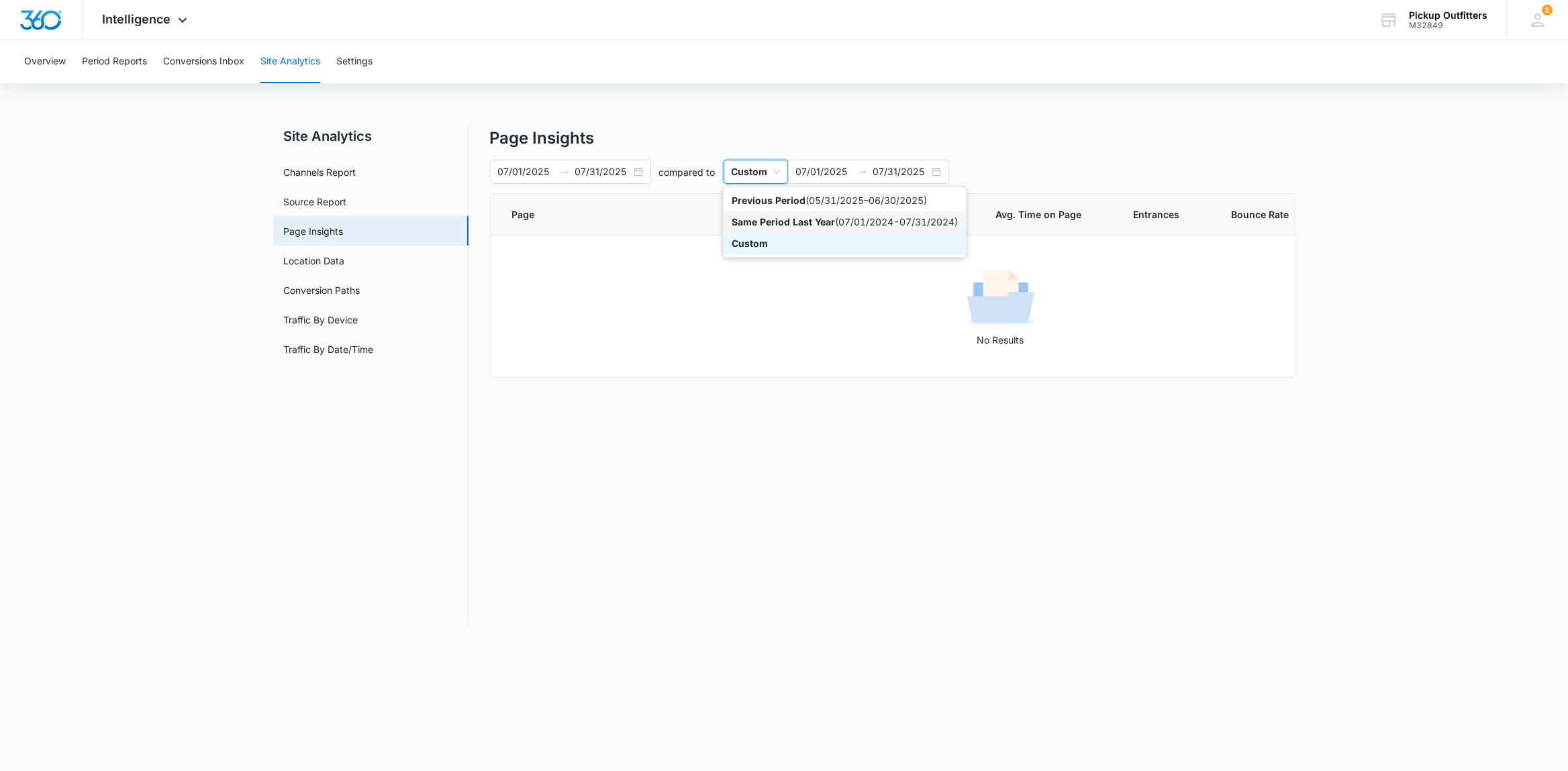 click on "Same Period Last Year" at bounding box center (783, 221) 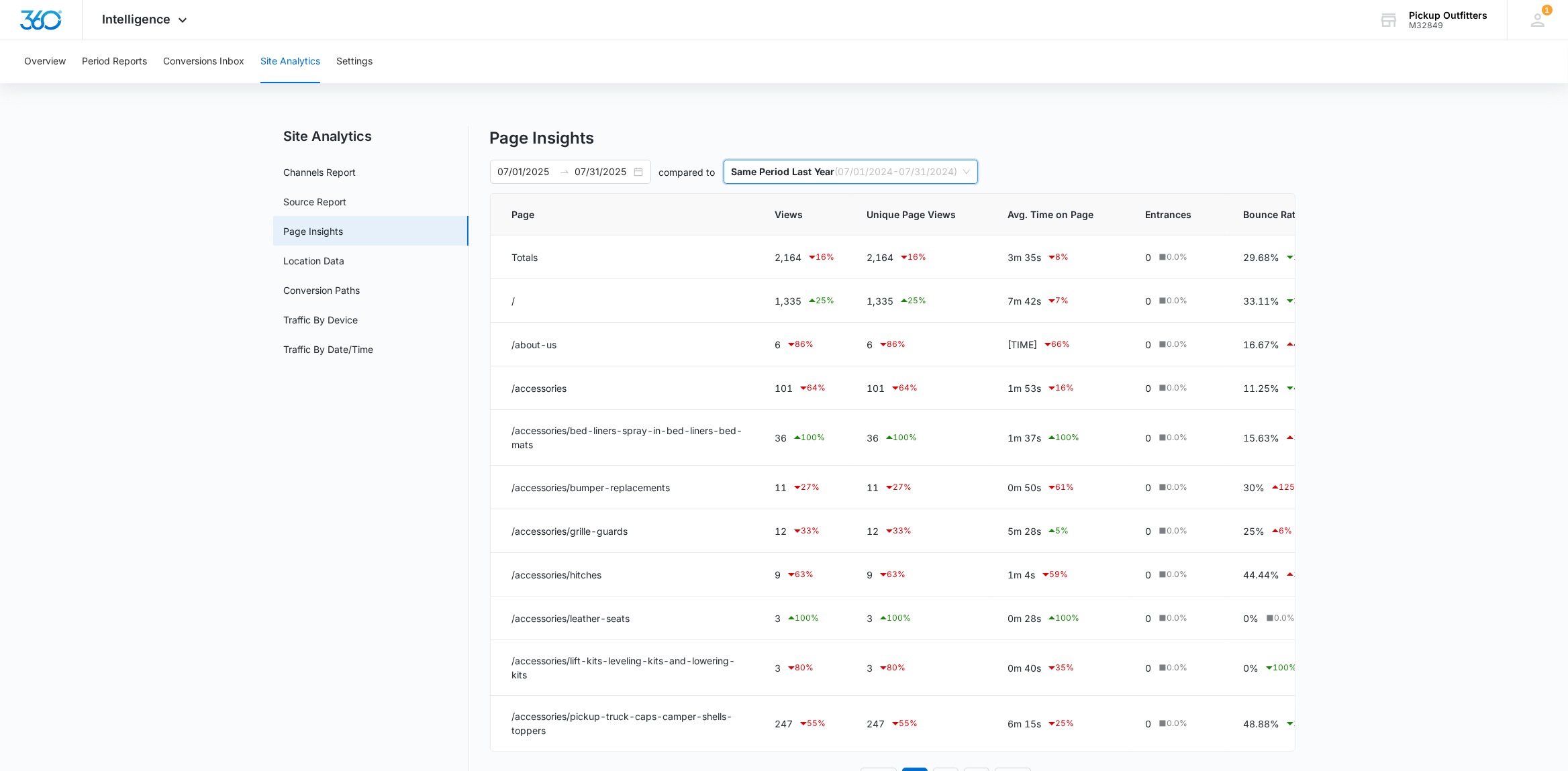 click on "Same Period Last Year  ( [DATE]  -  [DATE] )" at bounding box center (850, 172) 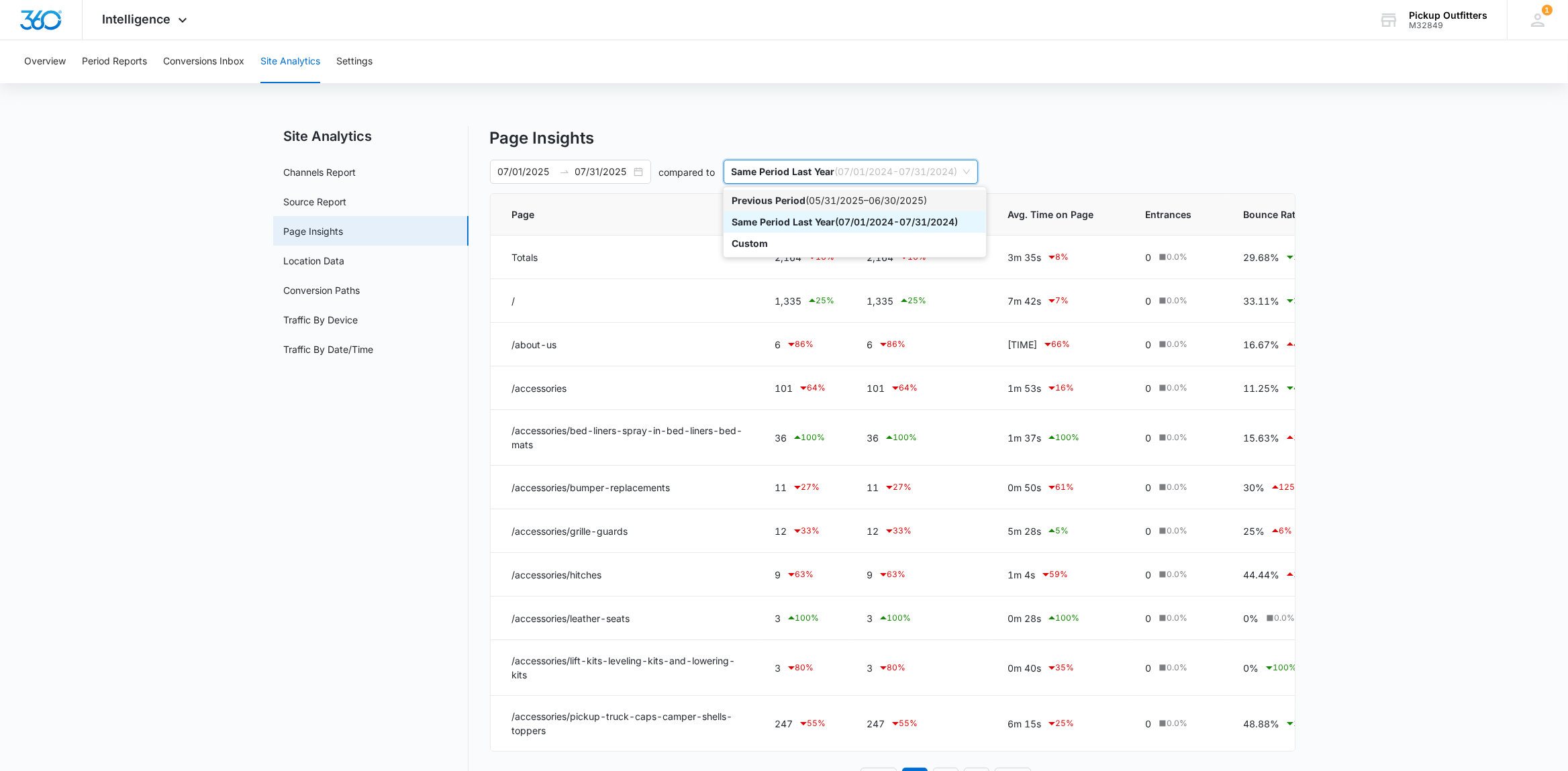 click on "Previous Period  ( 05/31/2025  –  06/30/2025 )" at bounding box center [854, 201] 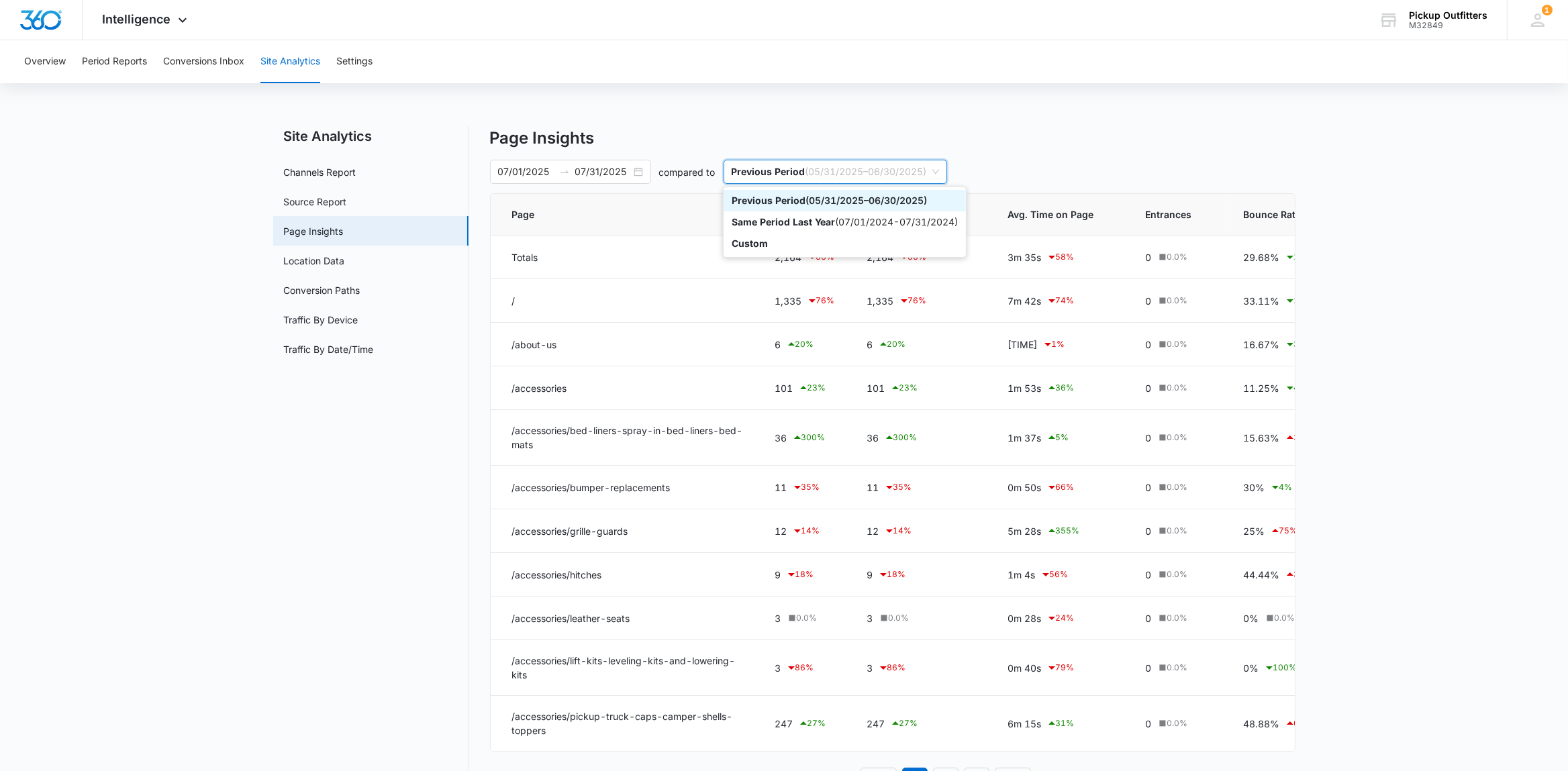 click on "Previous Period  ( 05/31/2025  –  06/30/2025 )" at bounding box center [835, 172] 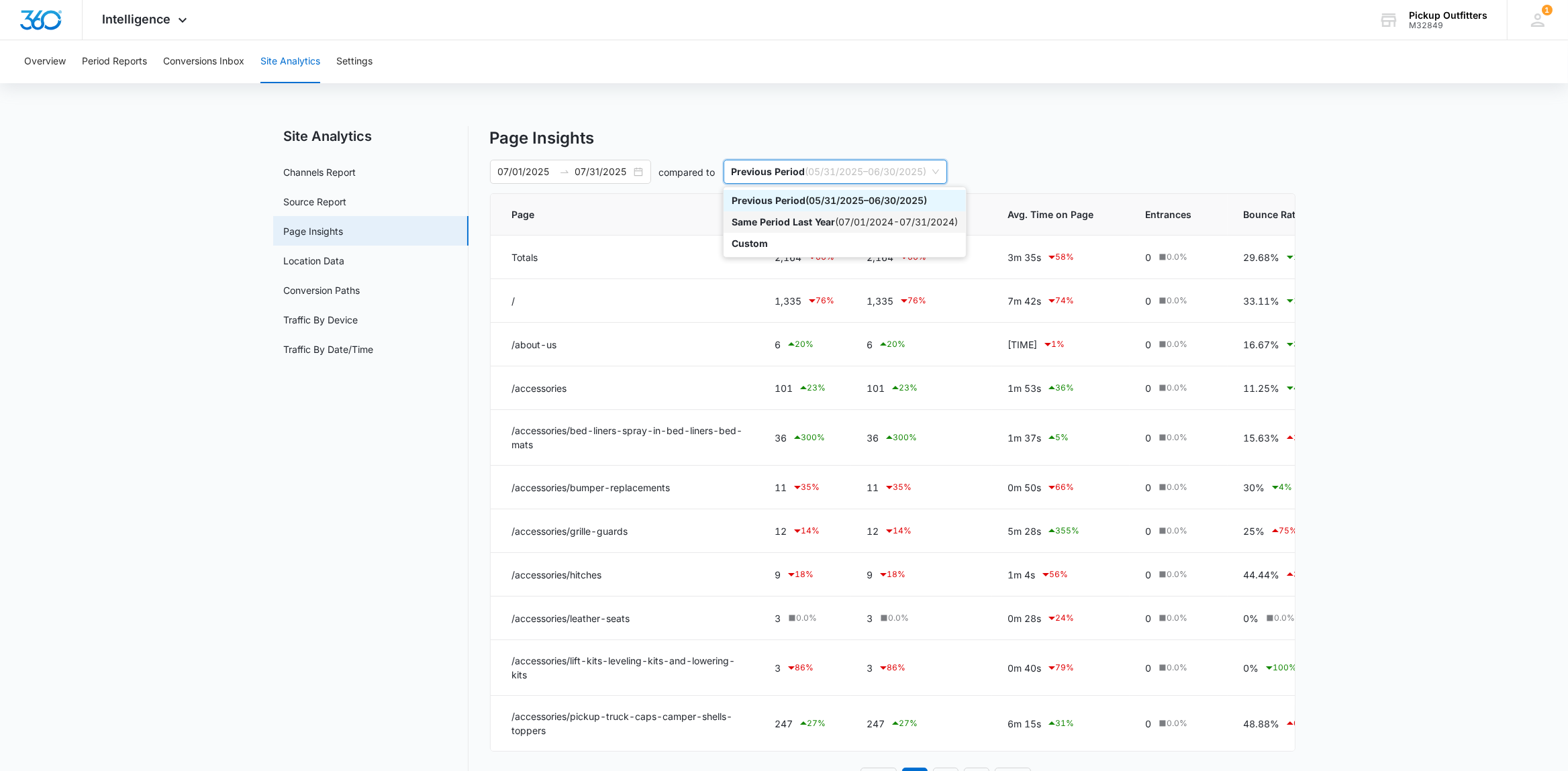 click on "Same Period Last Year" at bounding box center [783, 221] 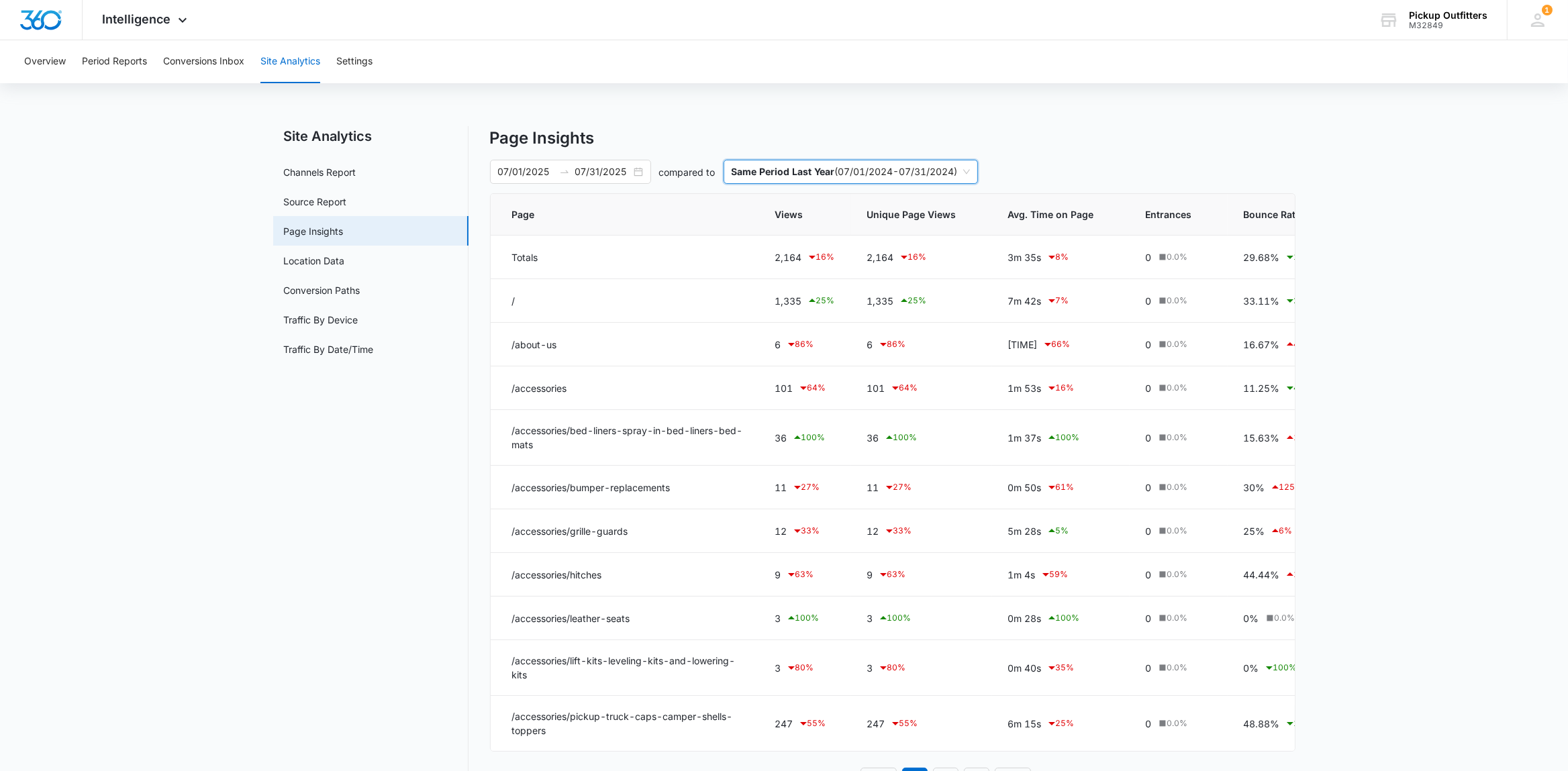 click on "Site Analytics Channels Report Source Report Page Insights Location Data Conversion Paths Traffic By Device Traffic By Date/Time Page Insights [DATE] [DATE] compared to last-year Same Period Last Year  ( [DATE]  -  [DATE] ) Page Views Unique Page Views Avg. Time on Page Entrances Bounce Rate % Exit Load Time Totals 2,164 16 % 2,164 16 % [TIME] 8 % 0 0.0 % 29.68% 11 % 0% 0.0 % 0m 0s 0.0 % / 1,335 25 % 1,335 25 % [TIME] 7 % 0 0.0 % 33.11% 2 % 0% 0.0 % 0m 0s 0.0 % /about-us 6 86 % 6 86 % [TIME] 66 % 0 0.0 % 16.67% 42 % 0% 0.0 % 0m 0s 0.0 % /accessories 101 64 % 101 64 % [TIME] 16 % 0 0.0 % 11.25% 42 % 0% 0.0 % 0m 0s 0.0 % /accessories/bed-liners-spray-in-bed-liners-bed-mats 36 100 % 36 100 % [TIME] 100 % 0 0.0 % 15.63% 100 % 0% 0.0 % 0m 0s 0.0 % /accessories/bumper-replacements 11 27 % 11 27 % [TIME] 61 % 0 0.0 % 30% 125 % 0% 0.0 % 0m 0s 0.0 % /accessories/grille-guards 12 33 % 12 33 % [TIME] 5 % 0 0.0 % 25% 6 % 0% 0.0 % 0m 0s 0.0 % /accessories/hitches 9 63 % 9 63 % [TIME] 59 % 0 0.0 % 44.44% 113" at bounding box center (784, 476) 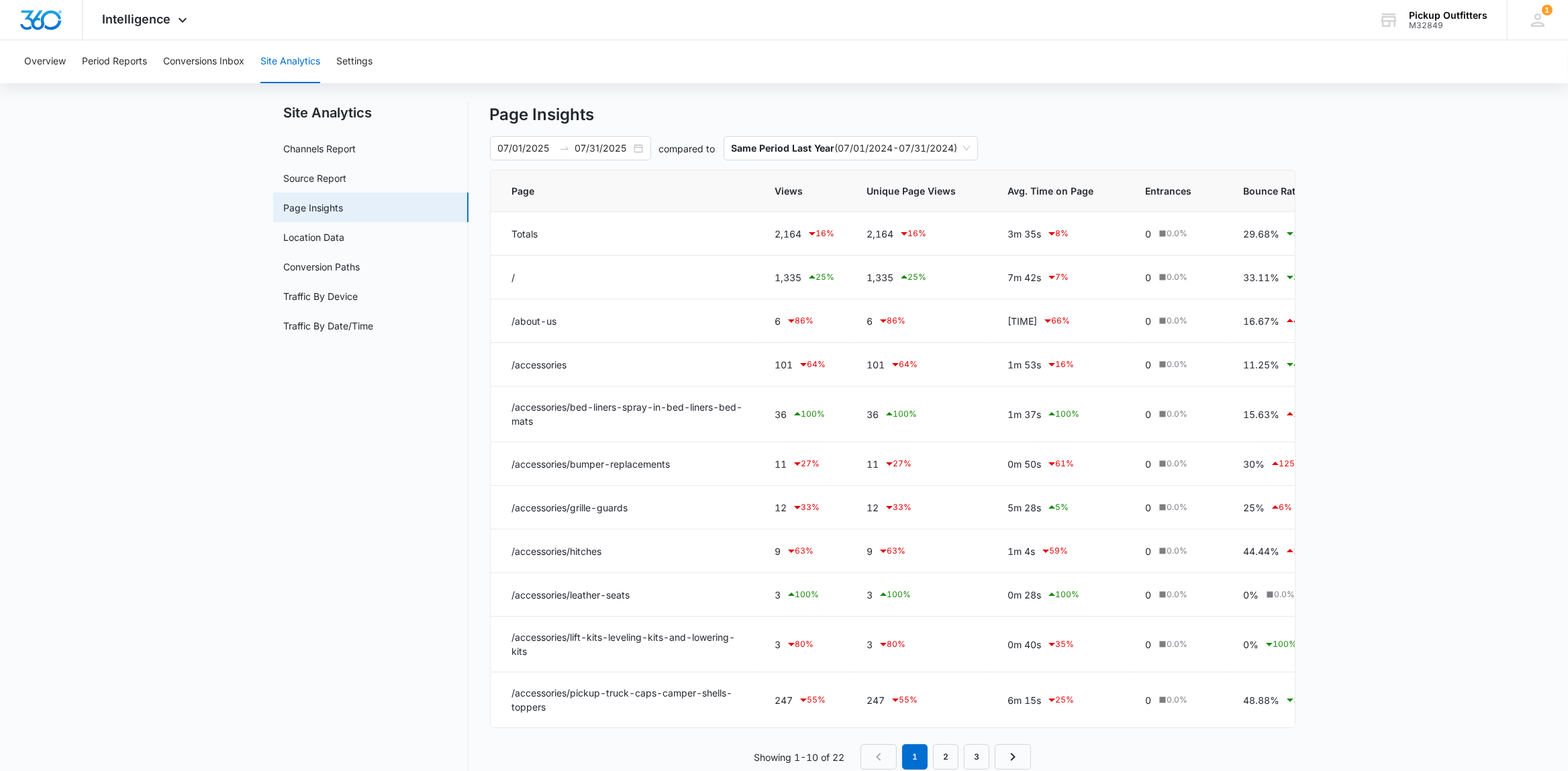 scroll, scrollTop: 0, scrollLeft: 0, axis: both 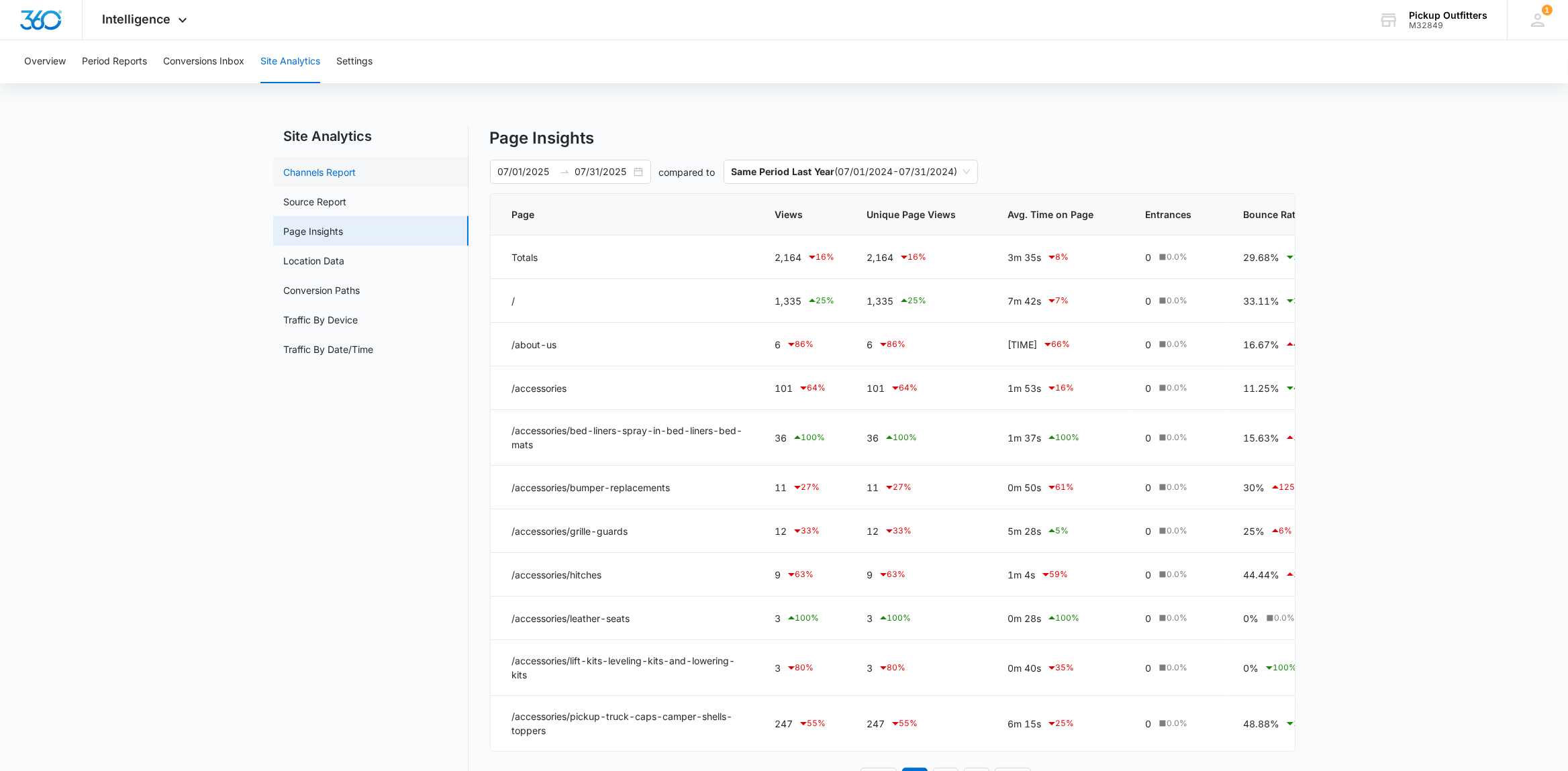 click on "Channels Report" at bounding box center (320, 172) 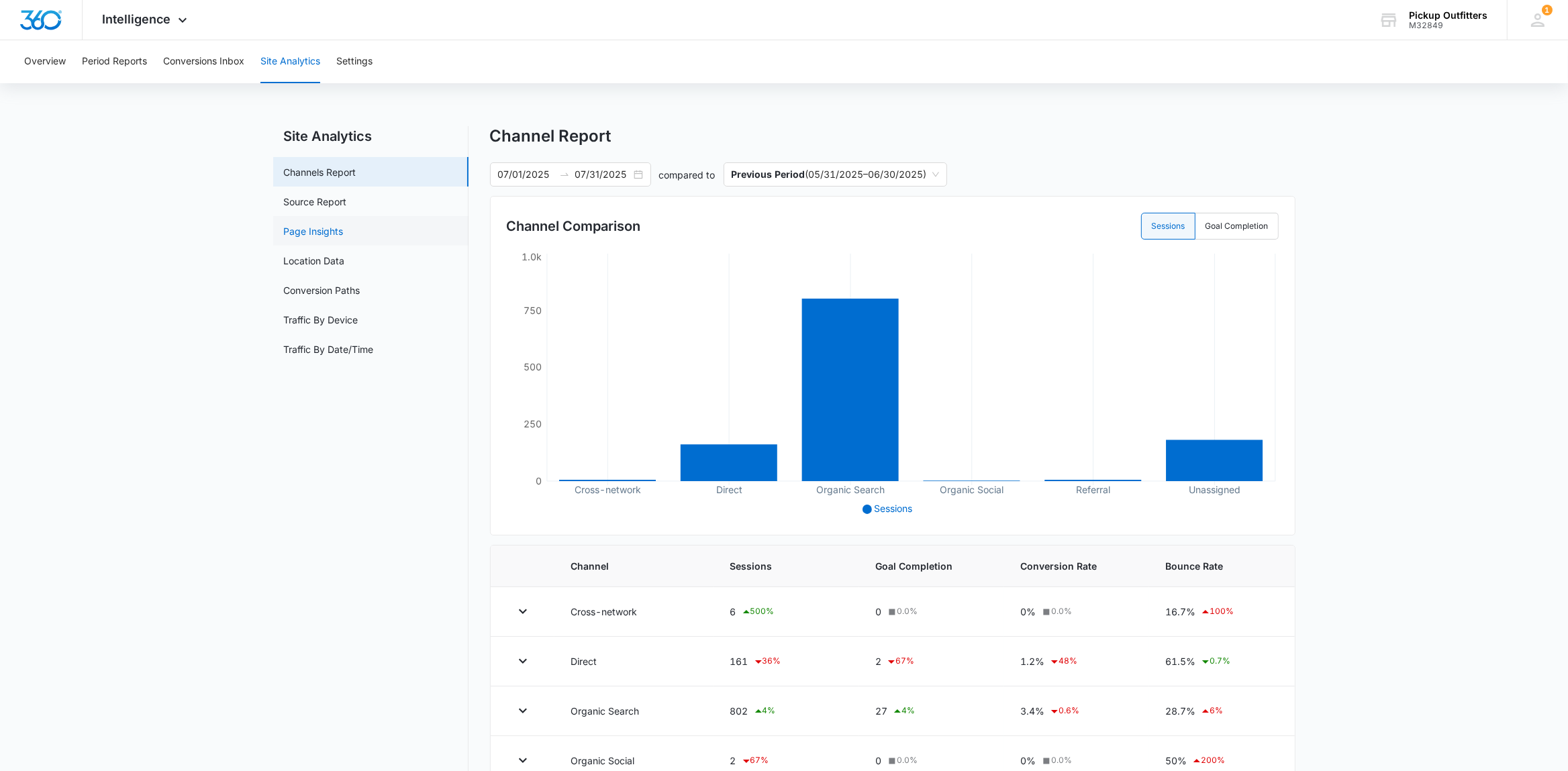 click on "Page Insights" at bounding box center (313, 231) 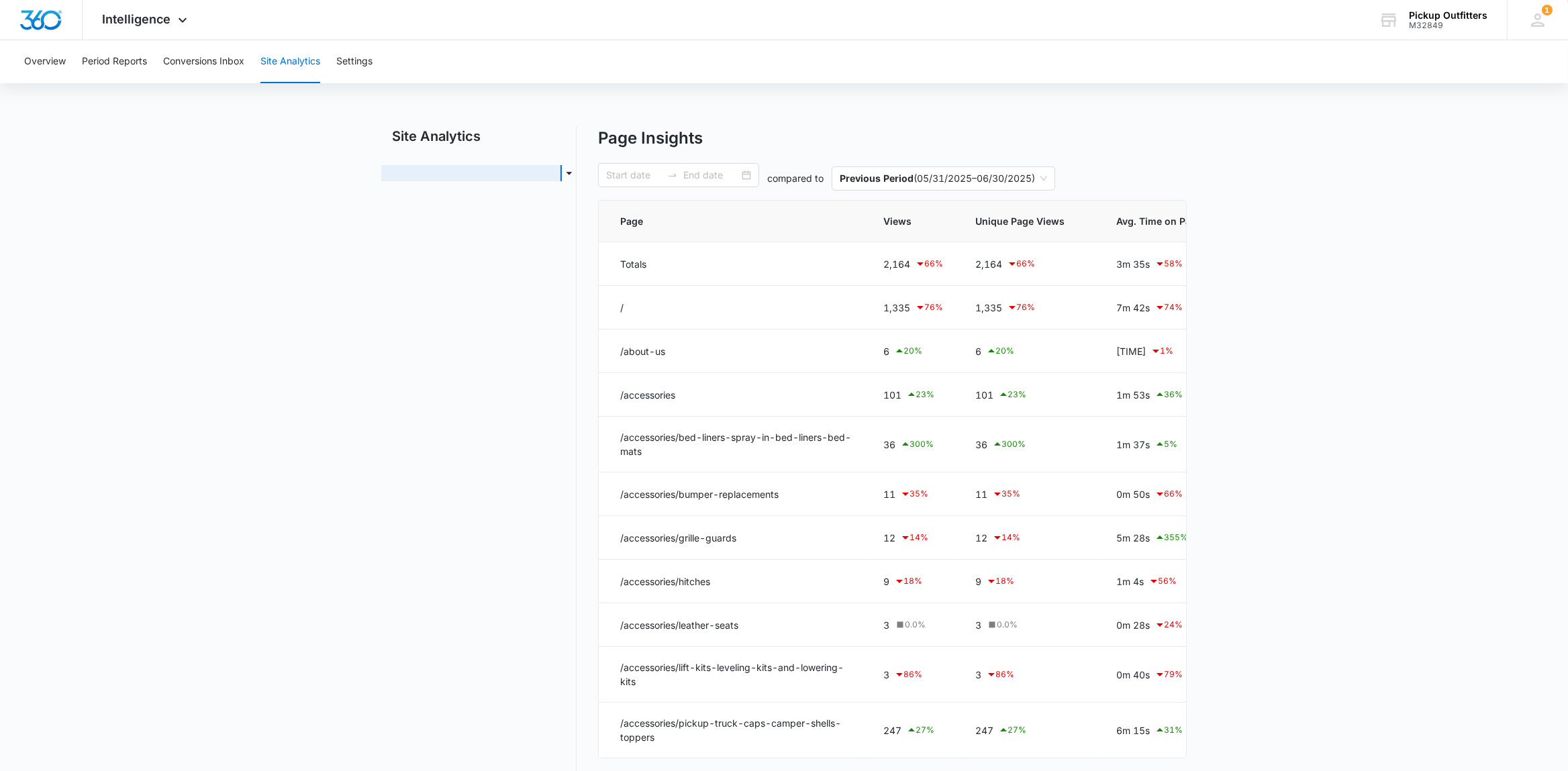 type on "07/01/2025" 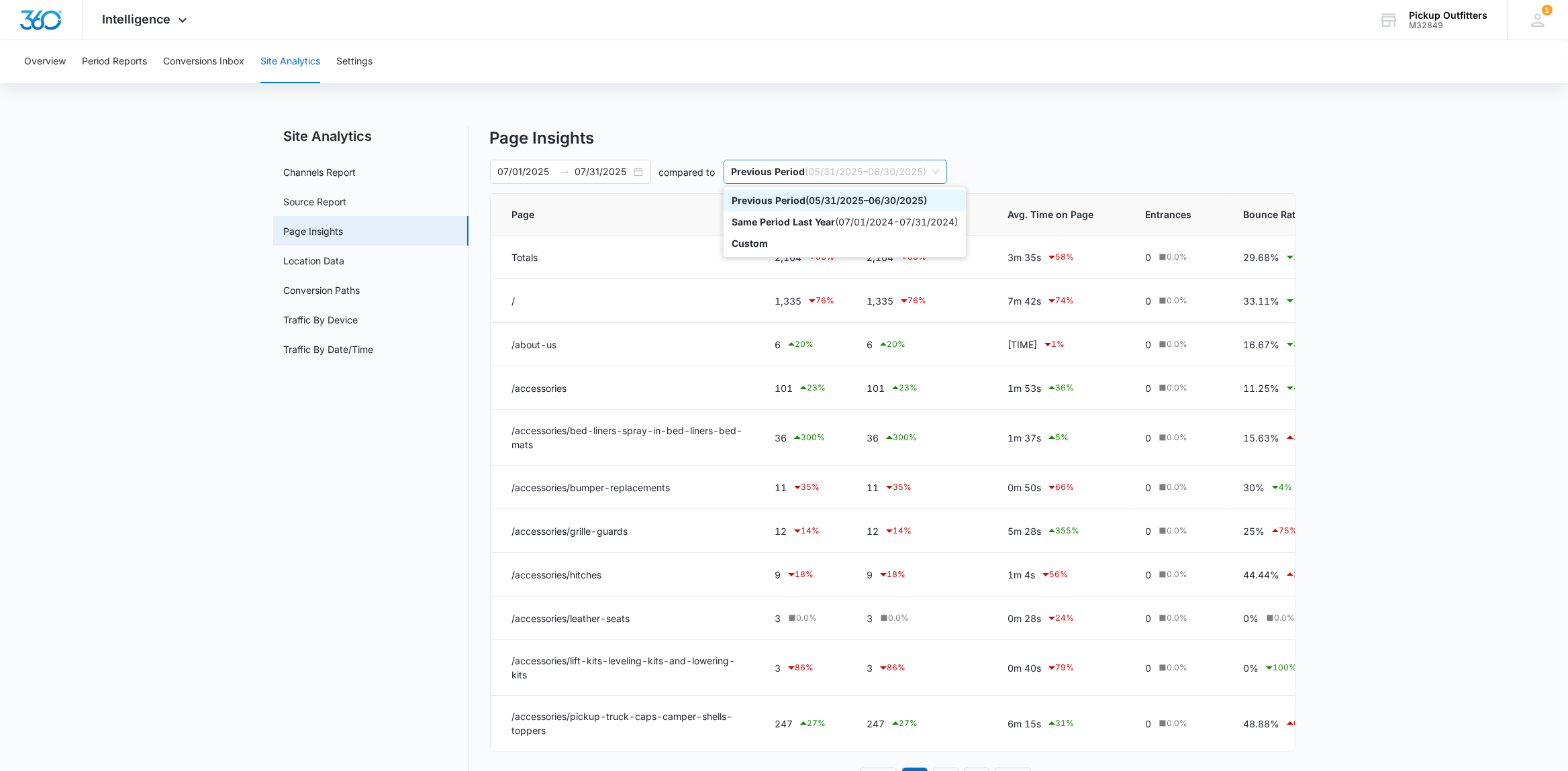 click on "Previous Period  ( 05/31/2025  –  06/30/2025 )" at bounding box center [835, 172] 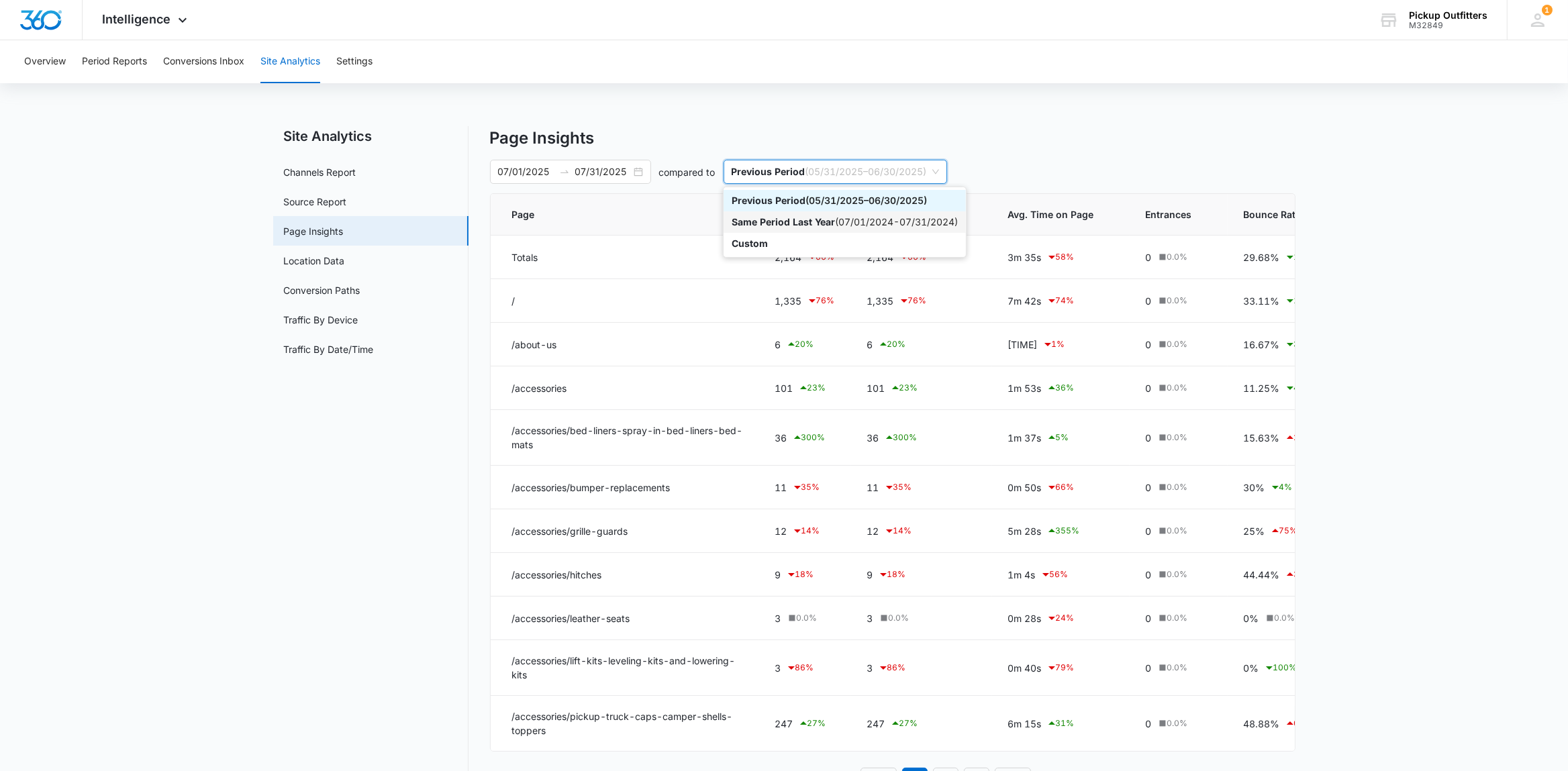 click on "Same Period Last Year" at bounding box center [783, 221] 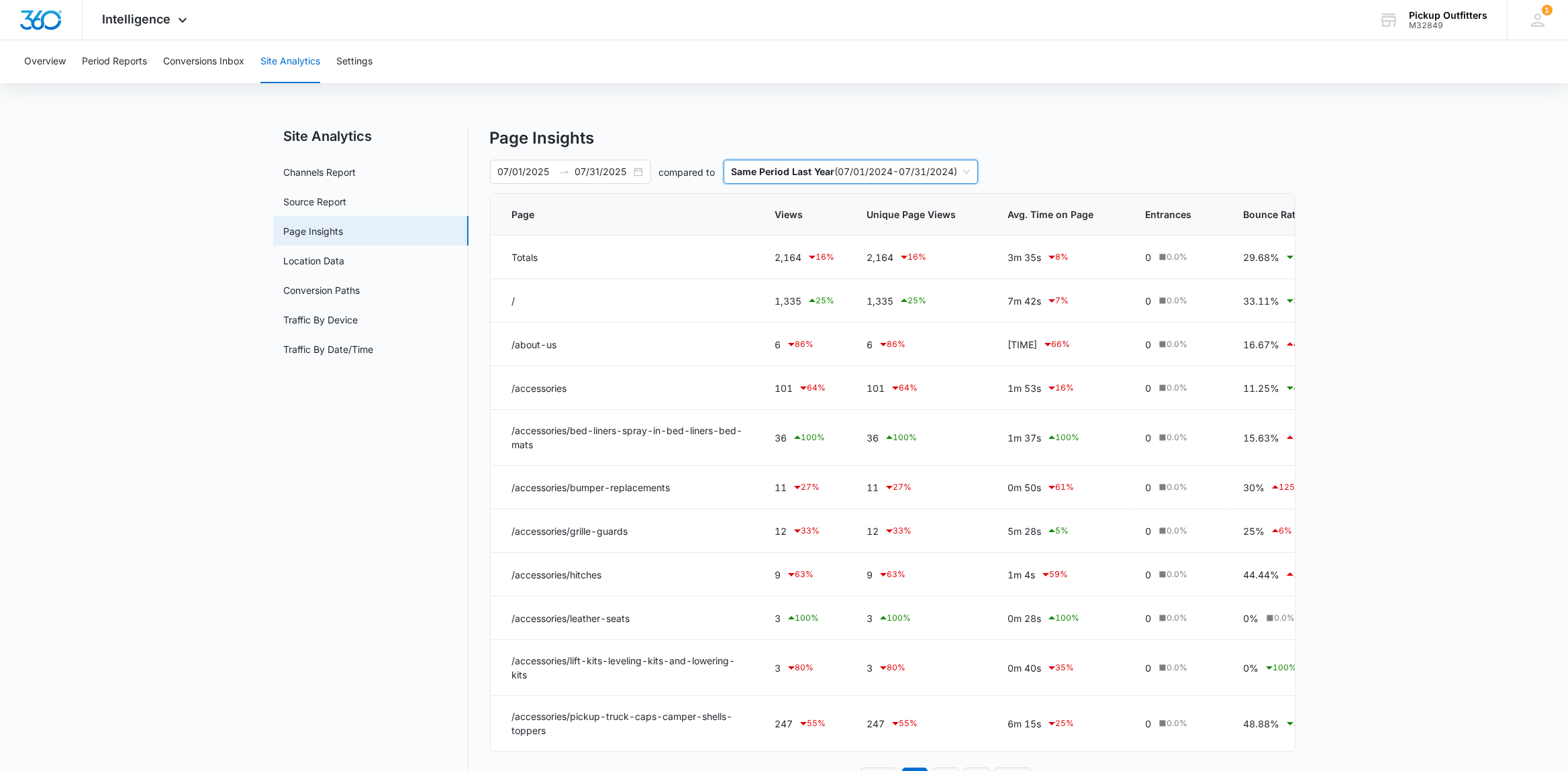 click on "Same Period Last Year" at bounding box center (783, 171) 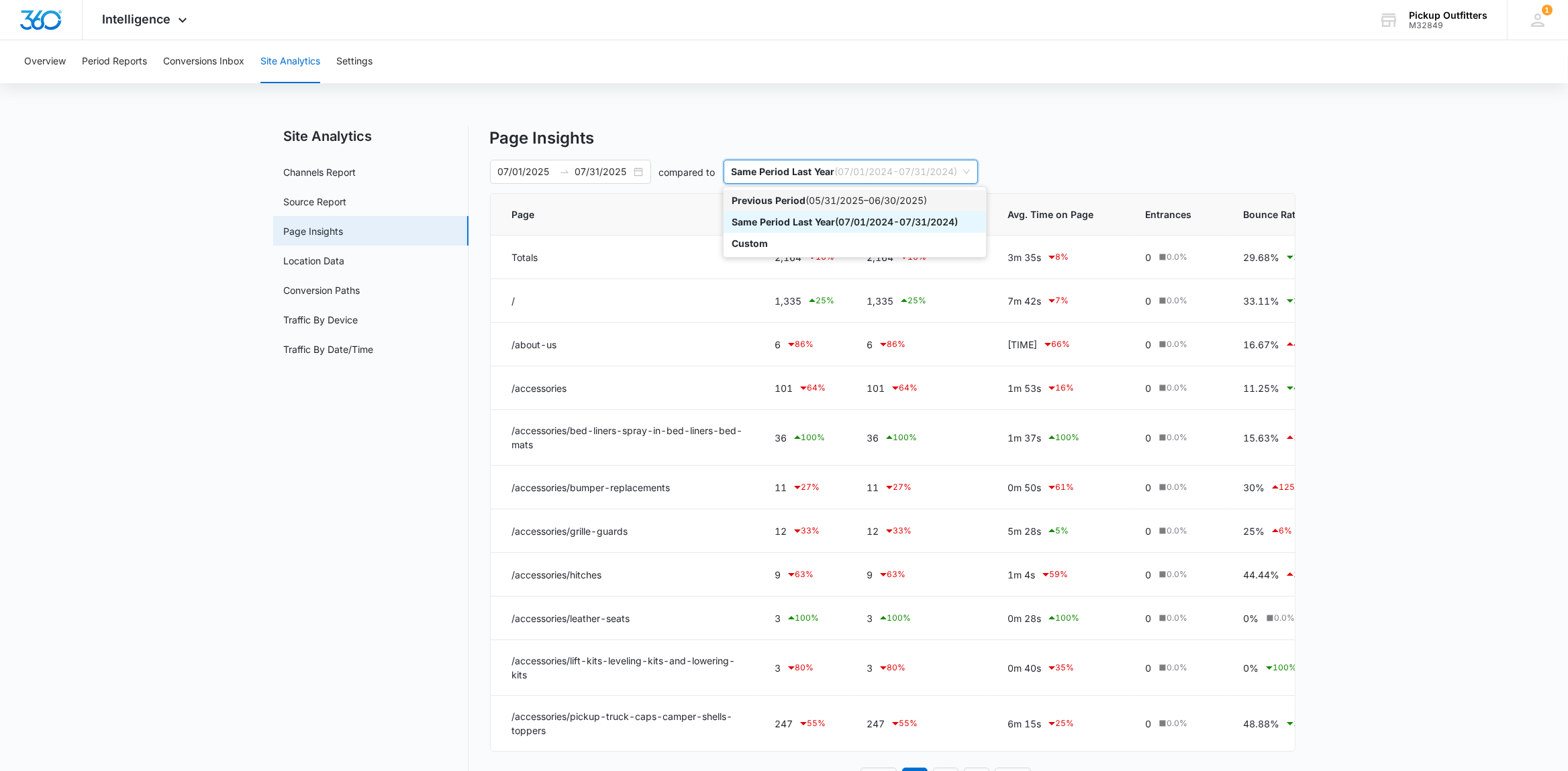 click on "Previous Period  ( 05/31/2025  –  06/30/2025 )" at bounding box center (854, 201) 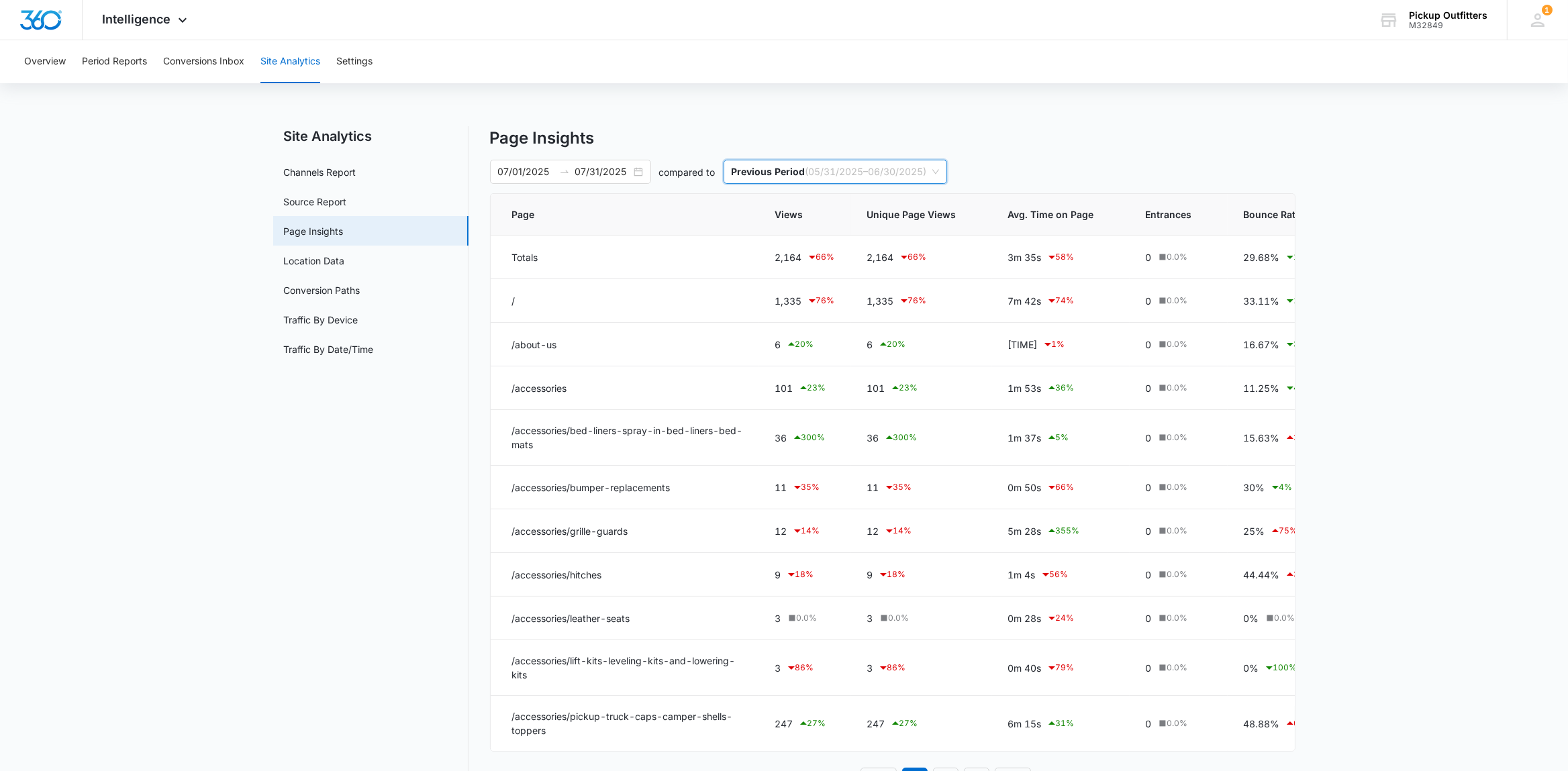 click on "Previous Period  ( 05/31/2025  –  06/30/2025 )" at bounding box center (835, 172) 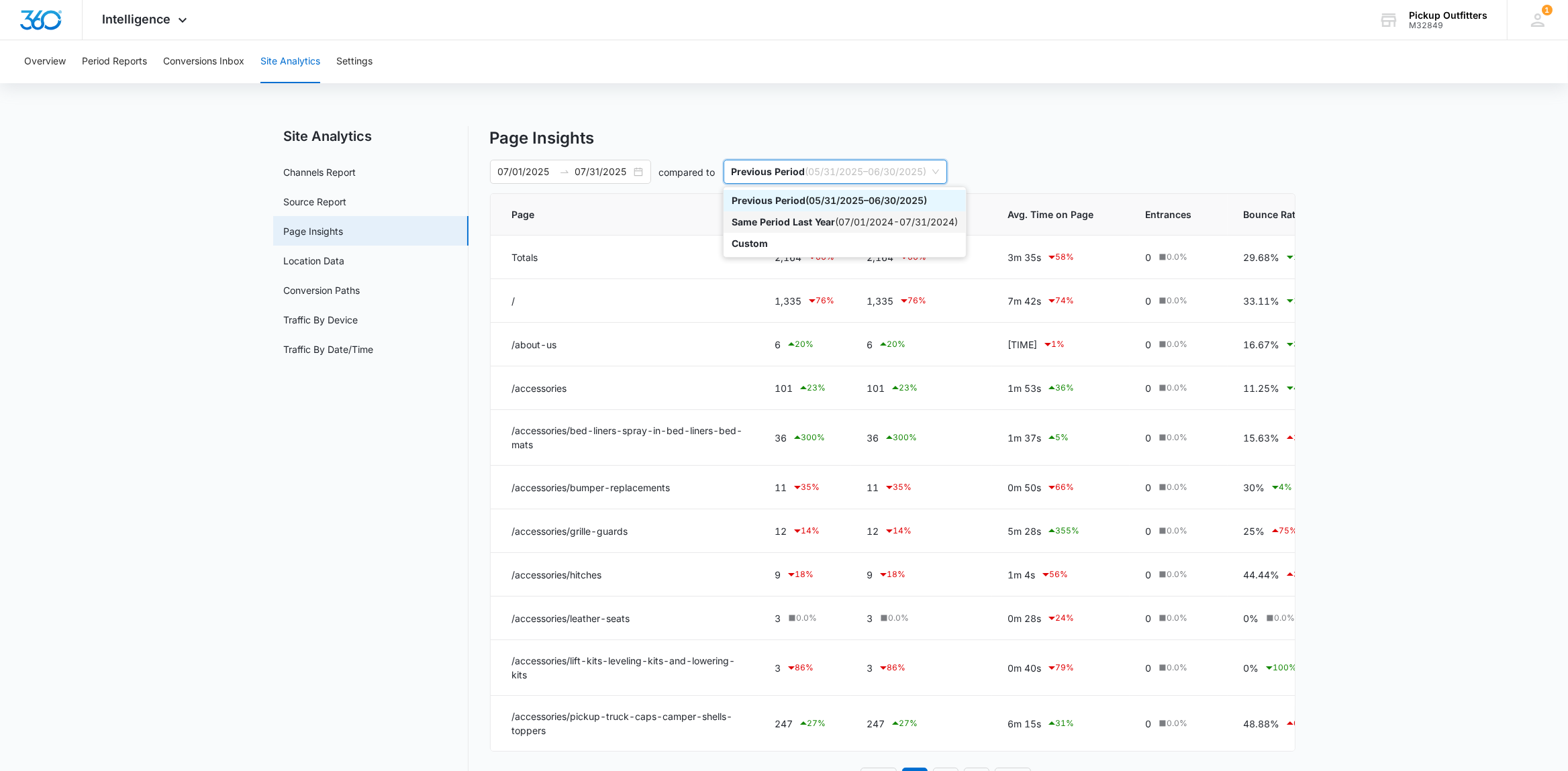 click on "Same Period Last Year  ( [DATE]  -  [DATE] )" at bounding box center [844, 222] 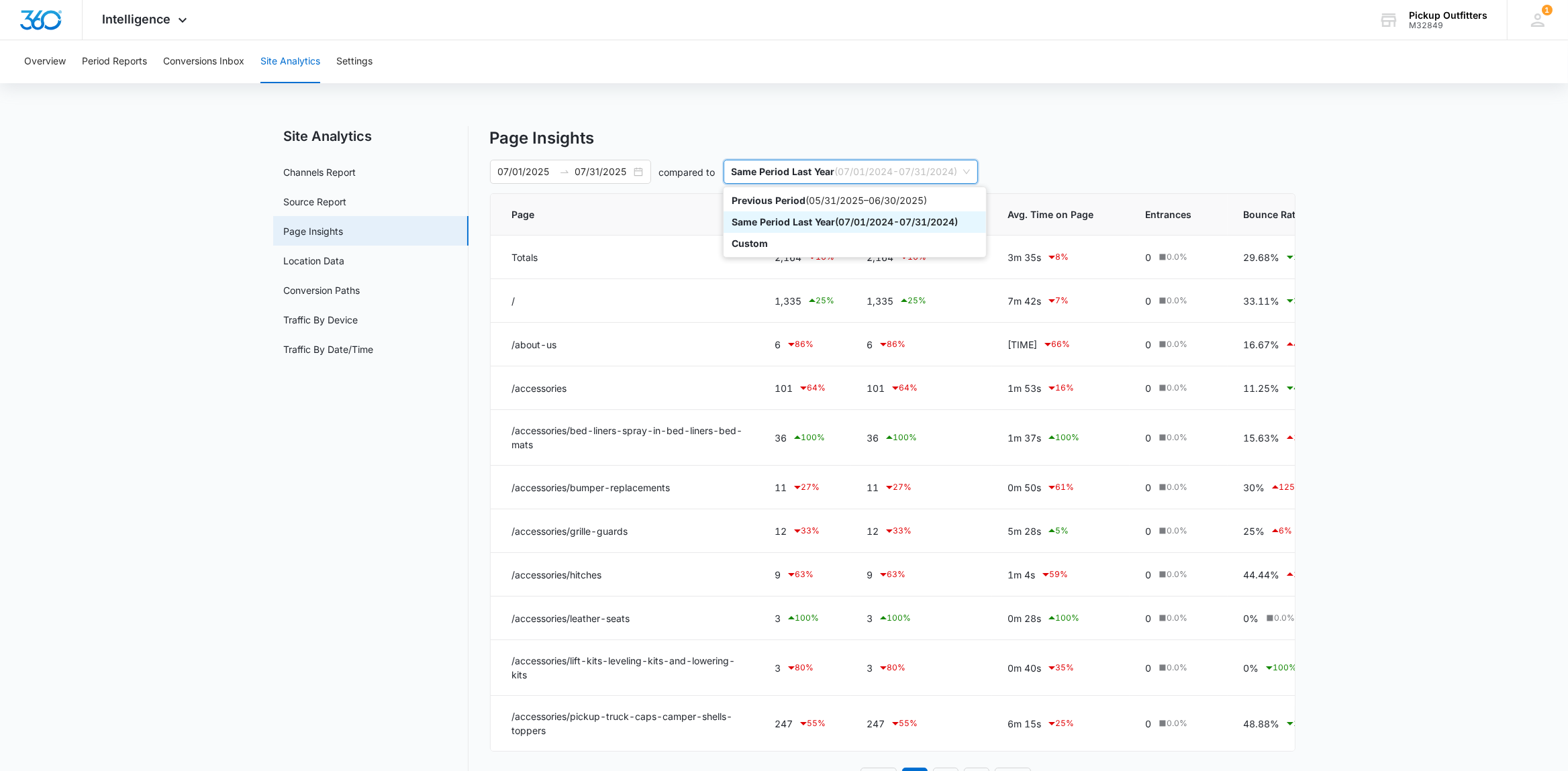 click on "Same Period Last Year" at bounding box center (783, 171) 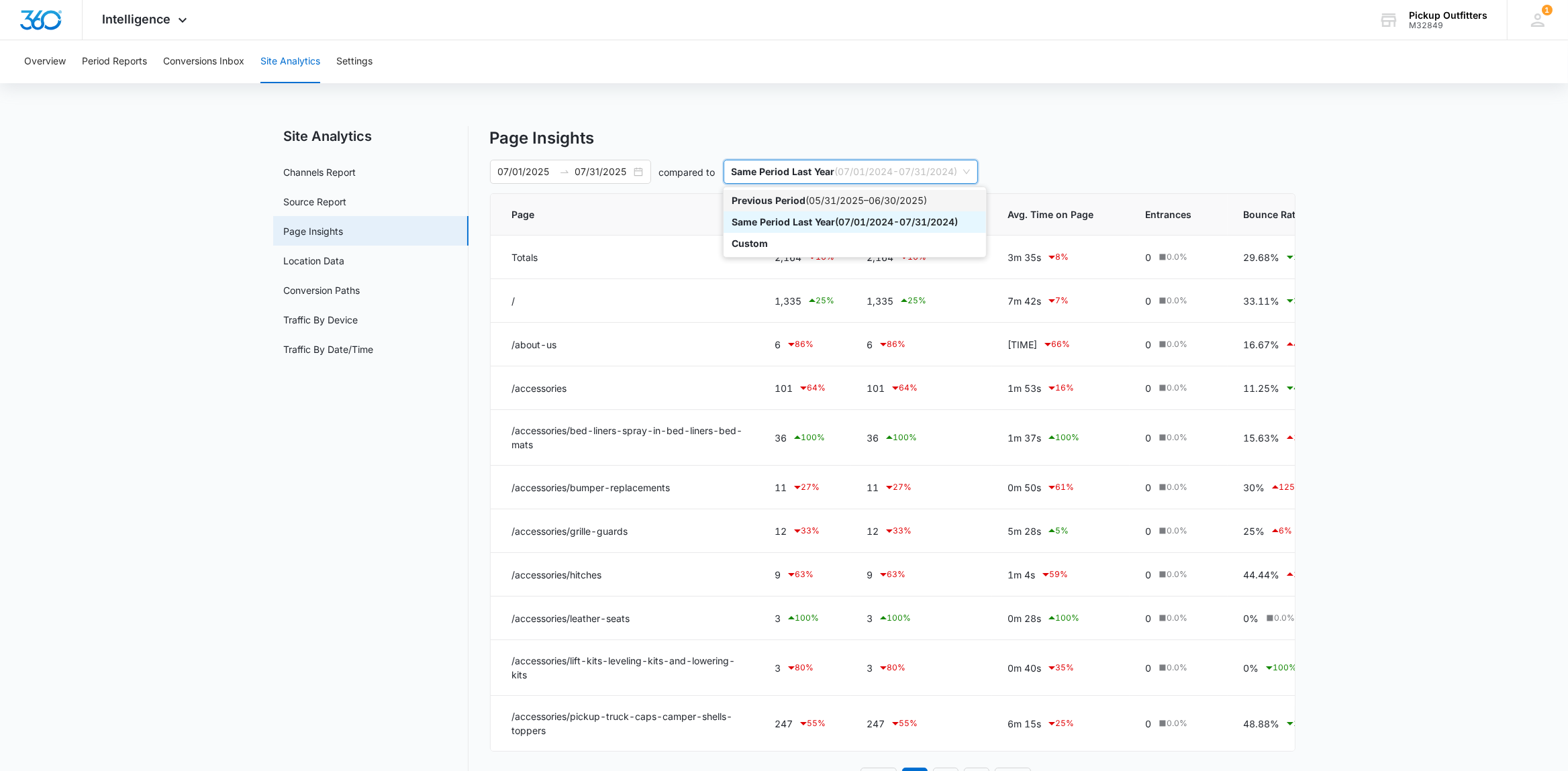 click on "Previous Period  ( 05/31/2025  –  06/30/2025 )" at bounding box center (854, 201) 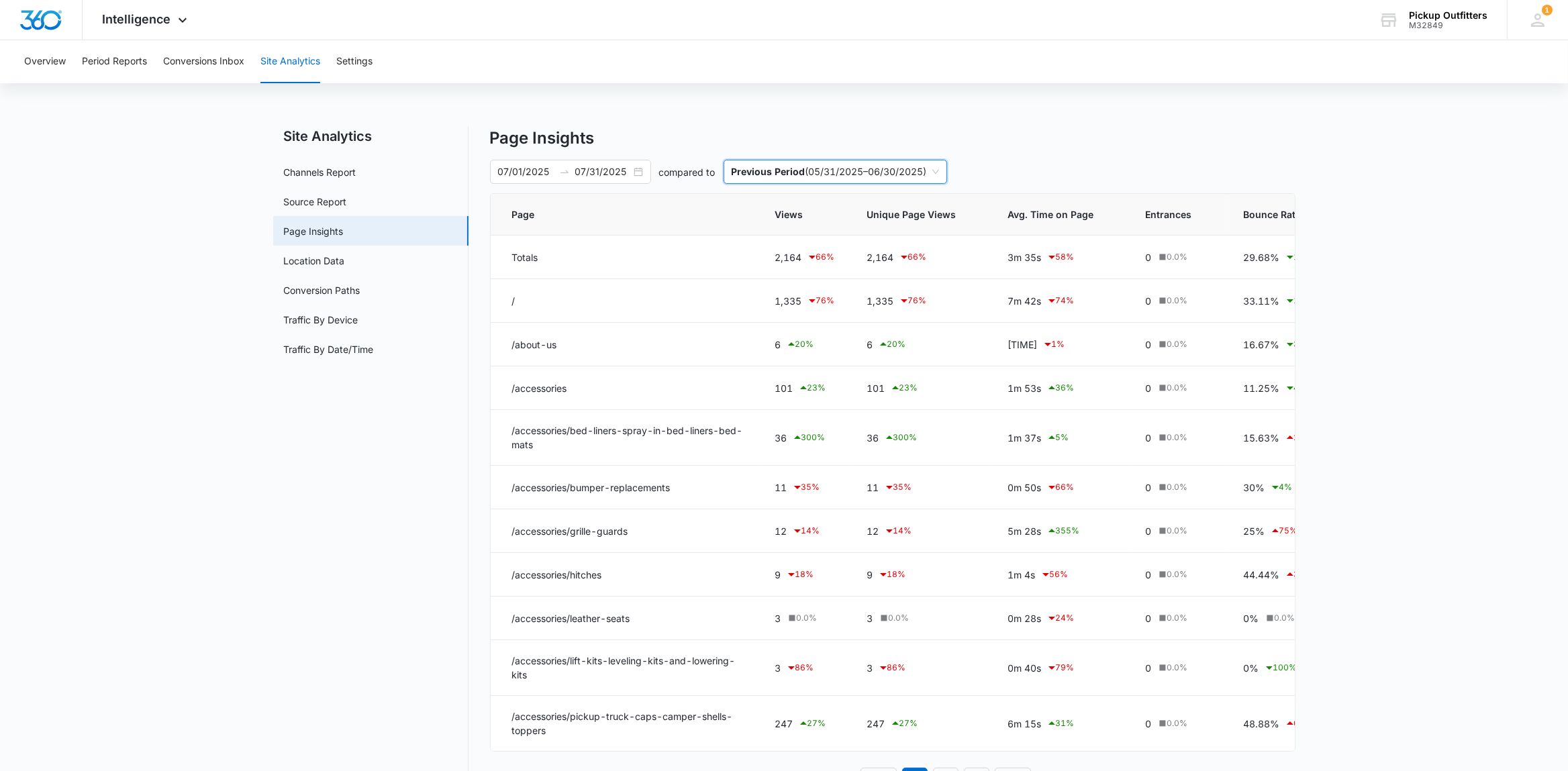 click on "Previous Period  ( 05/31/2025  –  06/30/2025 )" at bounding box center (835, 172) 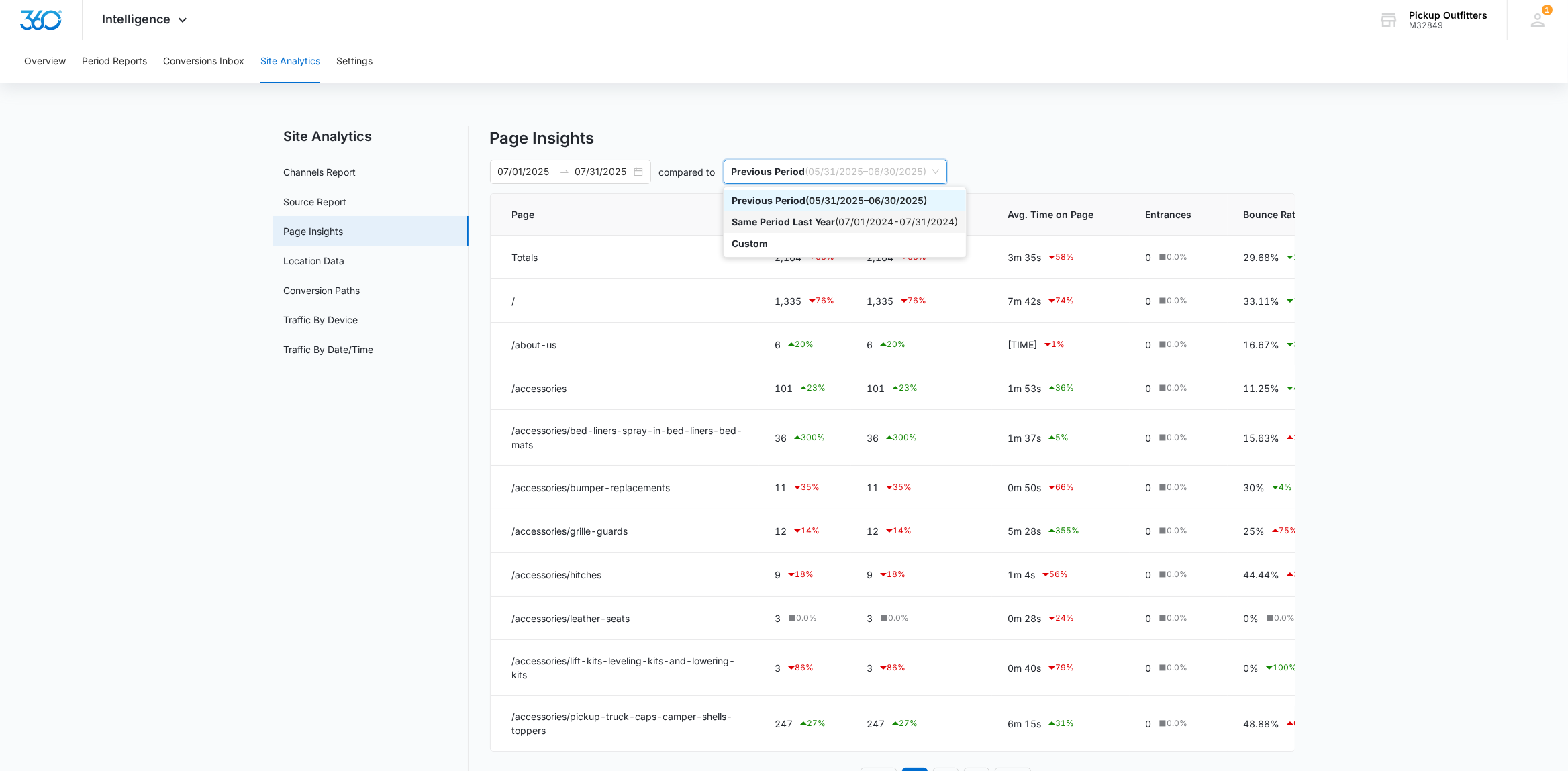 click on "Same Period Last Year" at bounding box center [783, 221] 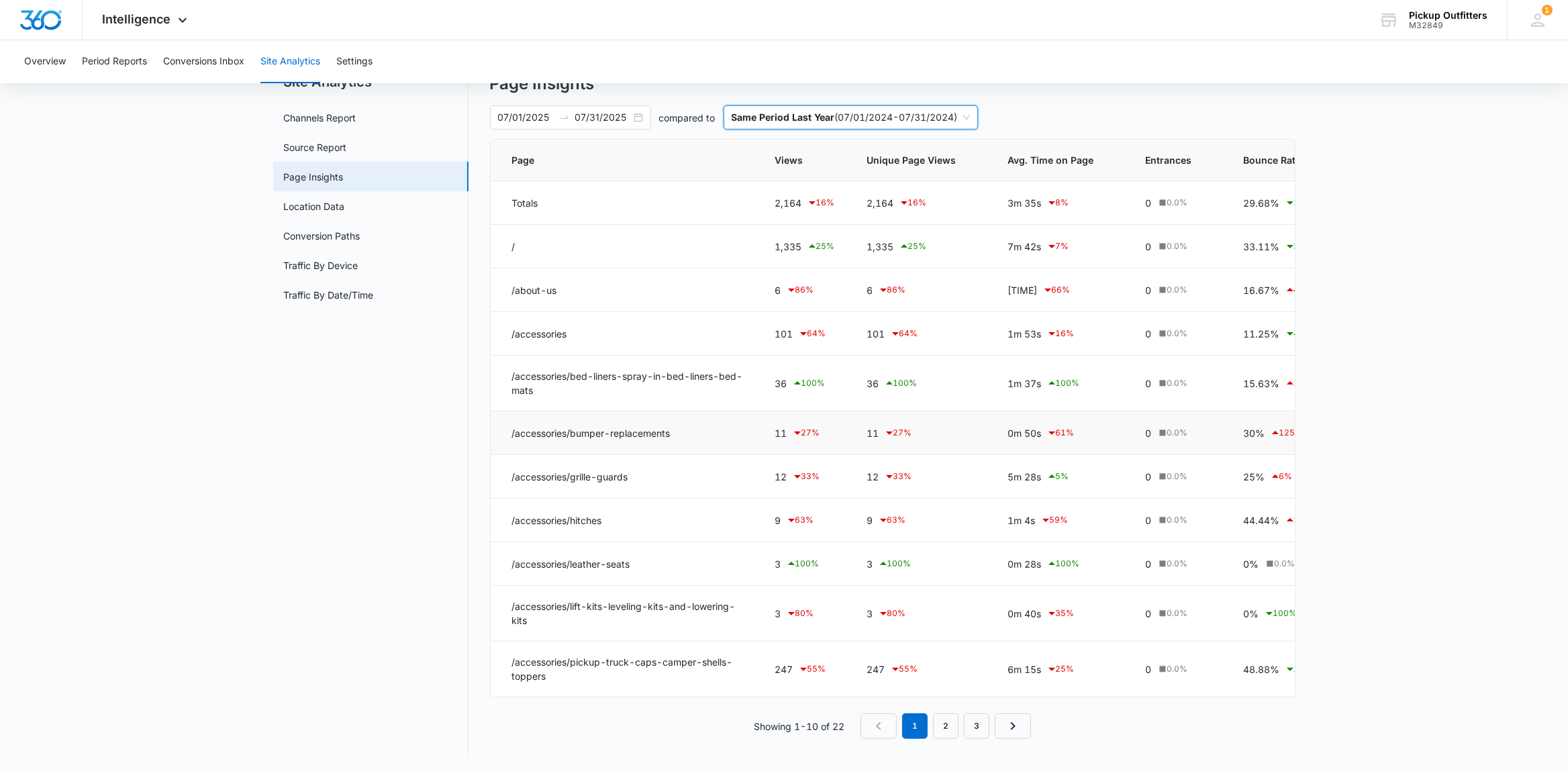 scroll, scrollTop: 0, scrollLeft: 0, axis: both 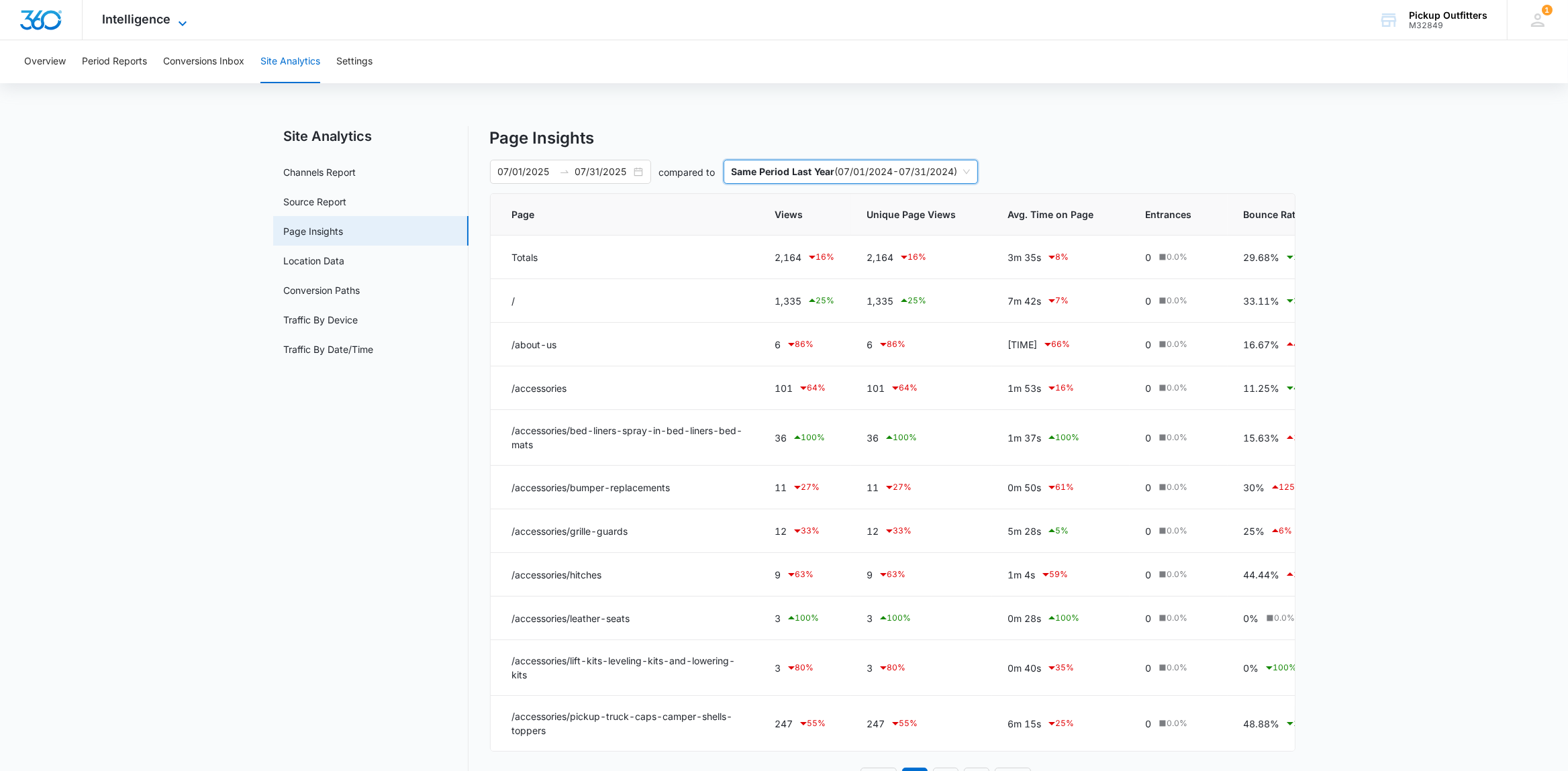 click 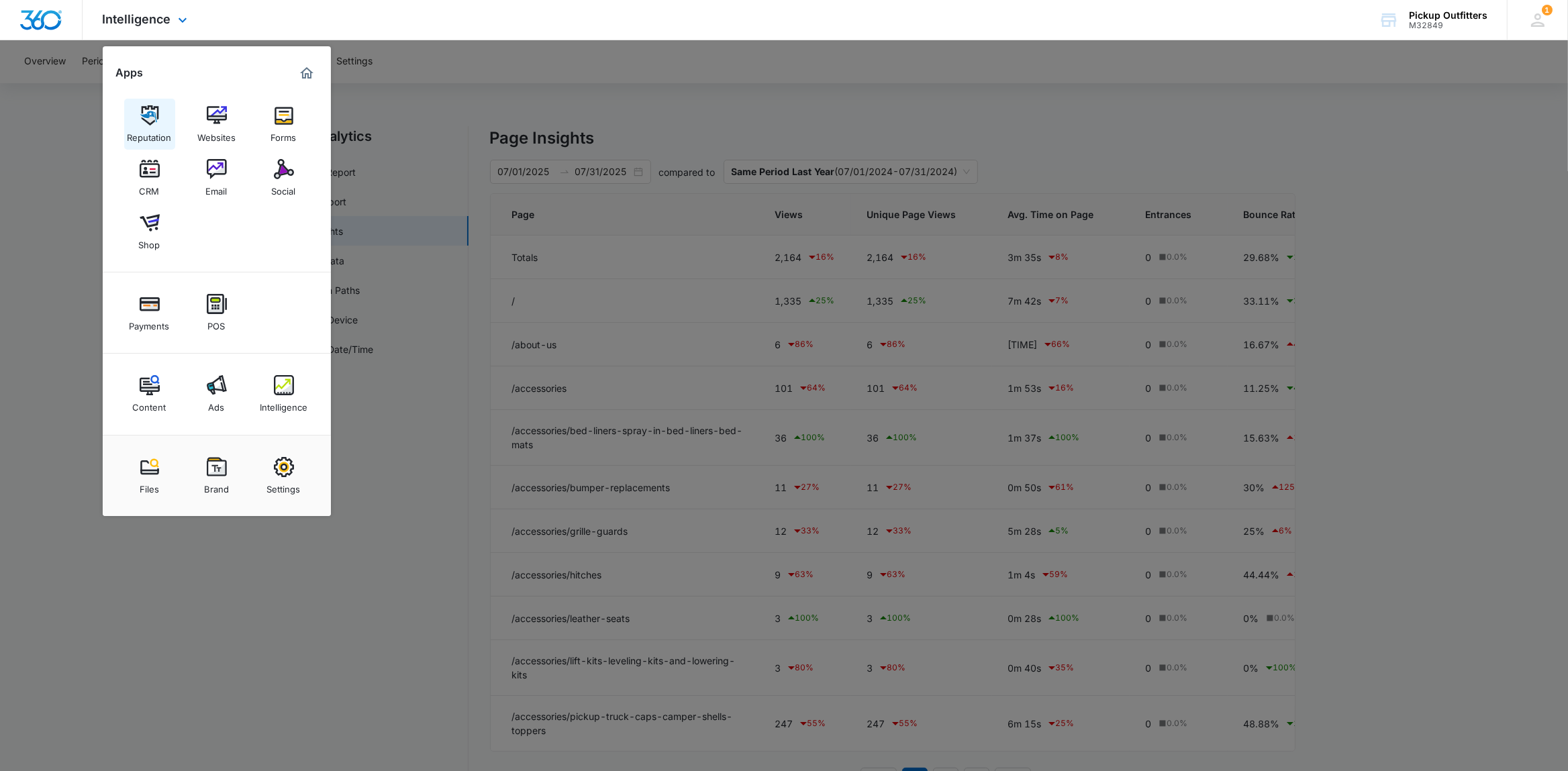 click at bounding box center (150, 115) 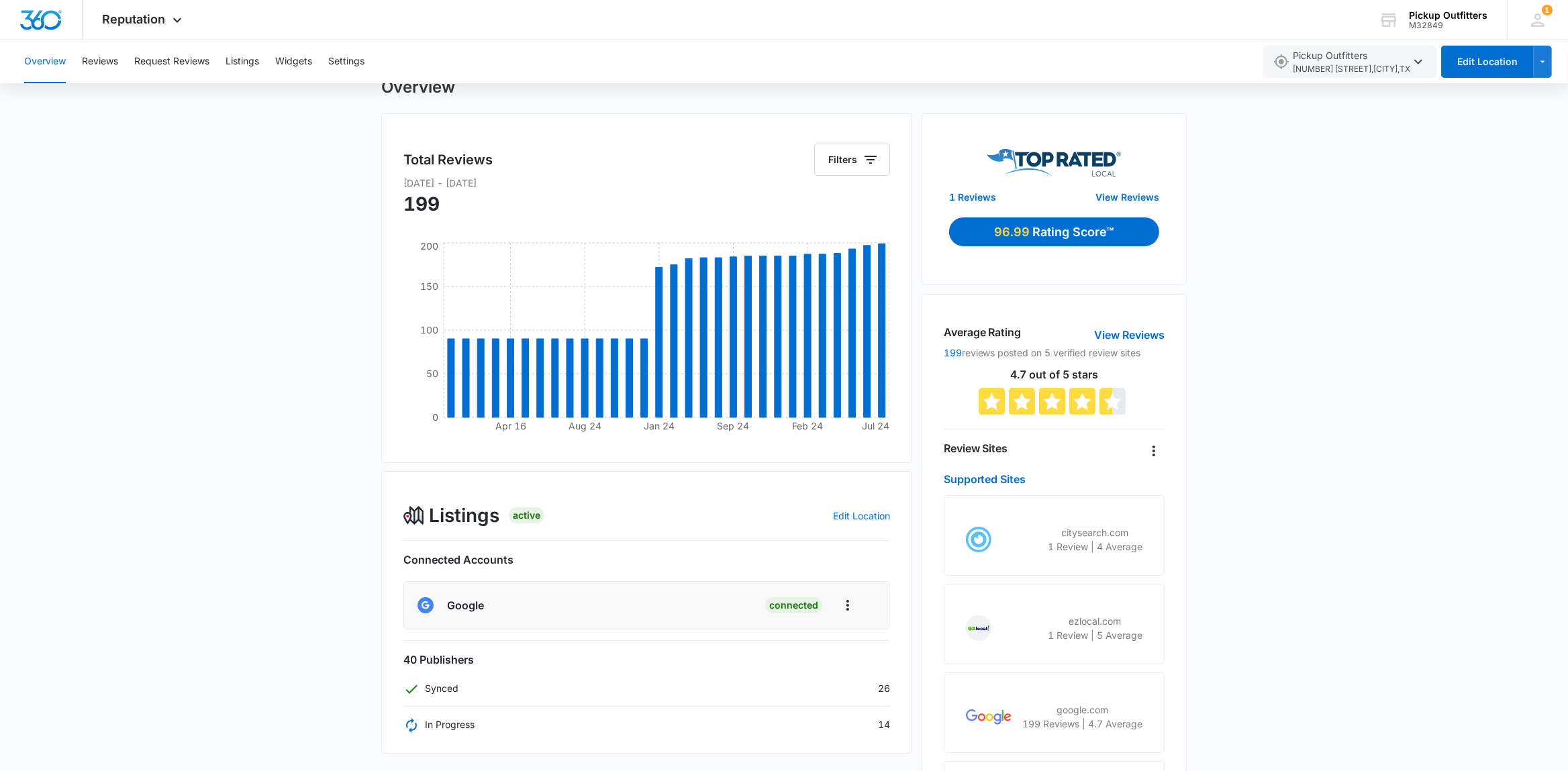 scroll, scrollTop: 0, scrollLeft: 0, axis: both 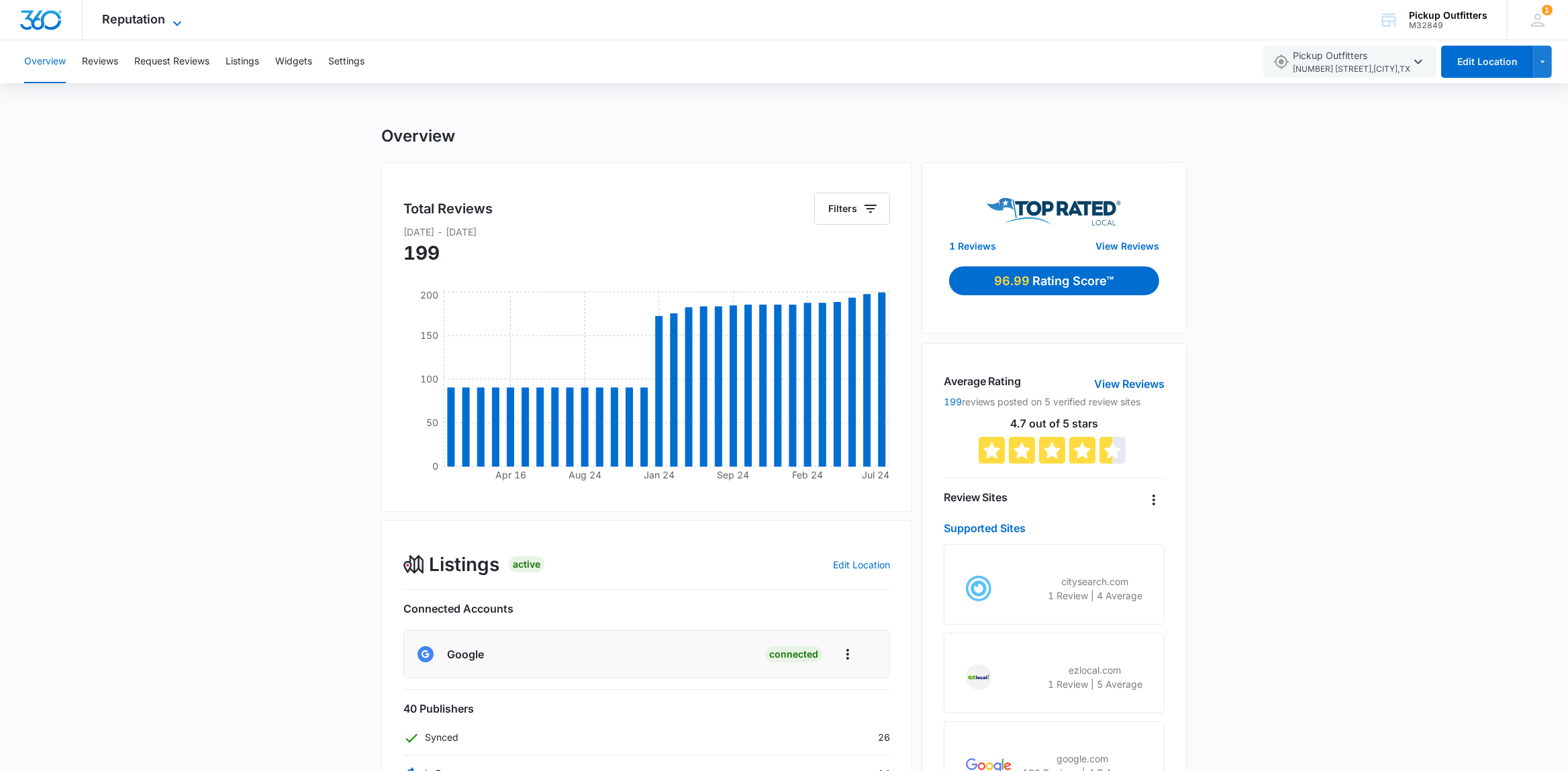 click 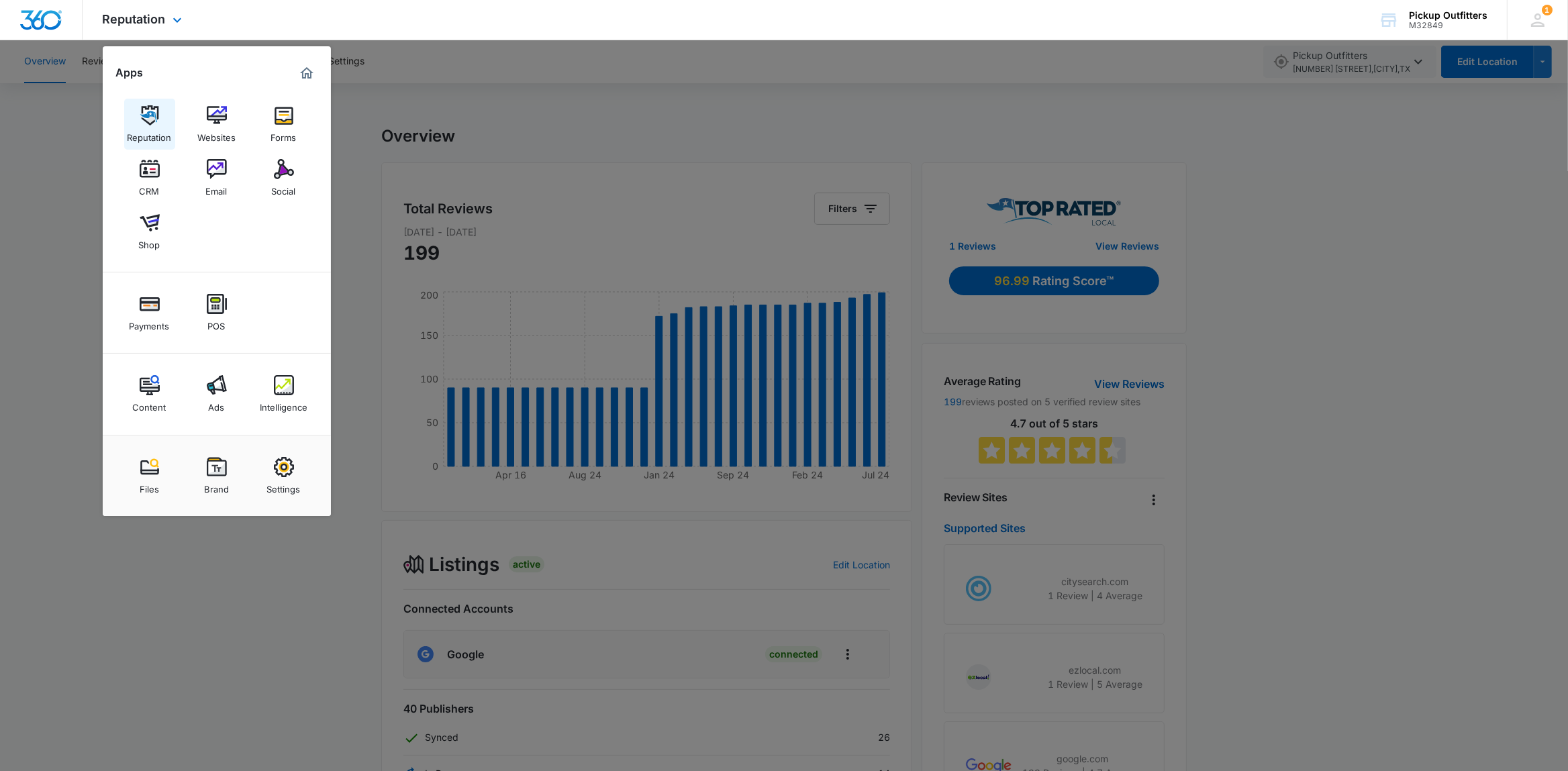 click at bounding box center (150, 115) 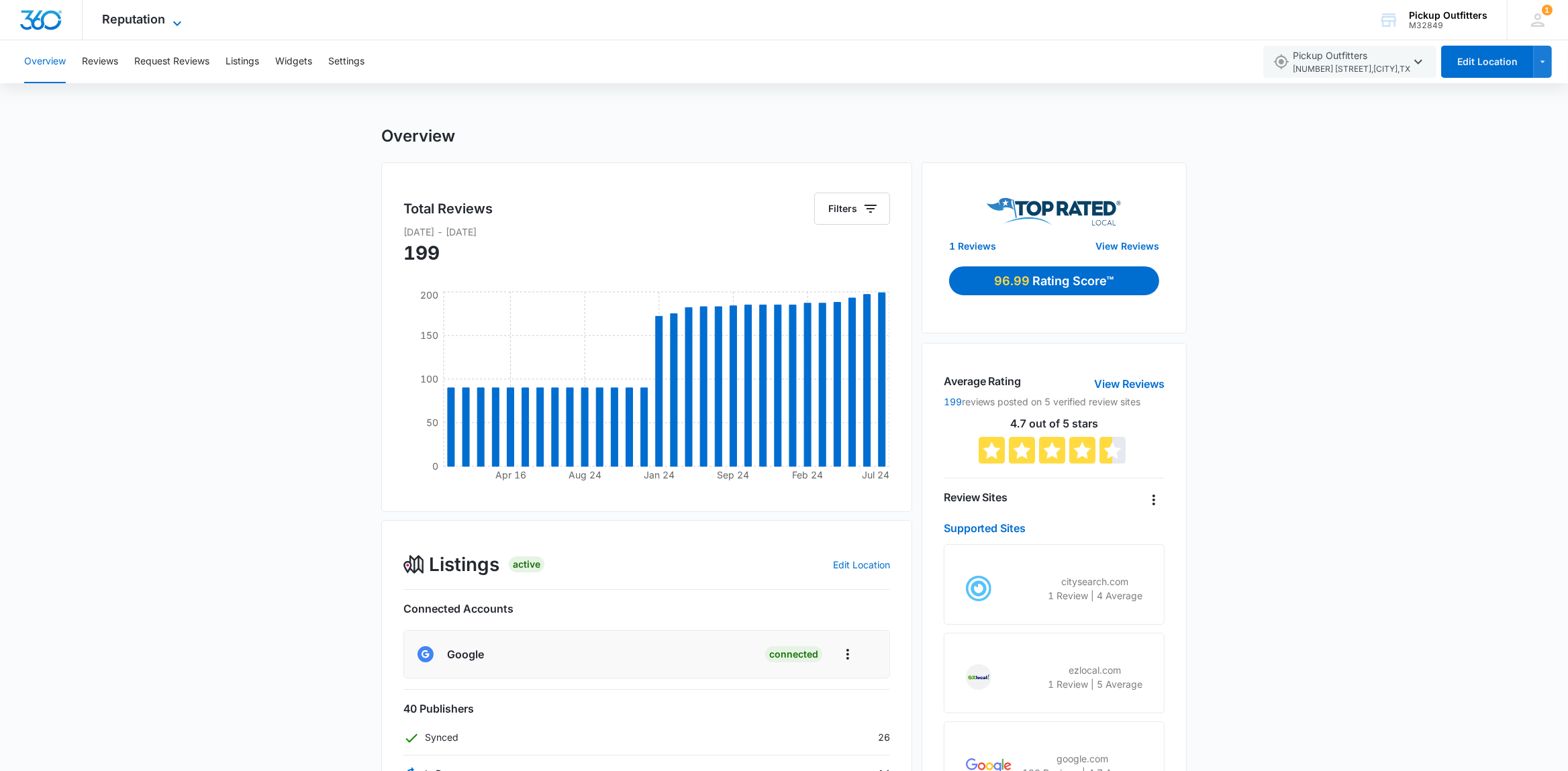 click on "Reputation Apps Reputation Websites Forms CRM Email Social Shop Payments POS Content Ads Intelligence Files Brand Settings" at bounding box center (144, 19) 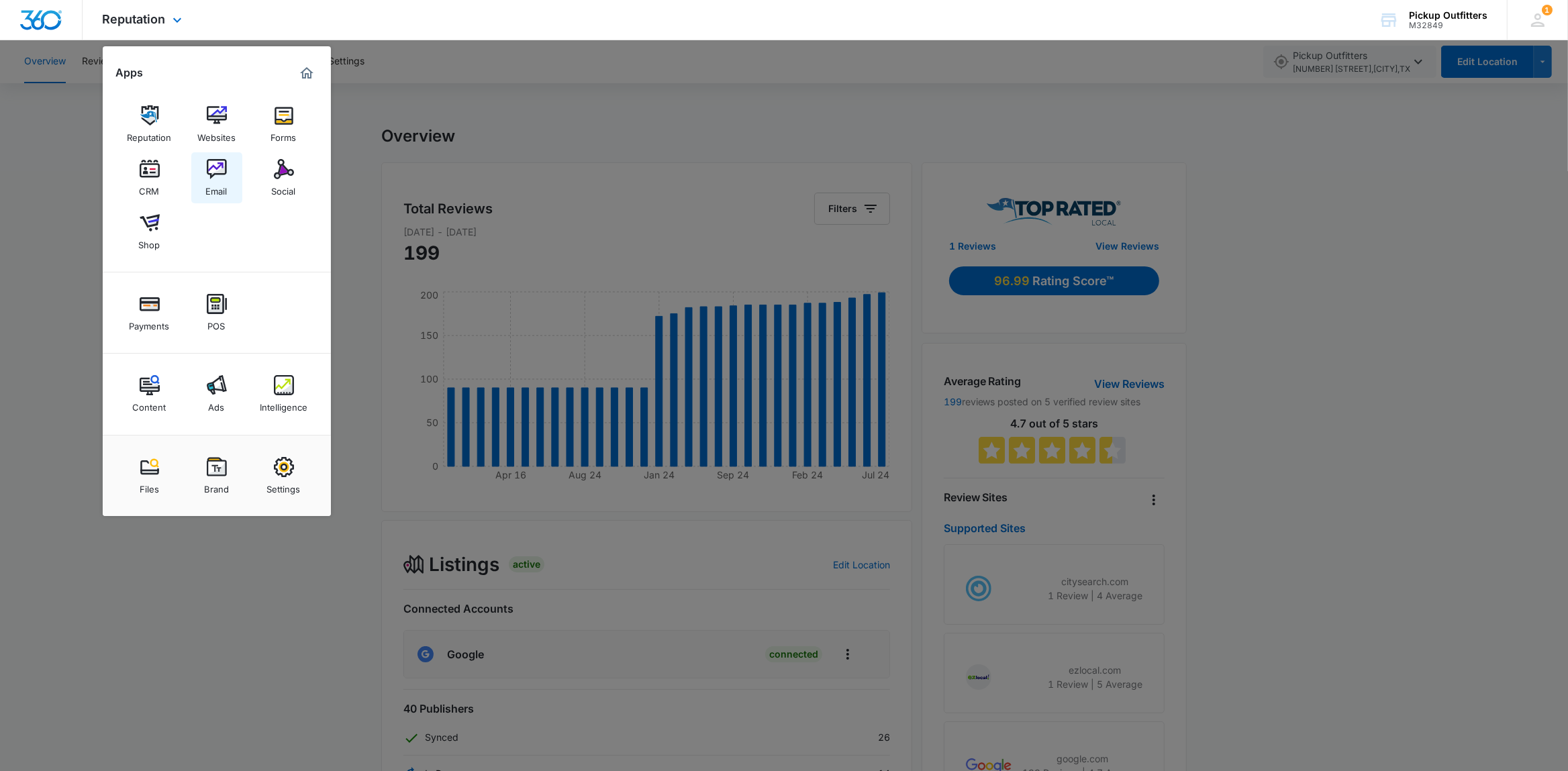 click at bounding box center (217, 169) 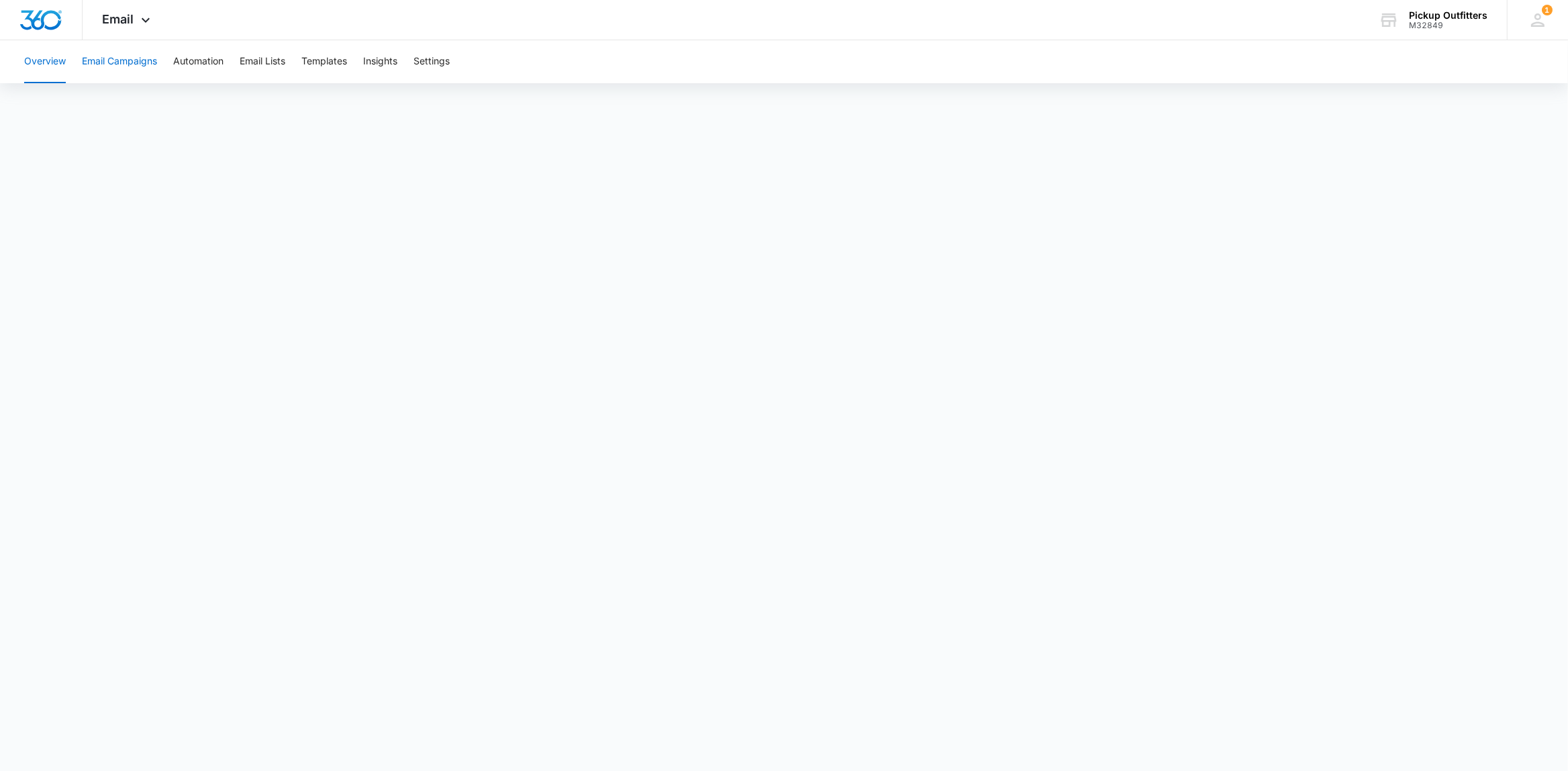 click on "Email Campaigns" at bounding box center [119, 62] 